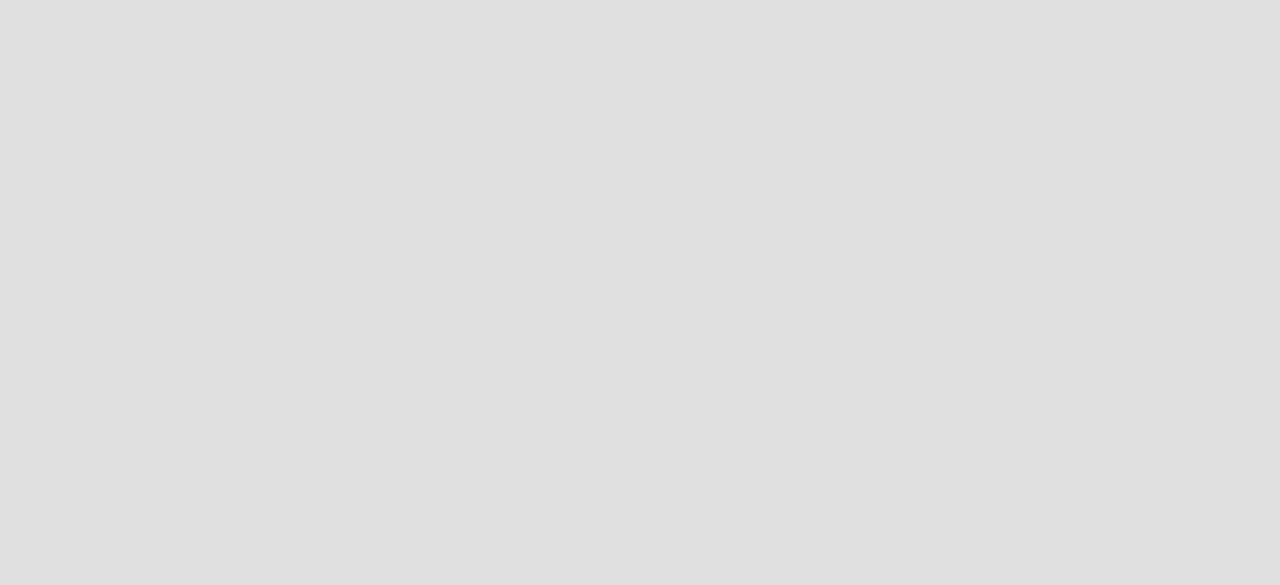 scroll, scrollTop: 0, scrollLeft: 0, axis: both 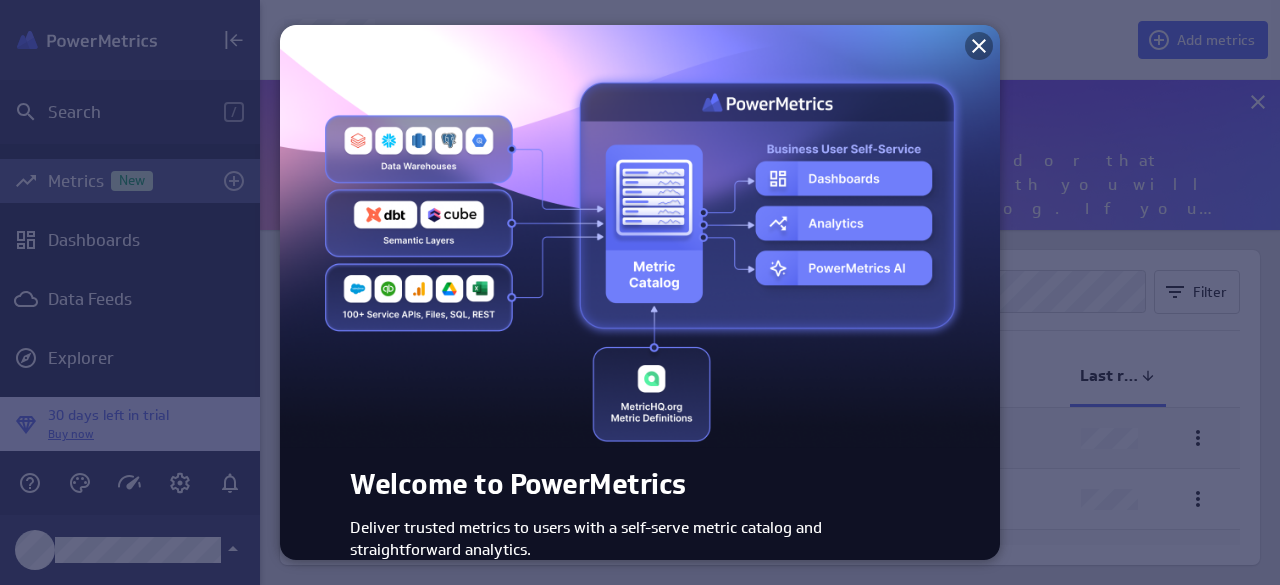 click 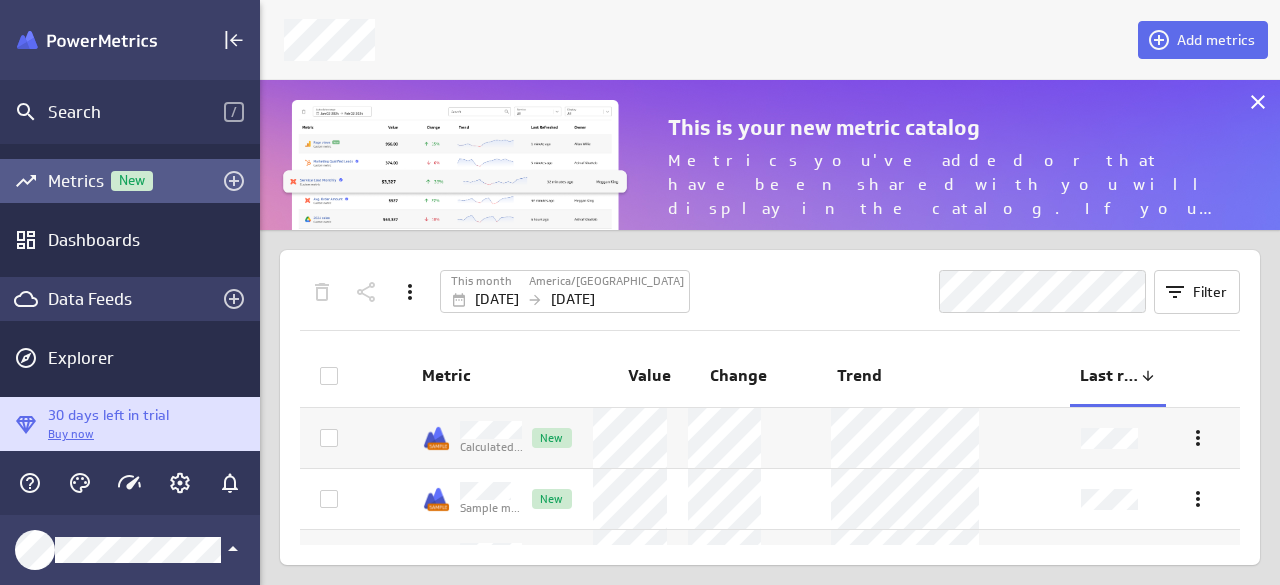 click on "Data Feeds" at bounding box center (130, 299) 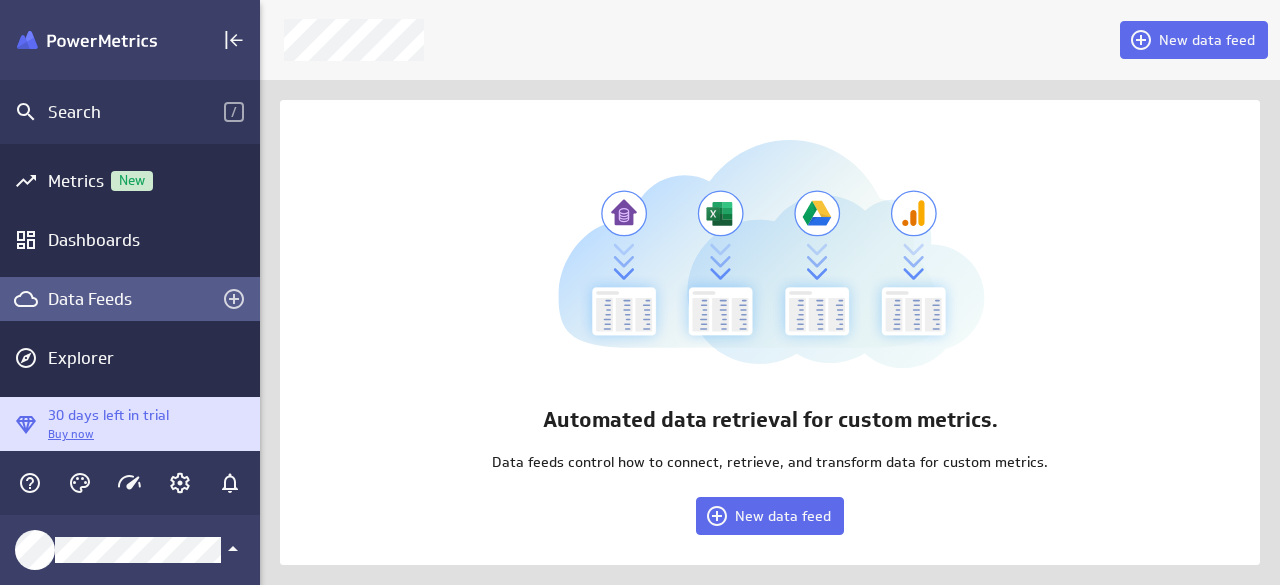 click on "Automated data retrieval for custom metrics. Data feeds control how to connect, retrieve, and transform data for custom metrics. New data feed" at bounding box center [770, 332] 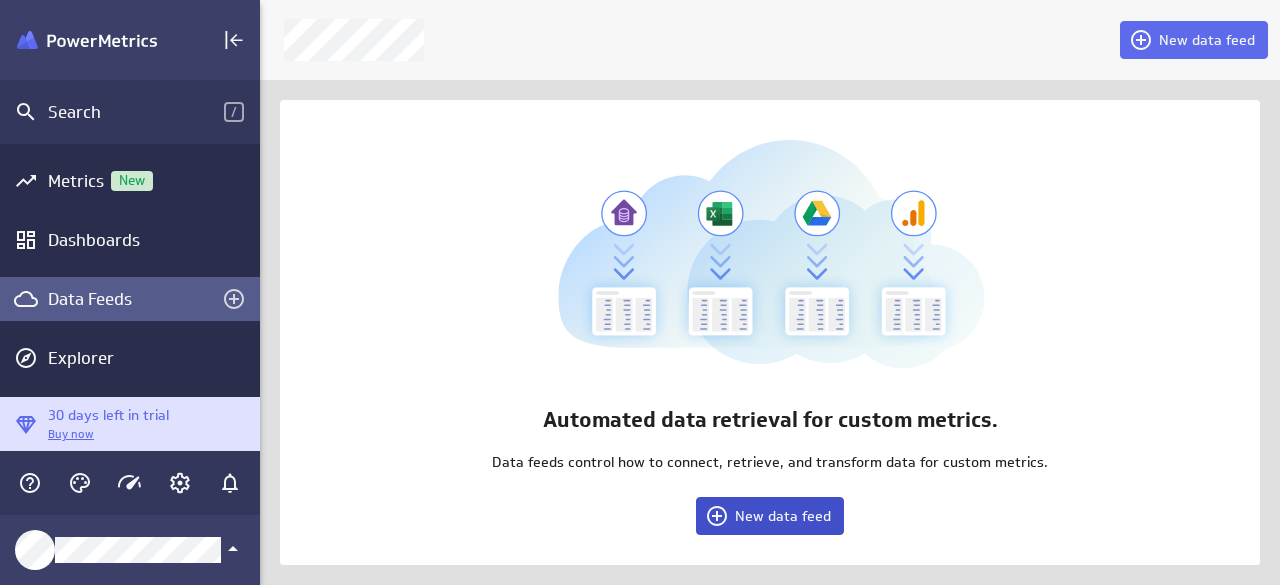 click on "New data feed" at bounding box center (783, 516) 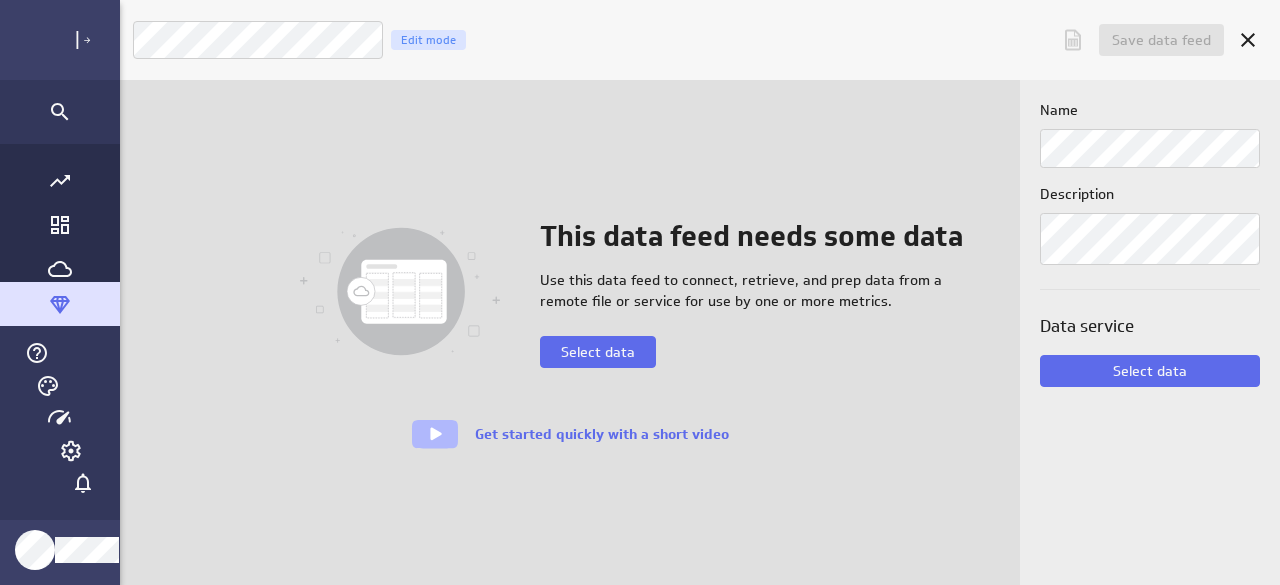 scroll, scrollTop: 9, scrollLeft: 10, axis: both 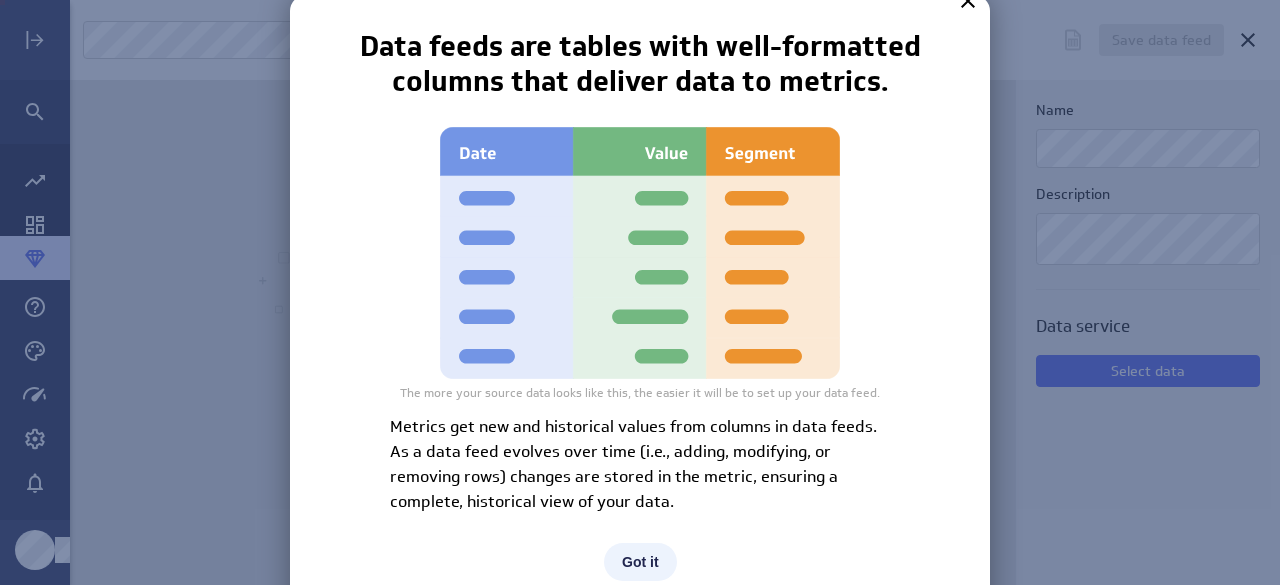 click on "Got it" at bounding box center (640, 562) 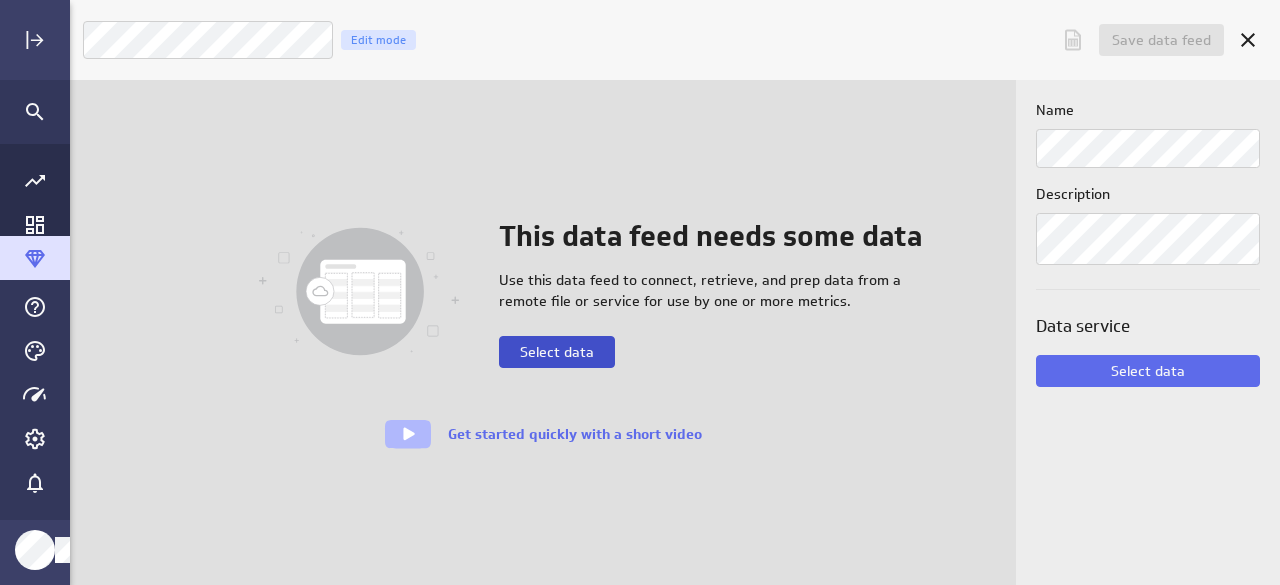 click on "Select data" at bounding box center (557, 352) 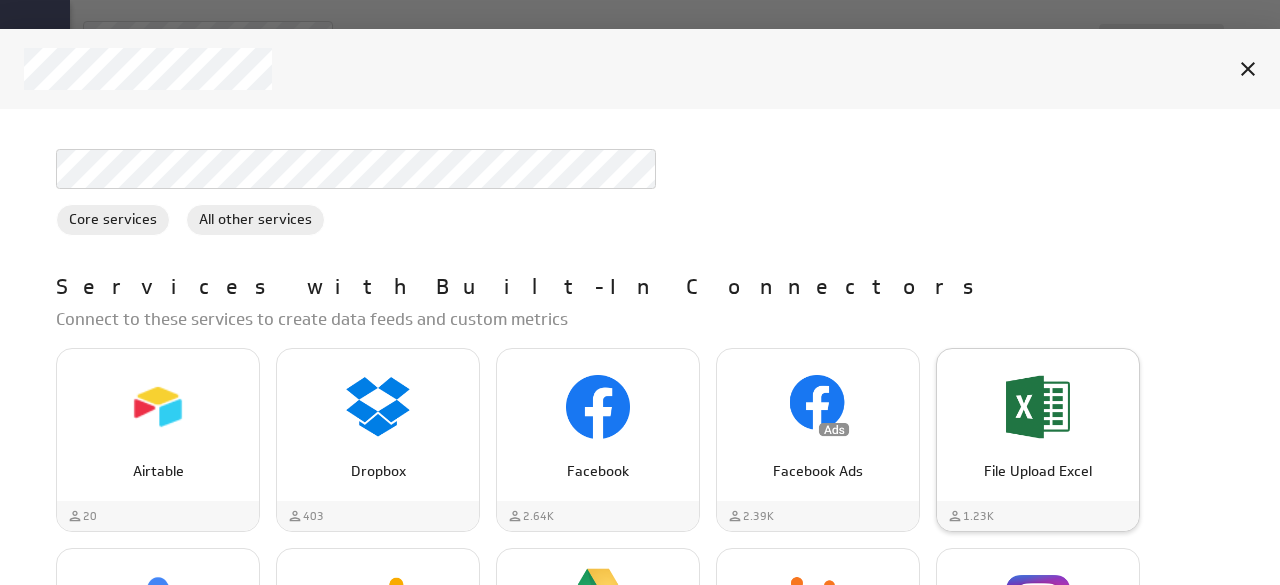 click at bounding box center [1038, 407] 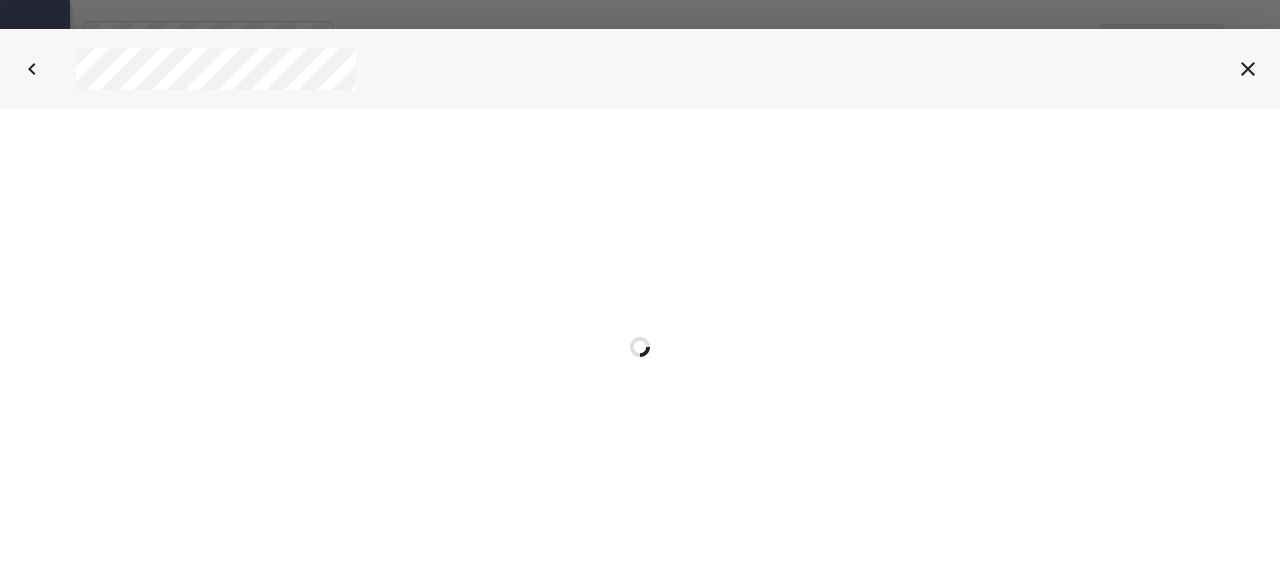 scroll, scrollTop: 0, scrollLeft: 0, axis: both 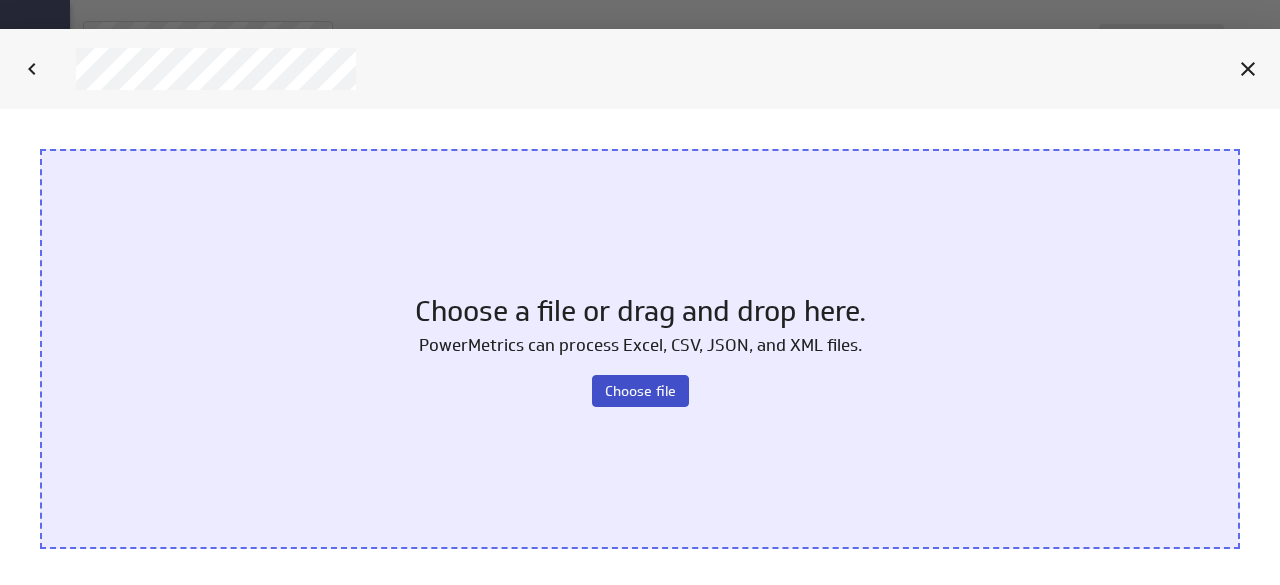 click on "Choose file" at bounding box center (640, 391) 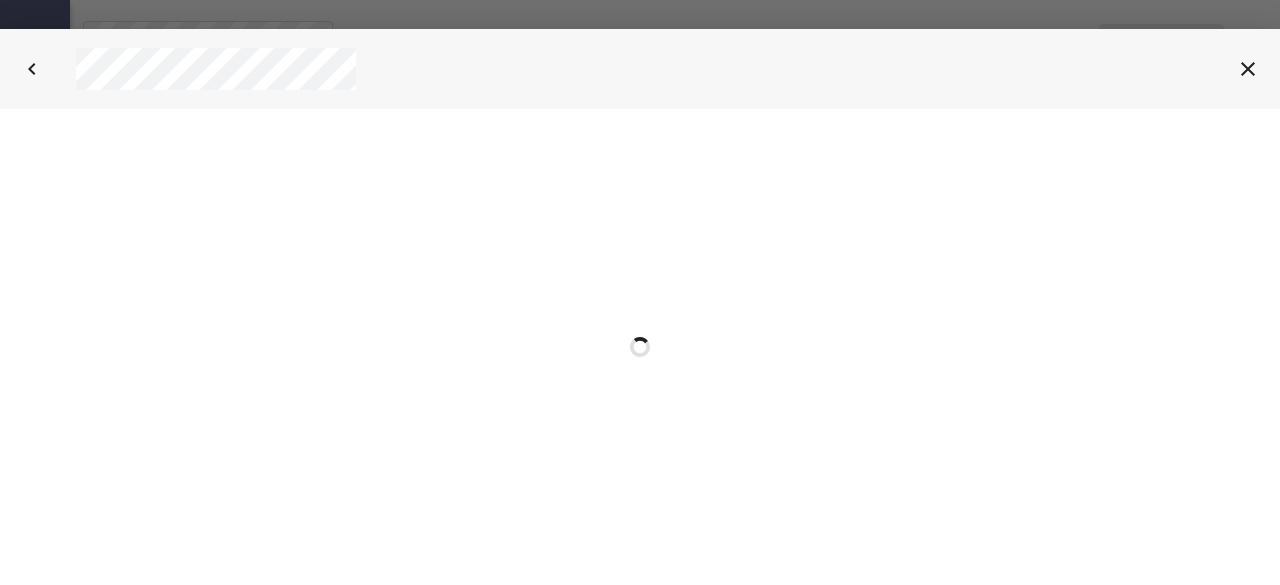 scroll, scrollTop: 0, scrollLeft: 0, axis: both 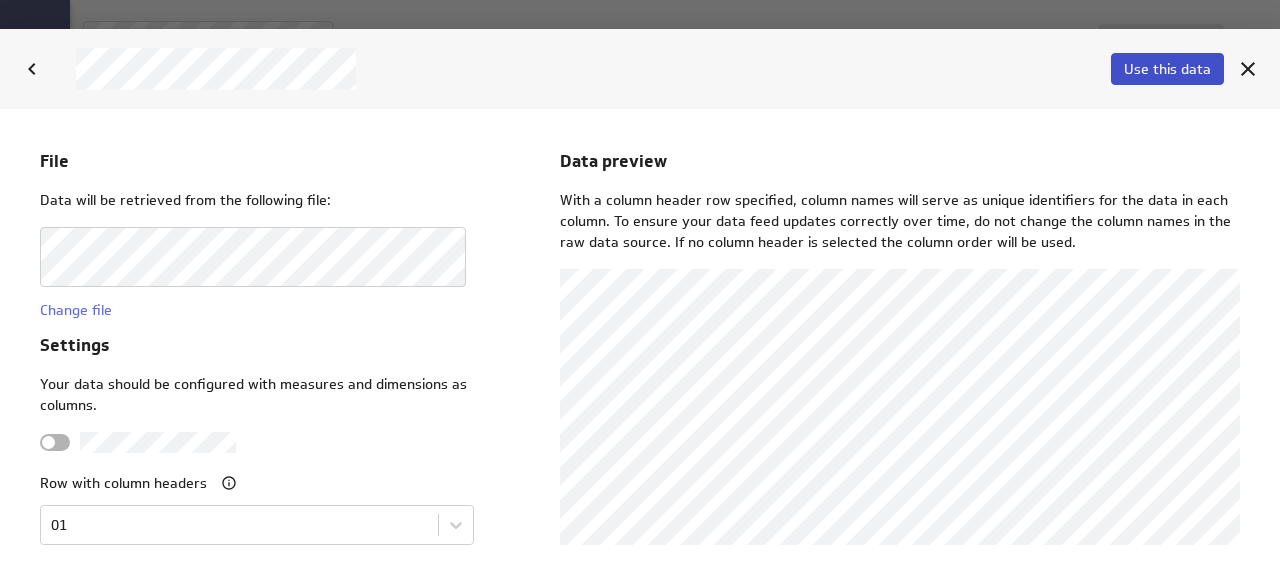 click on "Use this data" at bounding box center [1167, 69] 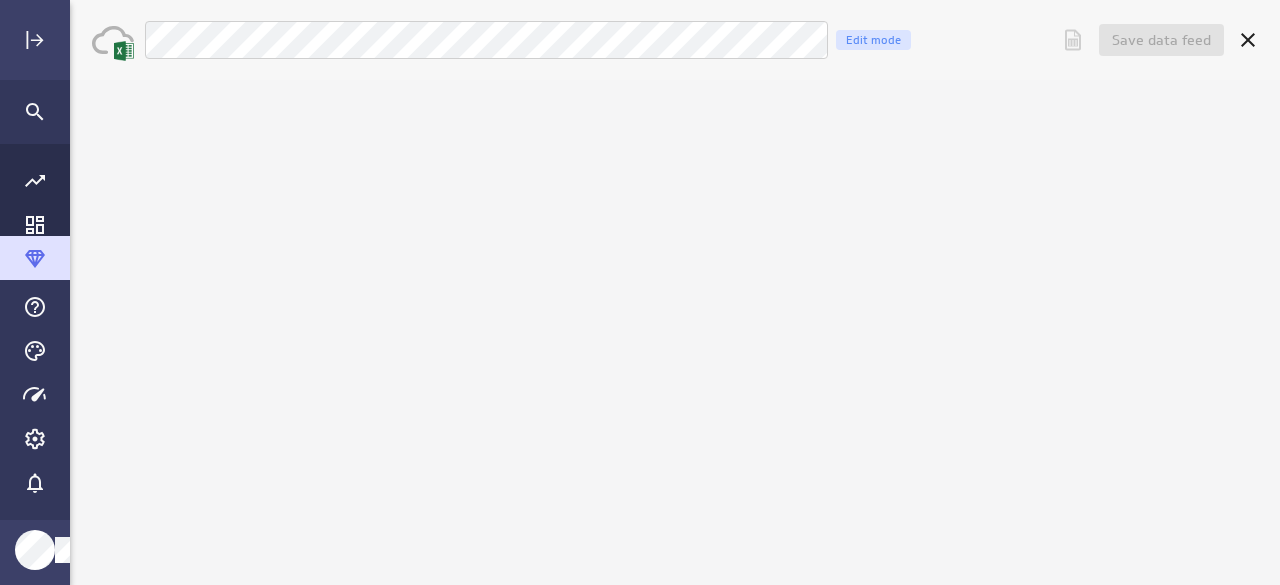 scroll, scrollTop: 0, scrollLeft: 0, axis: both 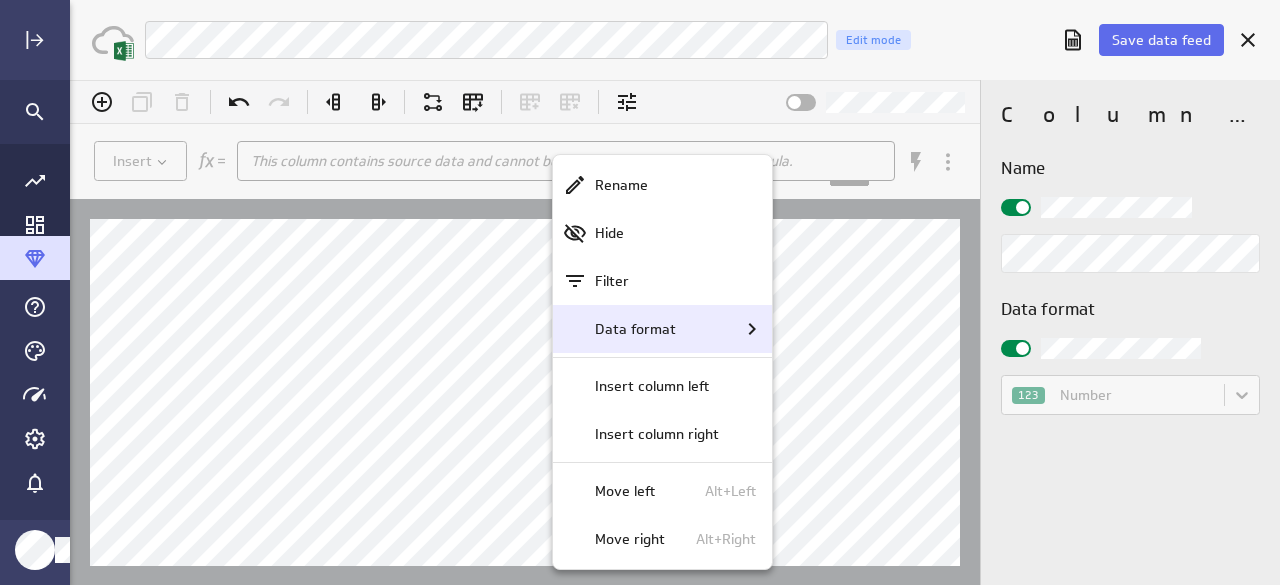 click on "Data format" at bounding box center [635, 329] 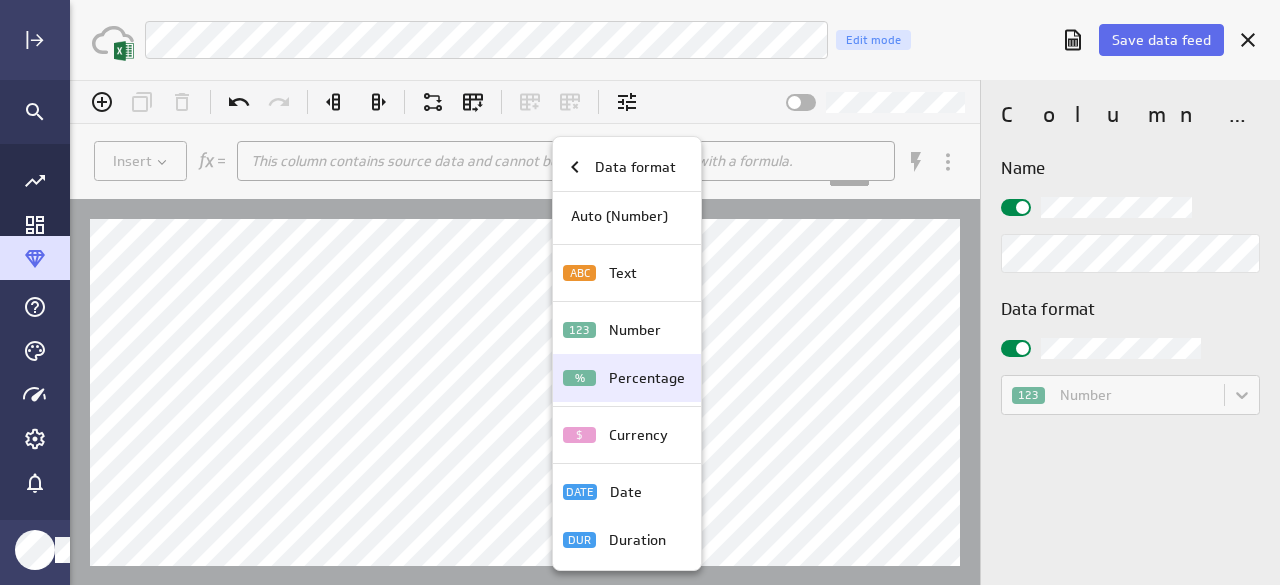 click on "Percentage" at bounding box center (647, 378) 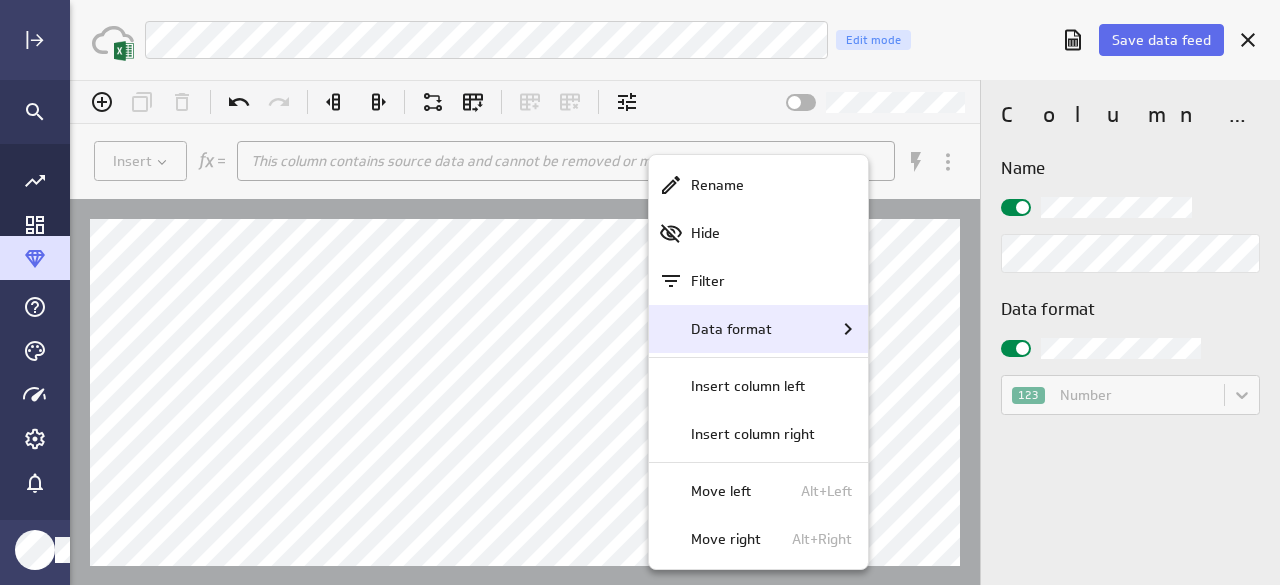 click on "Data format" at bounding box center (758, 329) 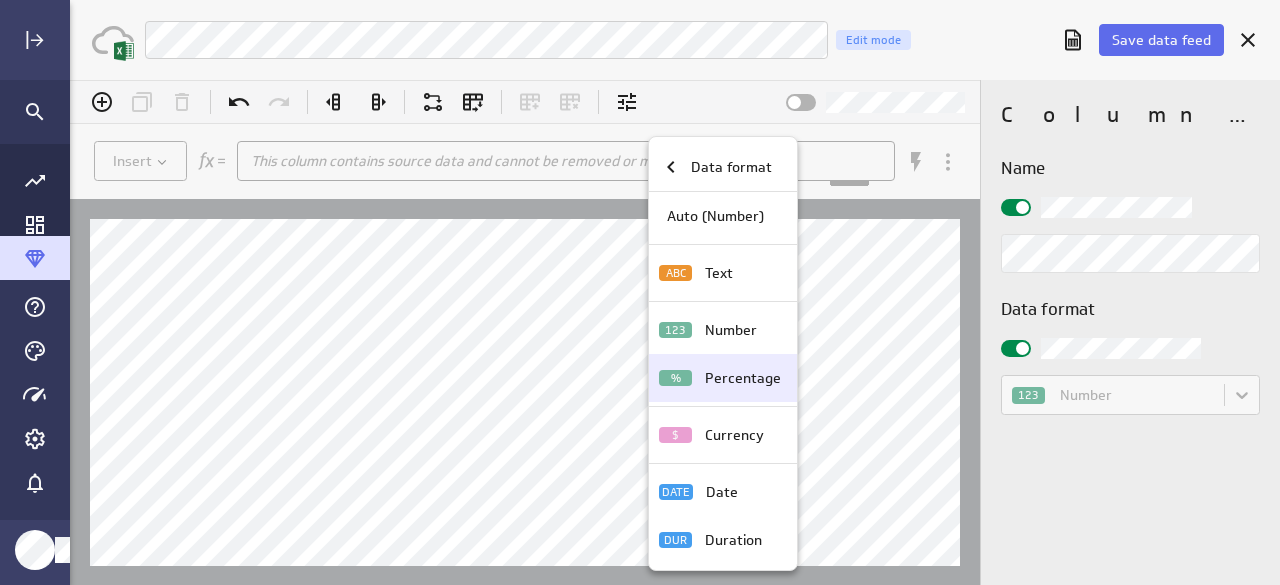 click on "Percentage" at bounding box center [743, 378] 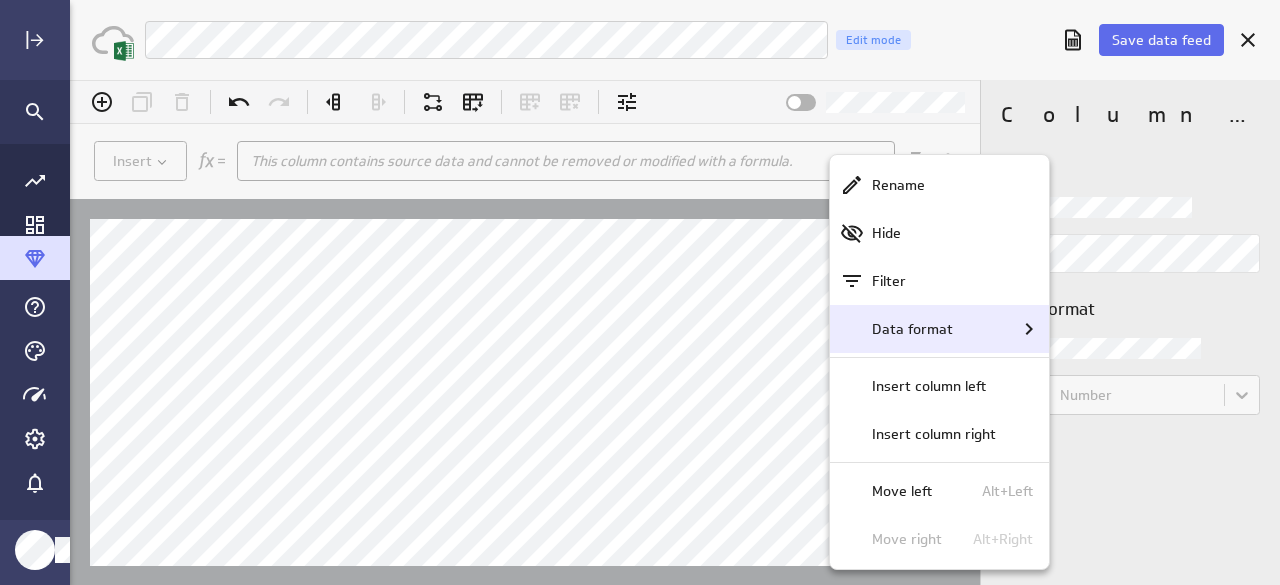 click on "Data format" at bounding box center (912, 329) 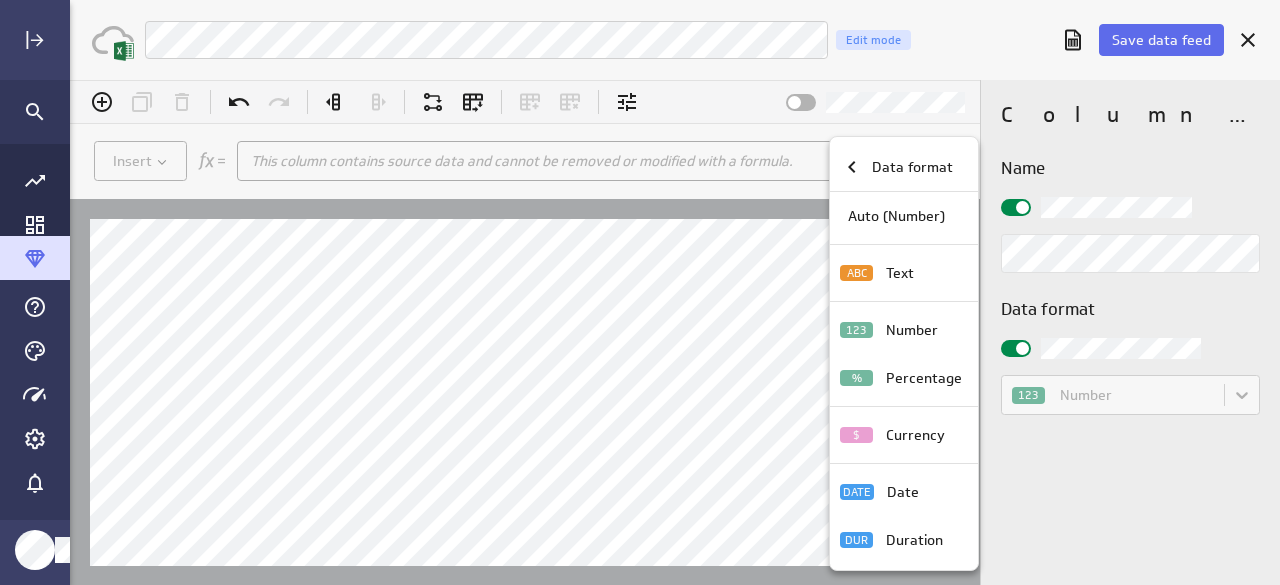 click on "Percentage" at bounding box center [924, 378] 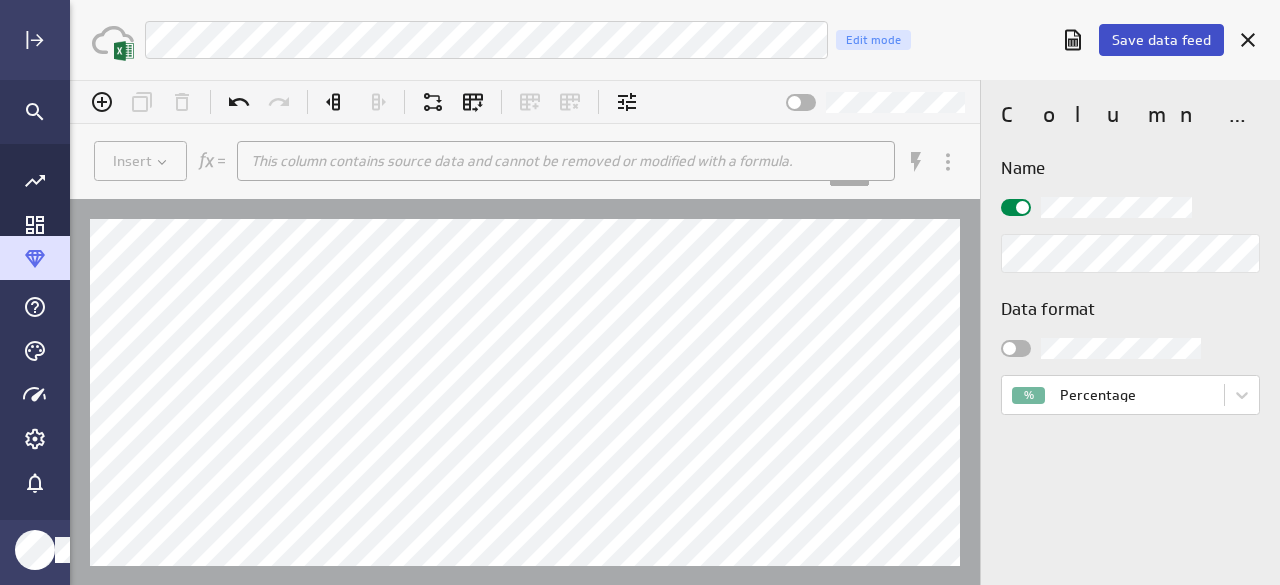 click on "Save data feed" at bounding box center [1161, 40] 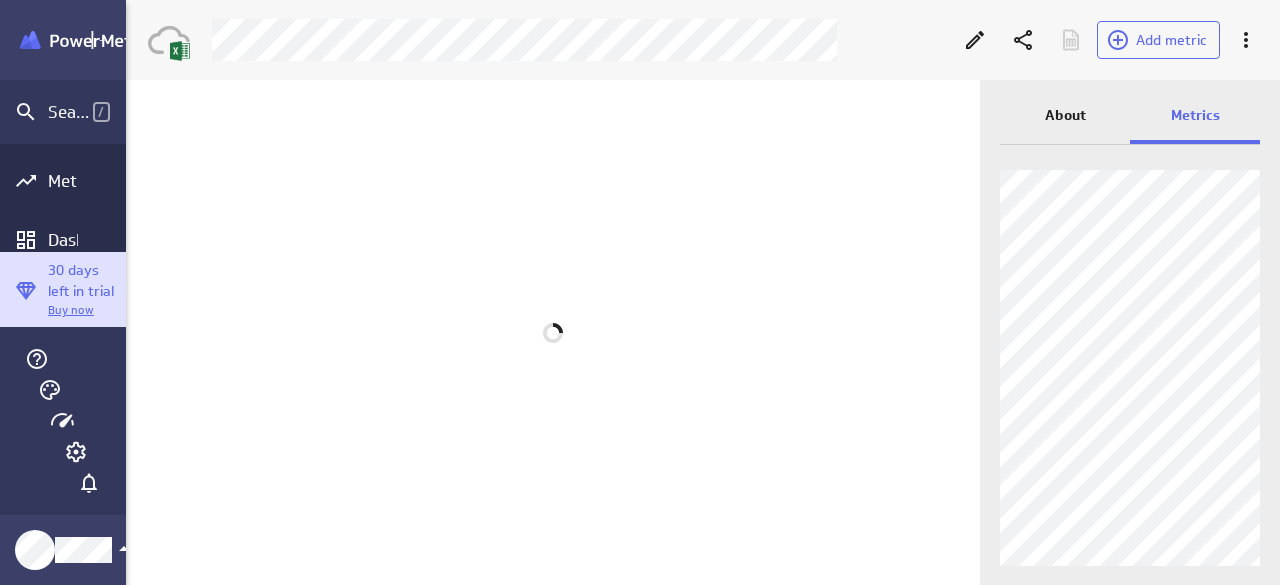 scroll, scrollTop: 616, scrollLeft: 1051, axis: both 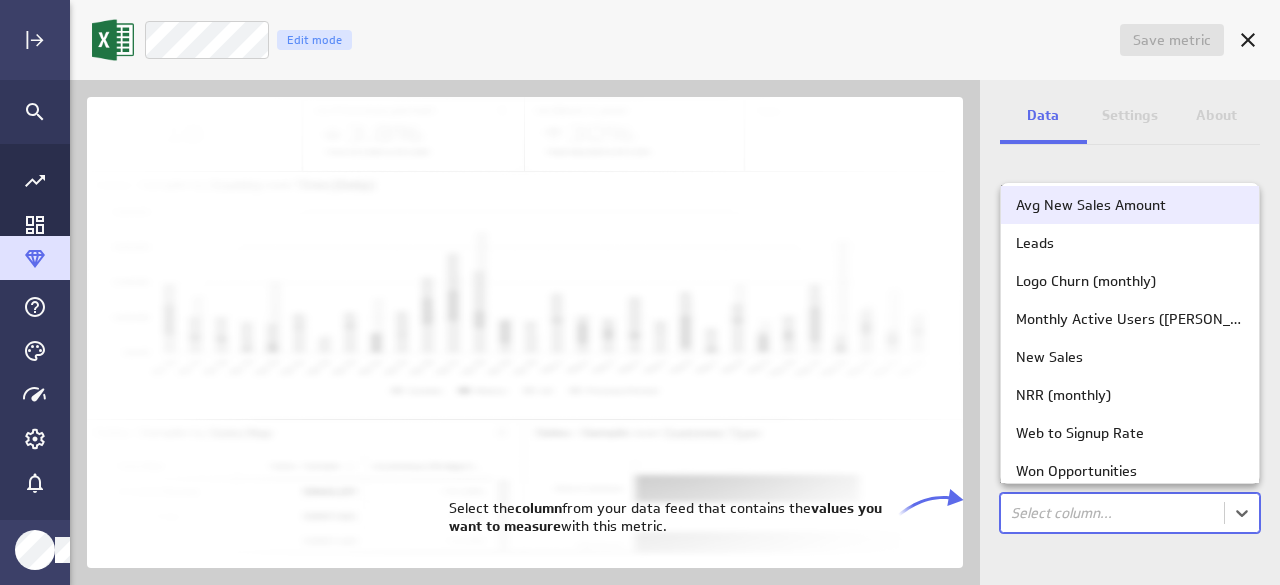 click on "Avg New Sales Amount" at bounding box center [1091, 205] 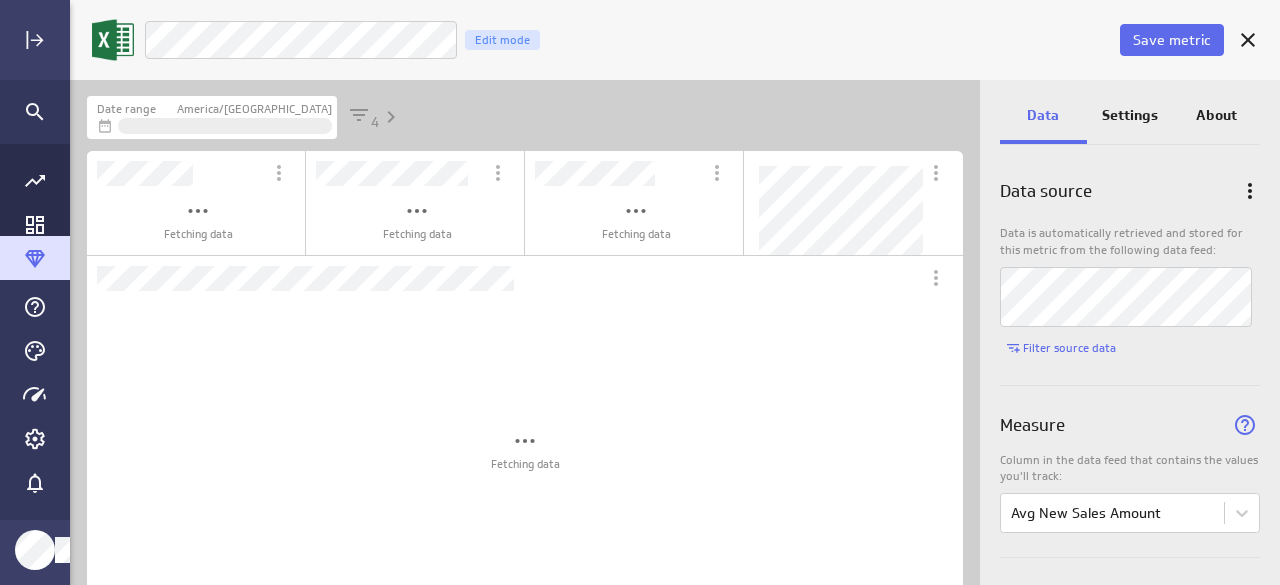 scroll, scrollTop: 10, scrollLeft: 10, axis: both 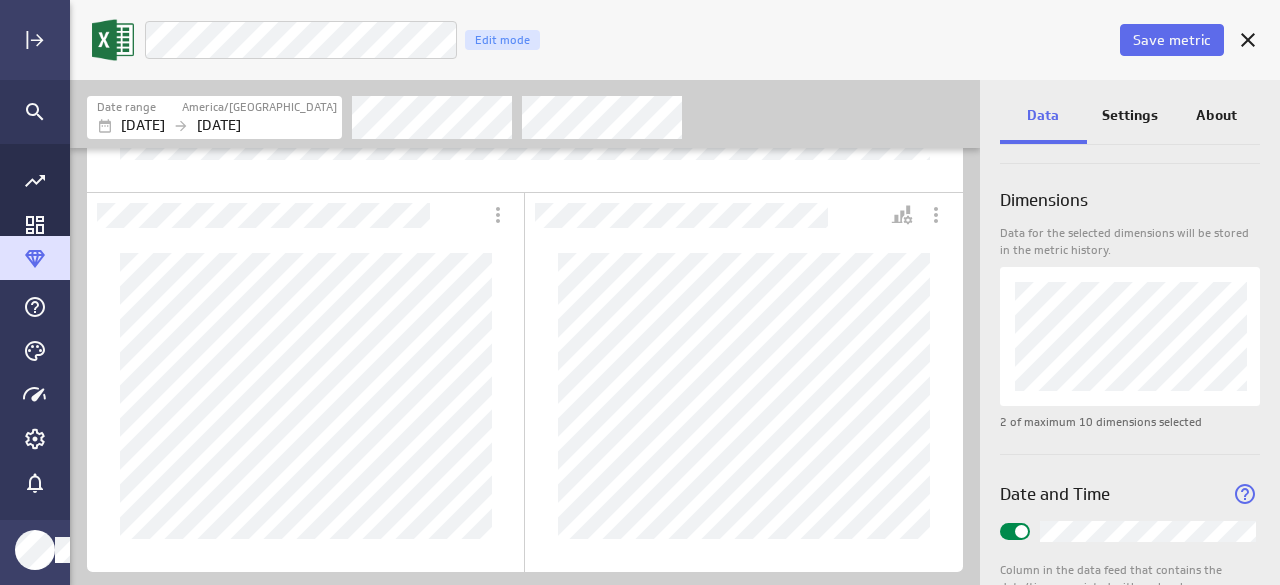 click at bounding box center [705, 215] 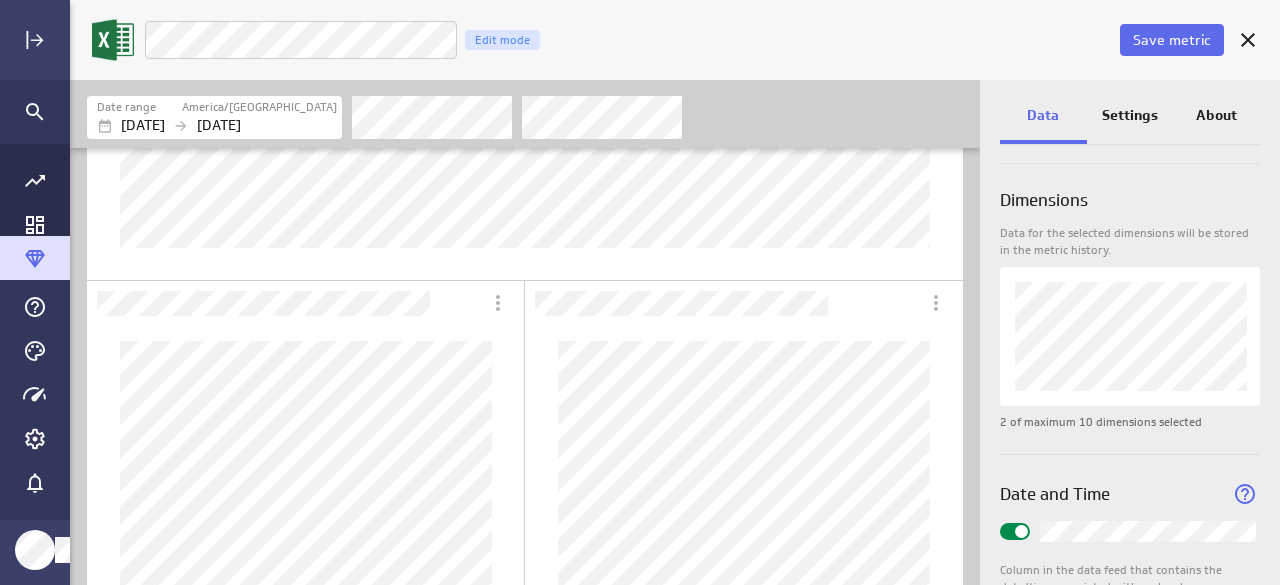 scroll, scrollTop: 414, scrollLeft: 0, axis: vertical 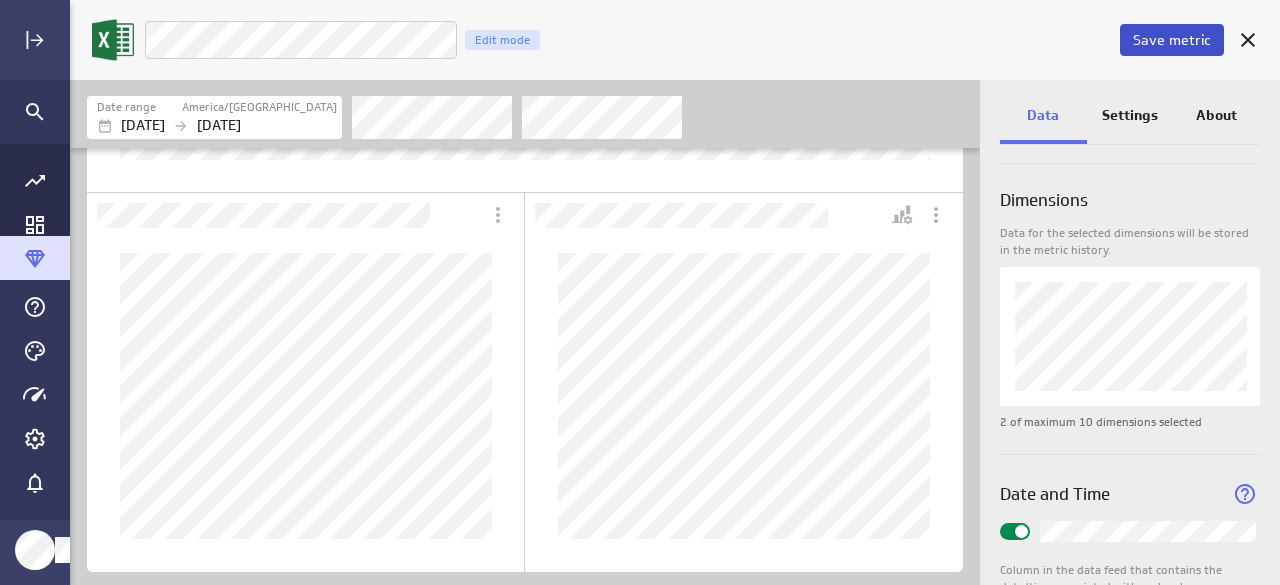 click on "Save metric" at bounding box center [1172, 40] 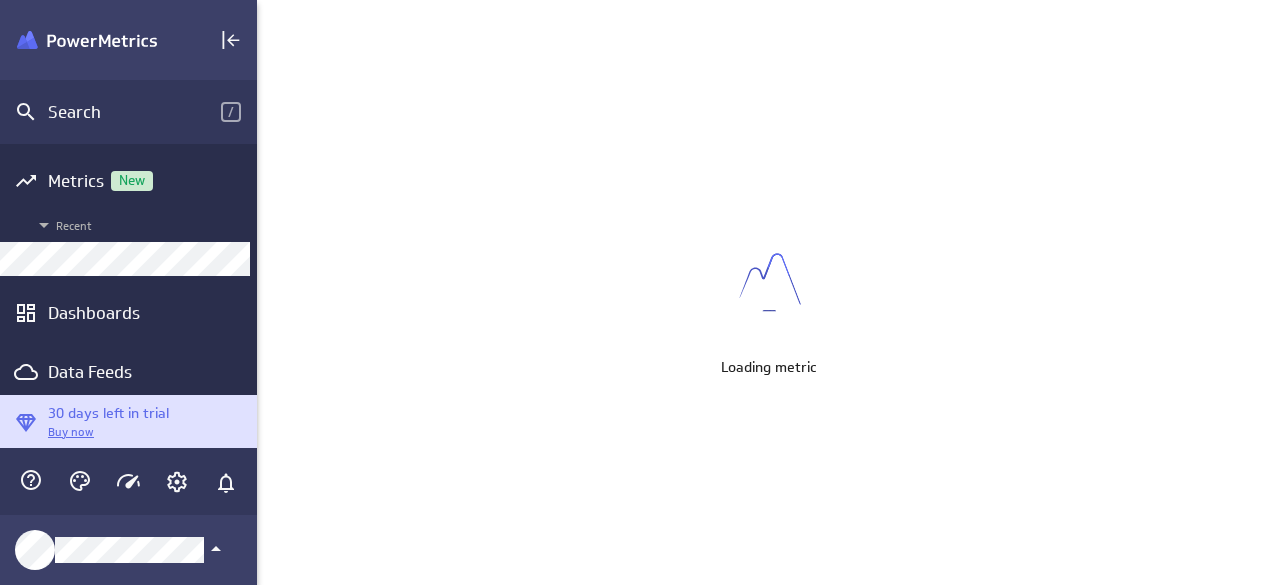 scroll, scrollTop: 616, scrollLeft: 1051, axis: both 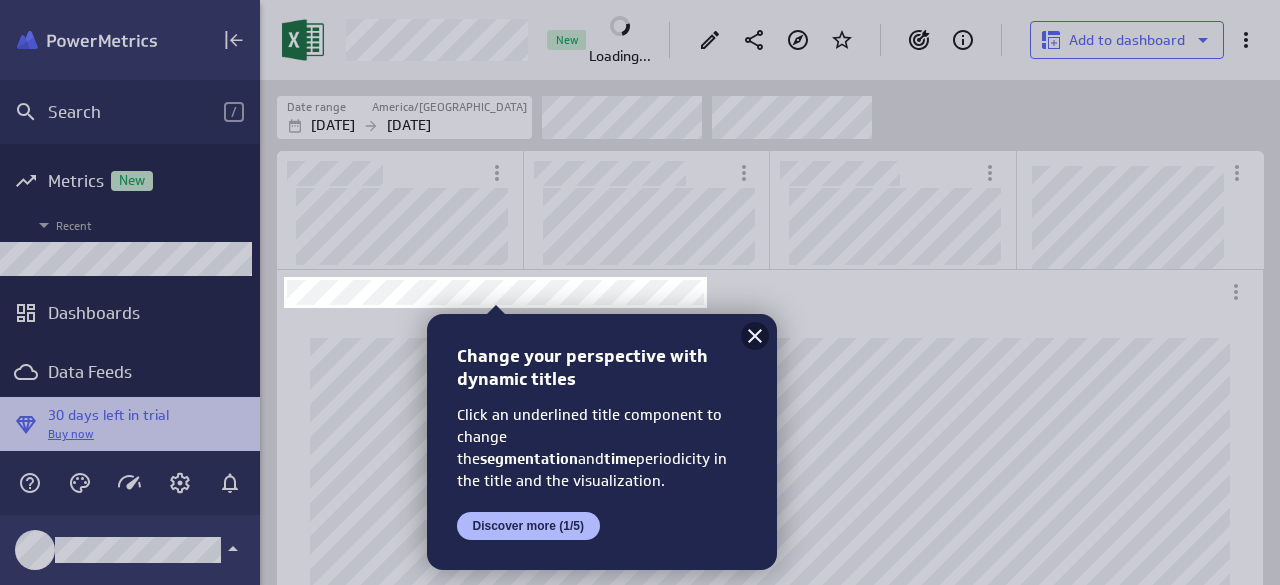 click 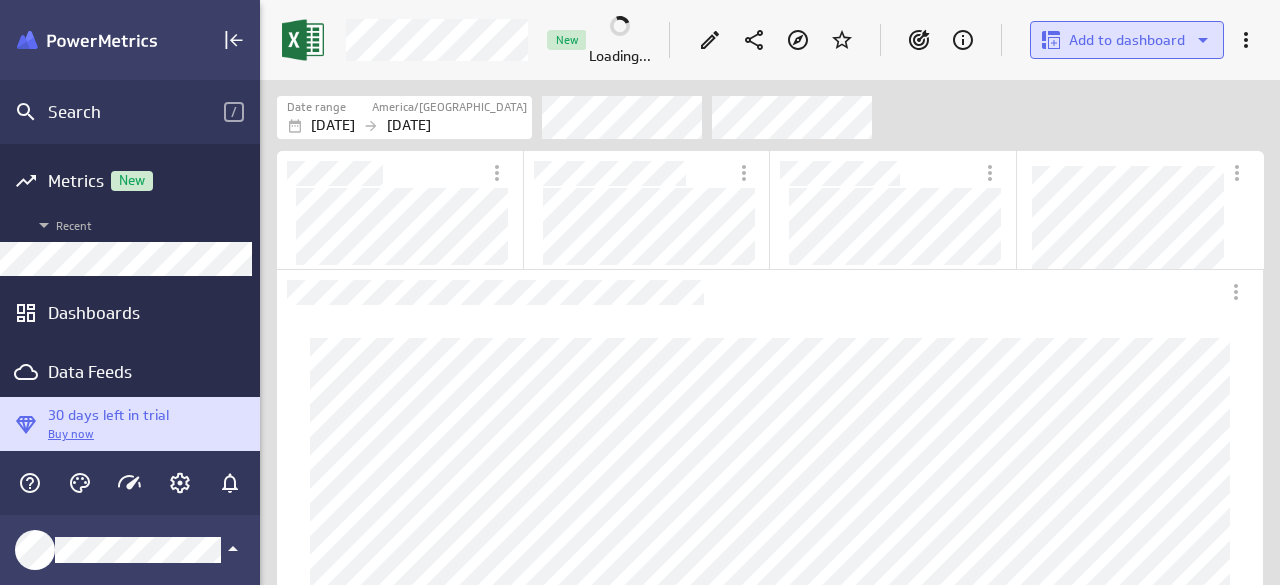 click on "Add to dashboard" at bounding box center [1127, 40] 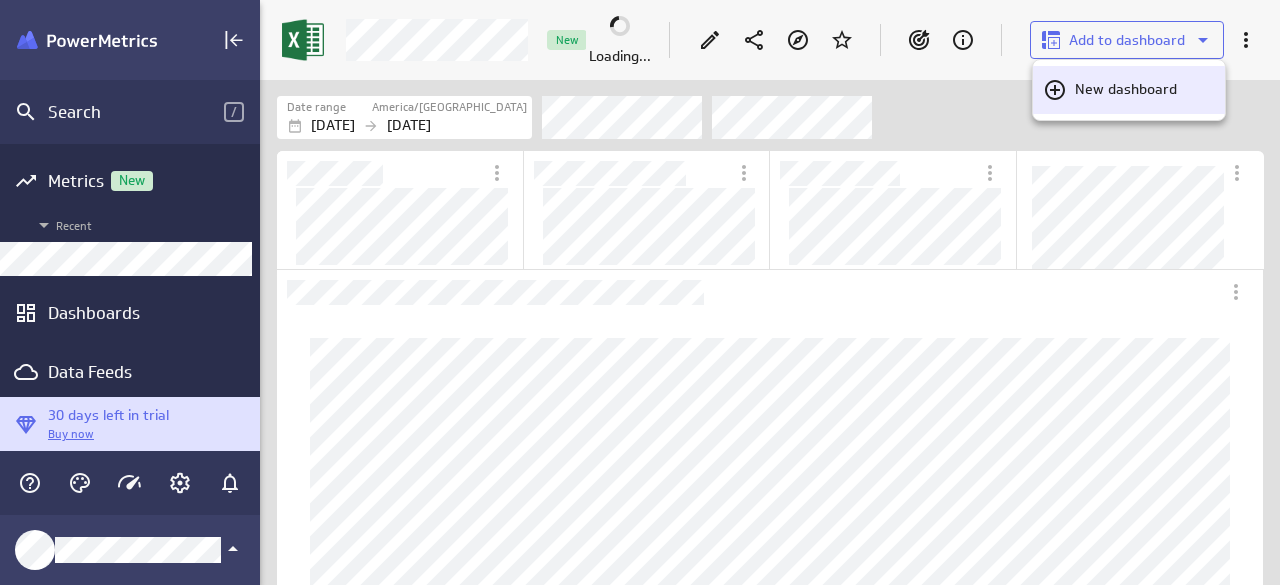 click on "New dashboard" at bounding box center (1129, 90) 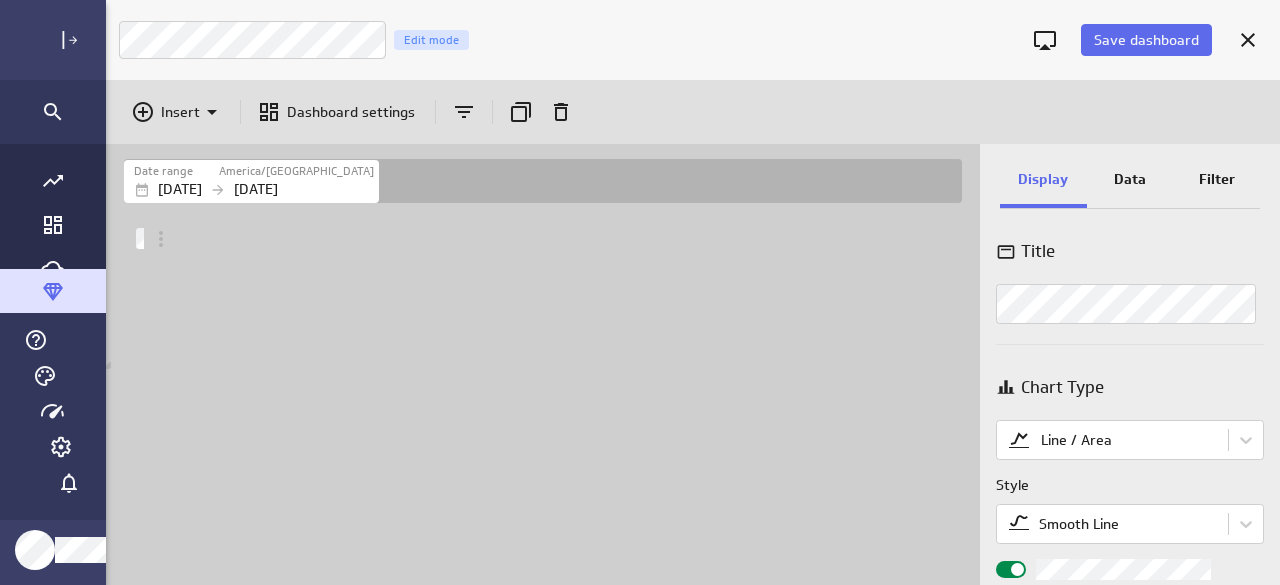 scroll, scrollTop: 9, scrollLeft: 10, axis: both 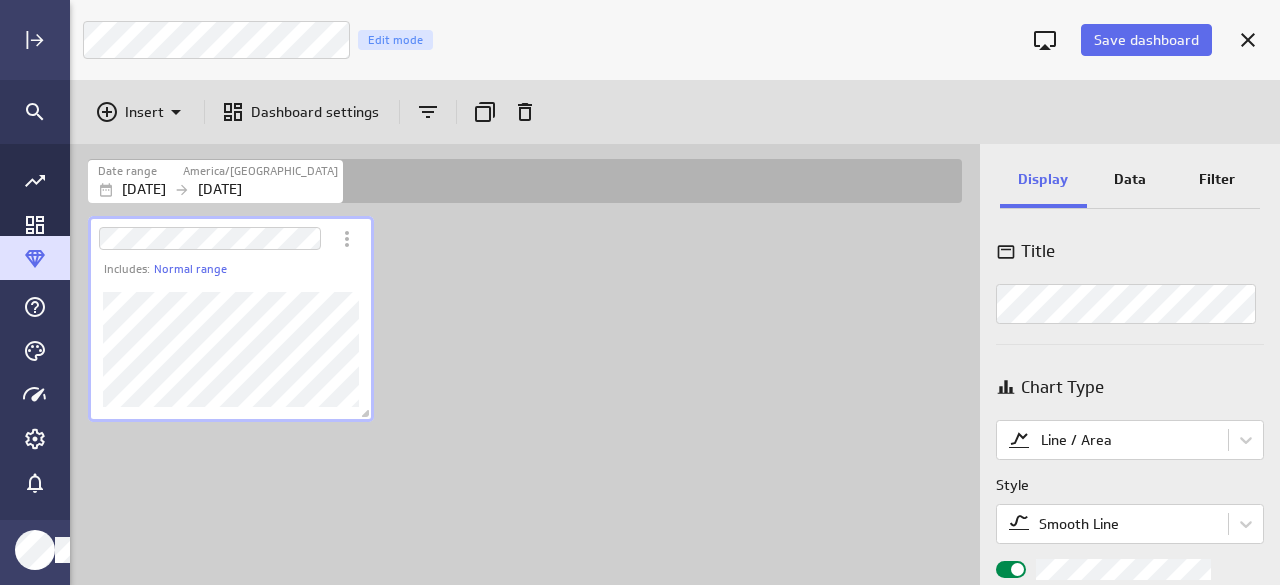 click on "Includes:  Normal range" at bounding box center [529, 398] 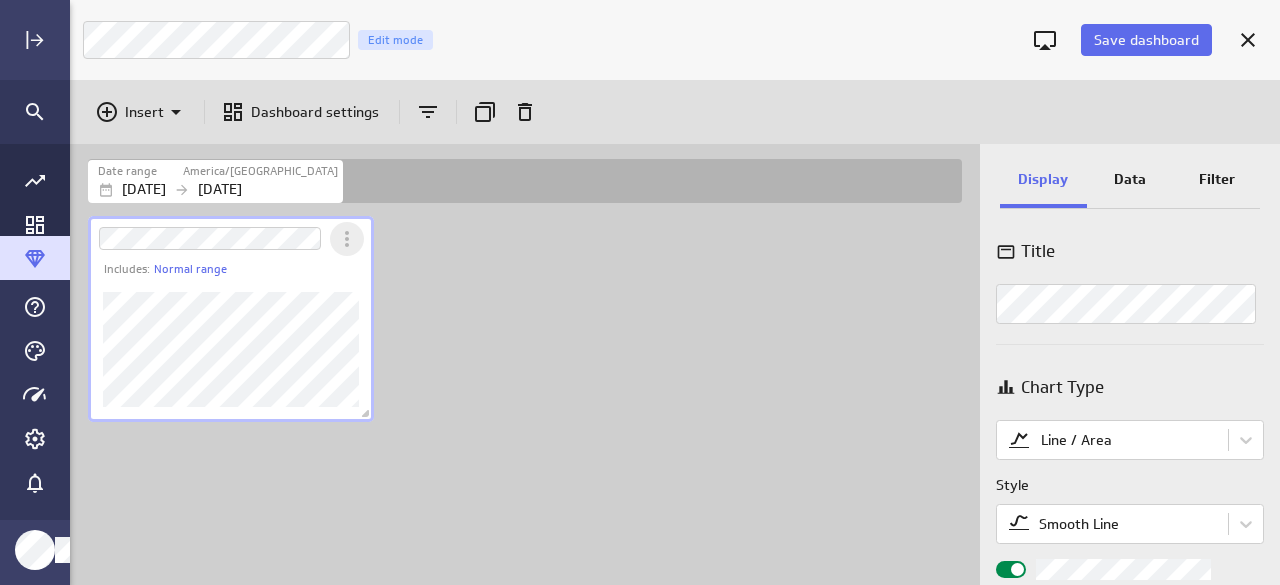 click 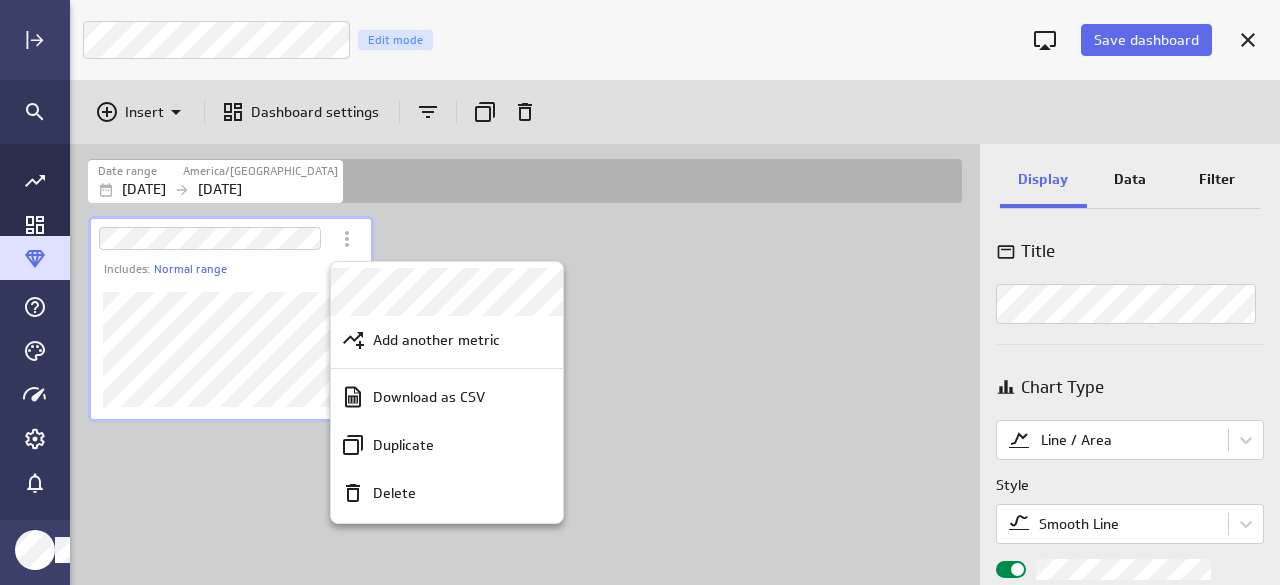 click at bounding box center [640, 292] 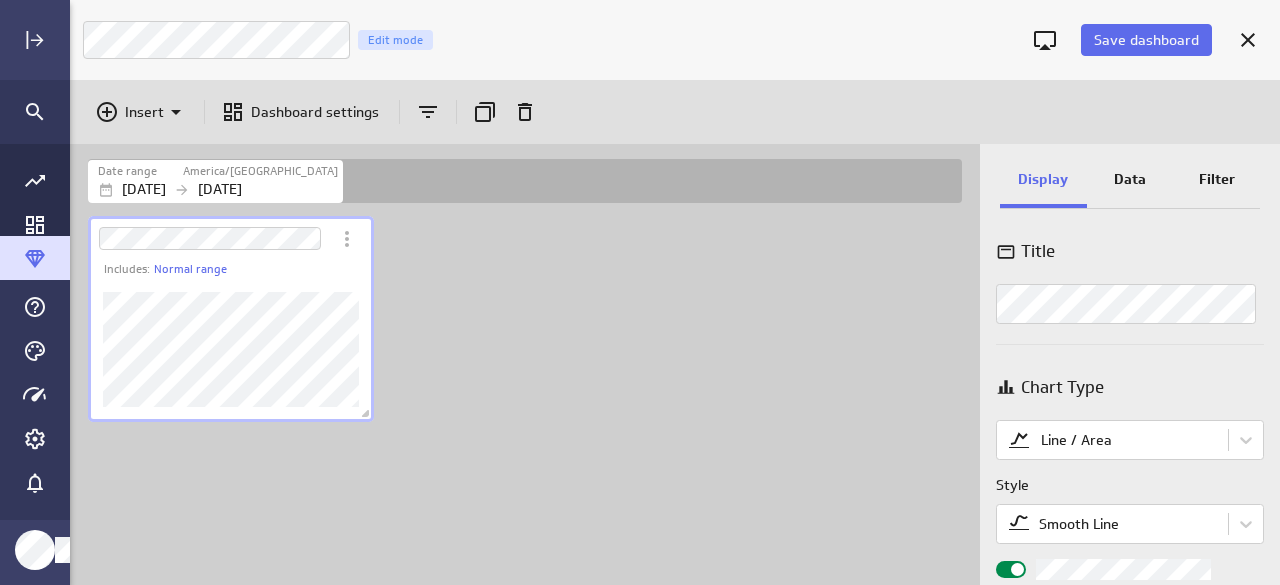 click at bounding box center [210, 238] 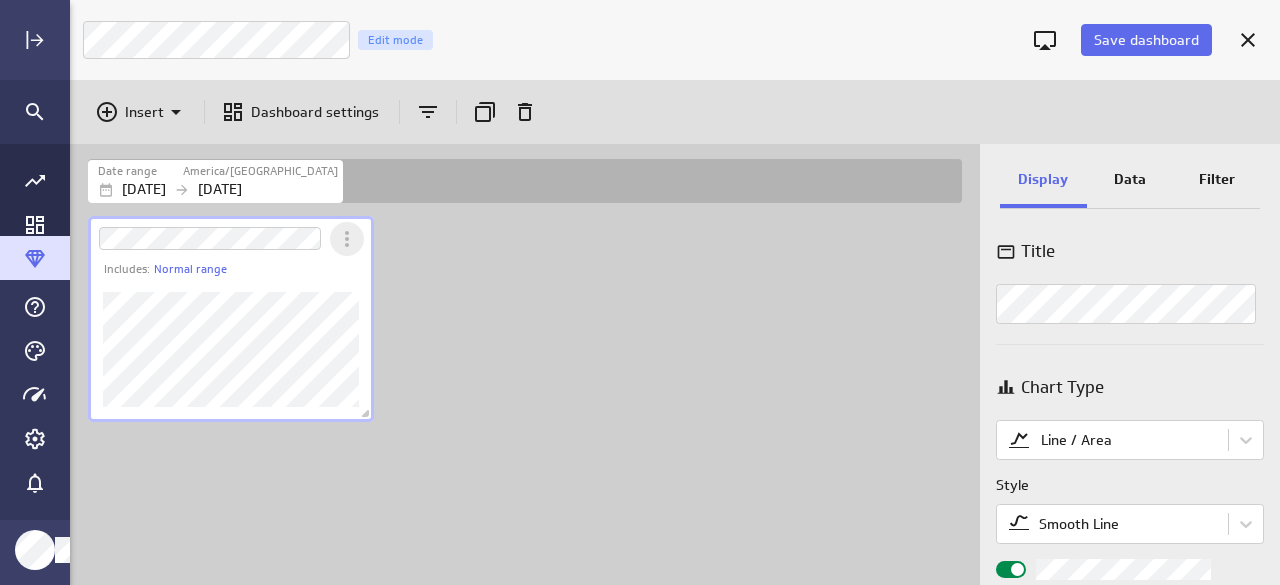 click 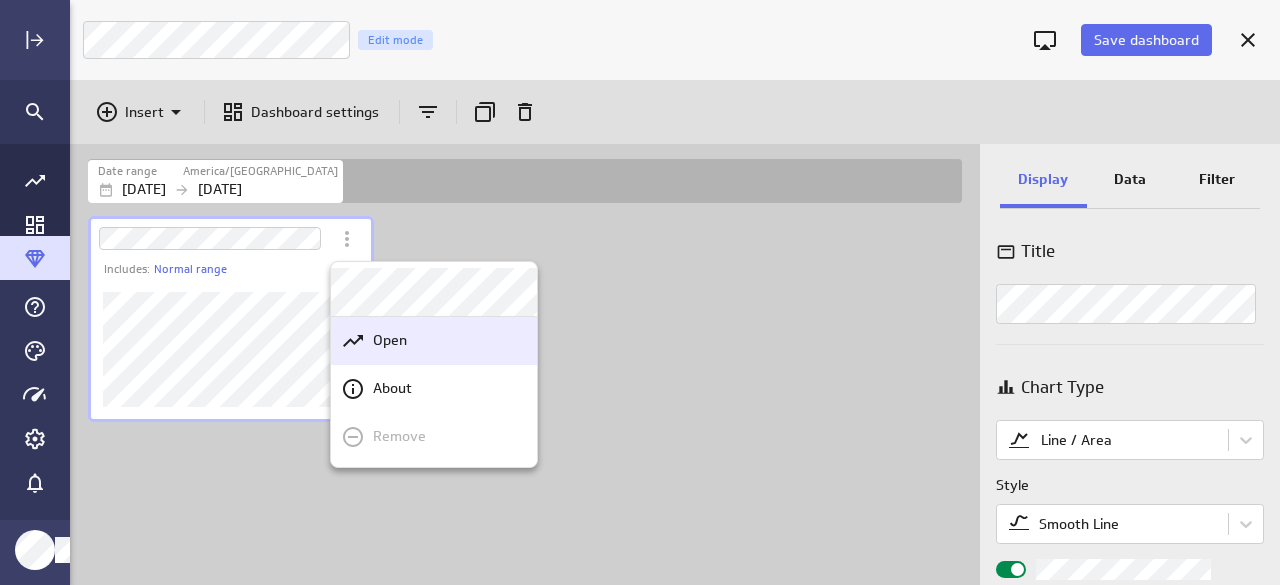 click on "Open" at bounding box center [434, 341] 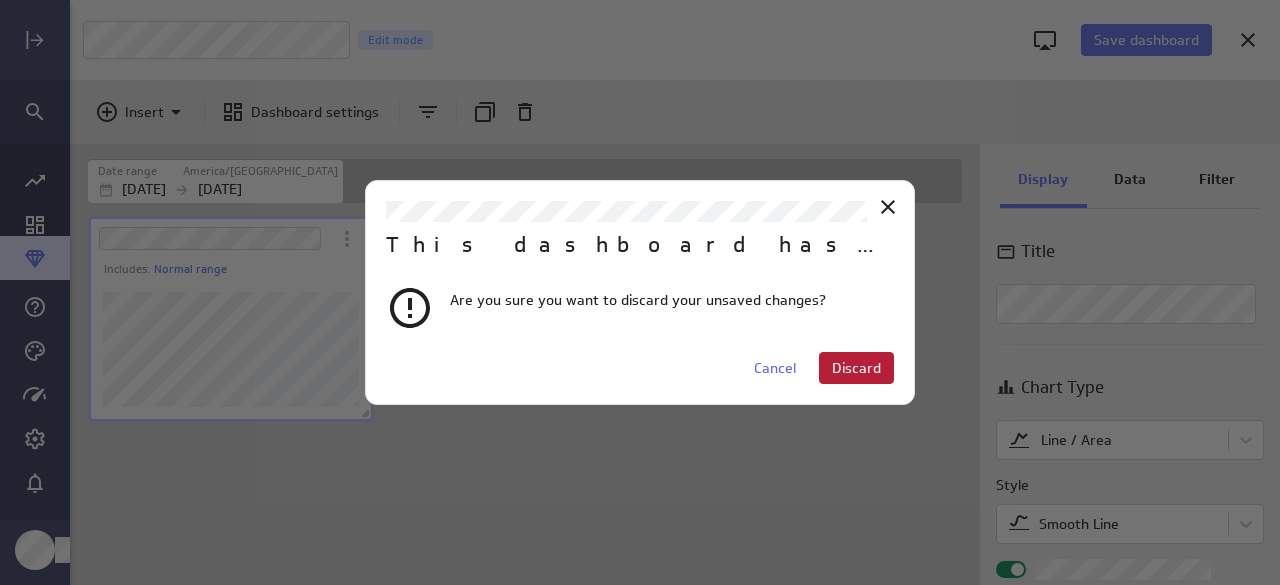 click on "Discard" at bounding box center (856, 368) 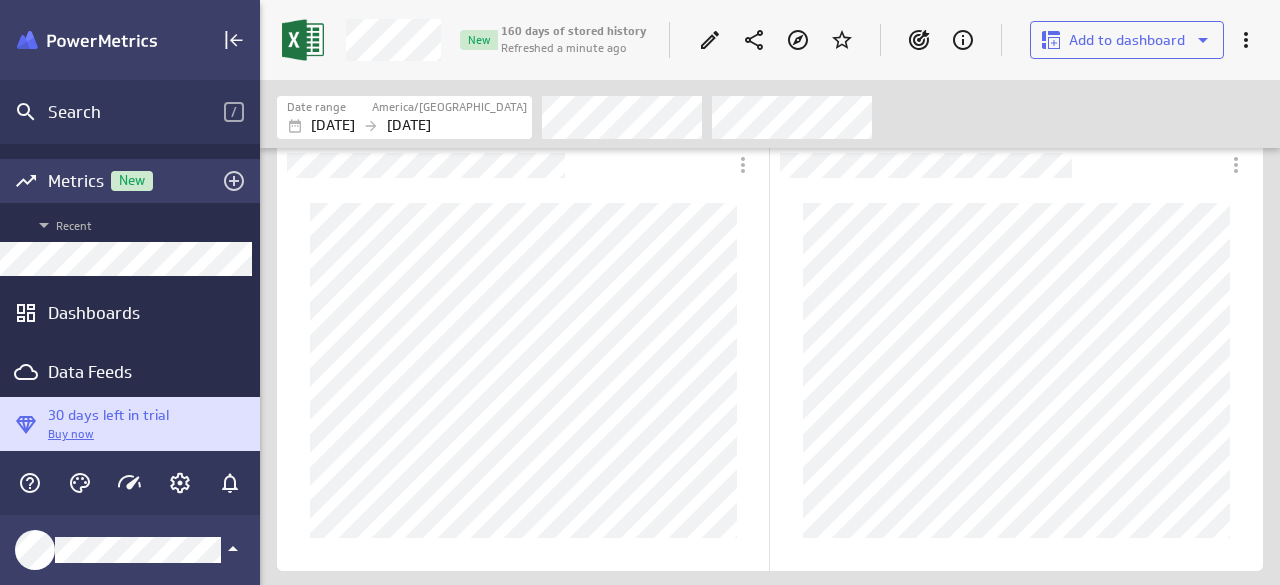 click on "Metrics New" at bounding box center [130, 181] 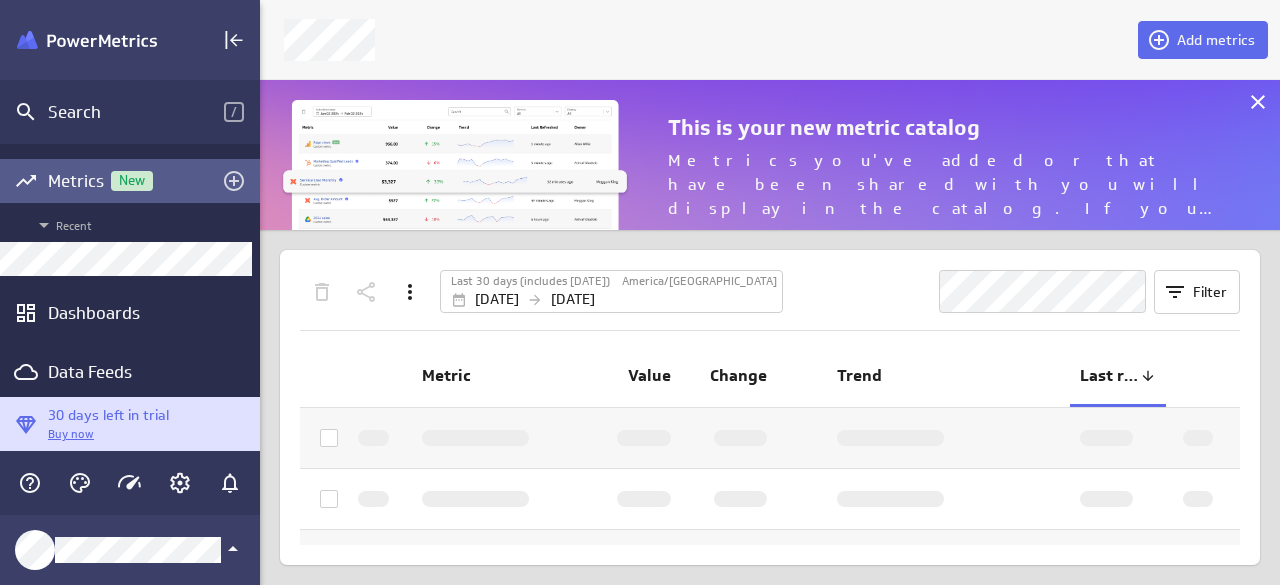 scroll, scrollTop: 10, scrollLeft: 10, axis: both 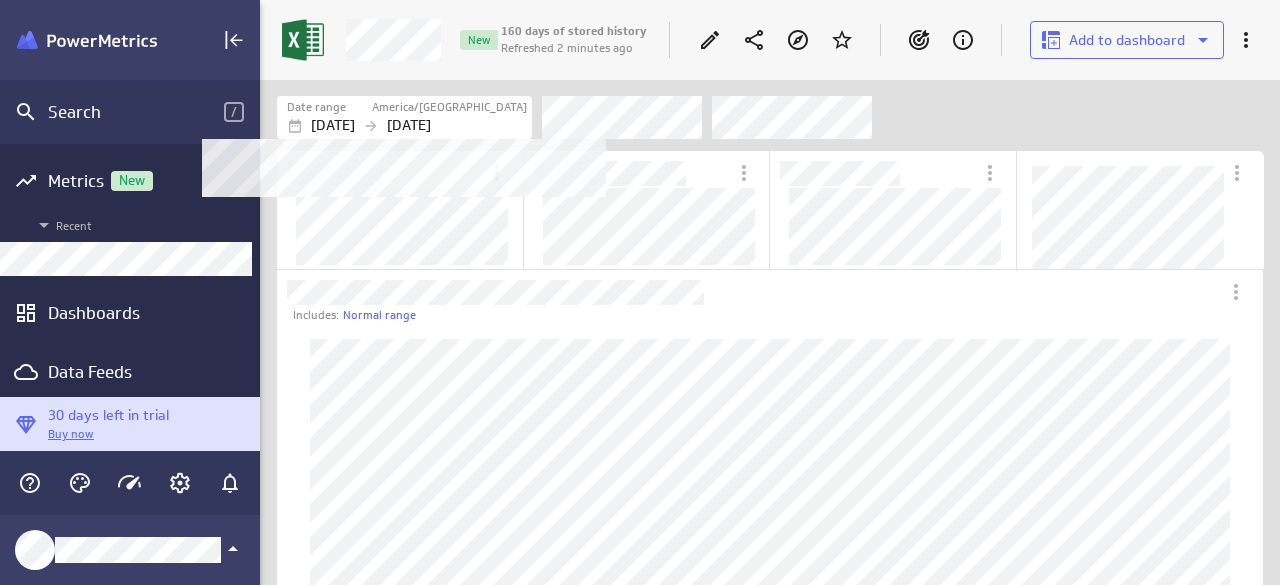 click on "[DATE]" at bounding box center (409, 125) 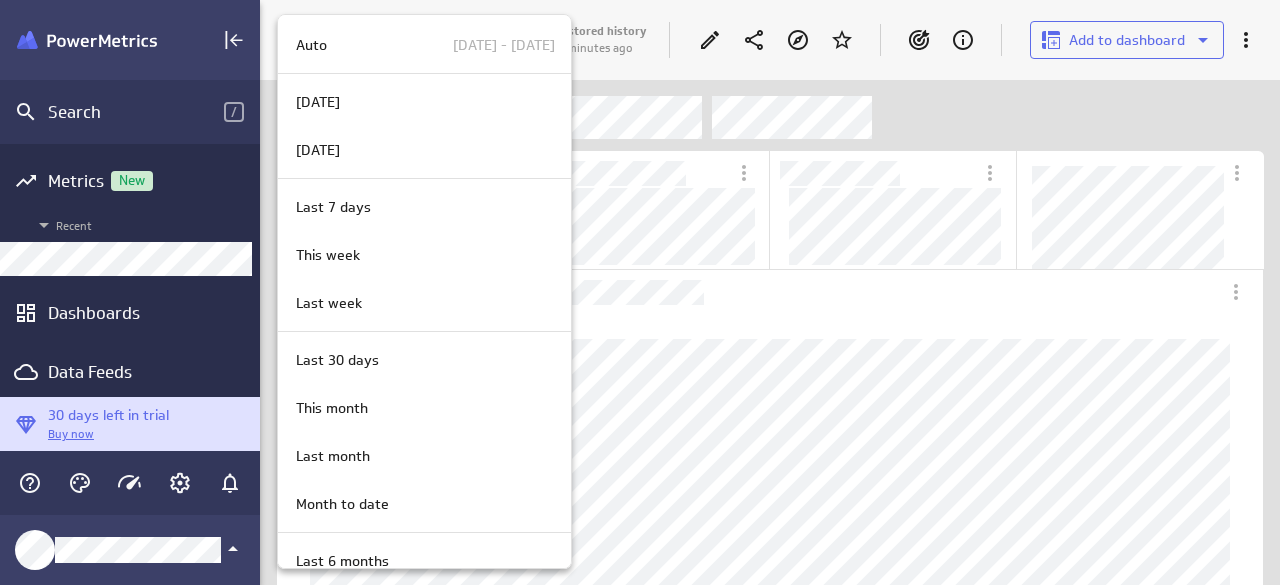 click at bounding box center (640, 292) 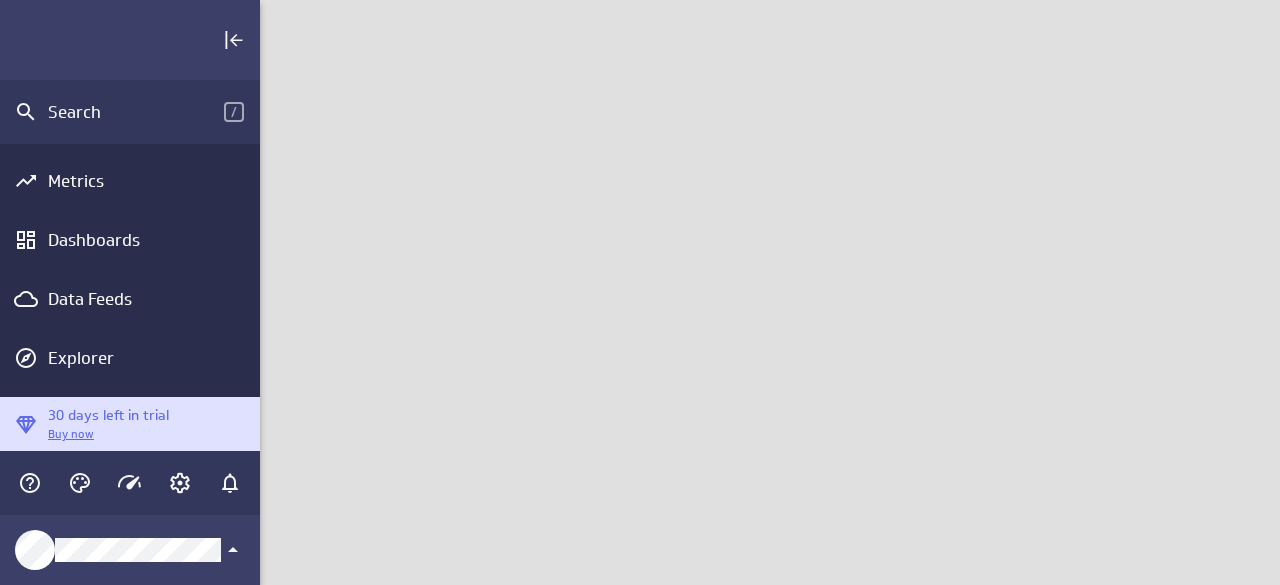scroll, scrollTop: 0, scrollLeft: 0, axis: both 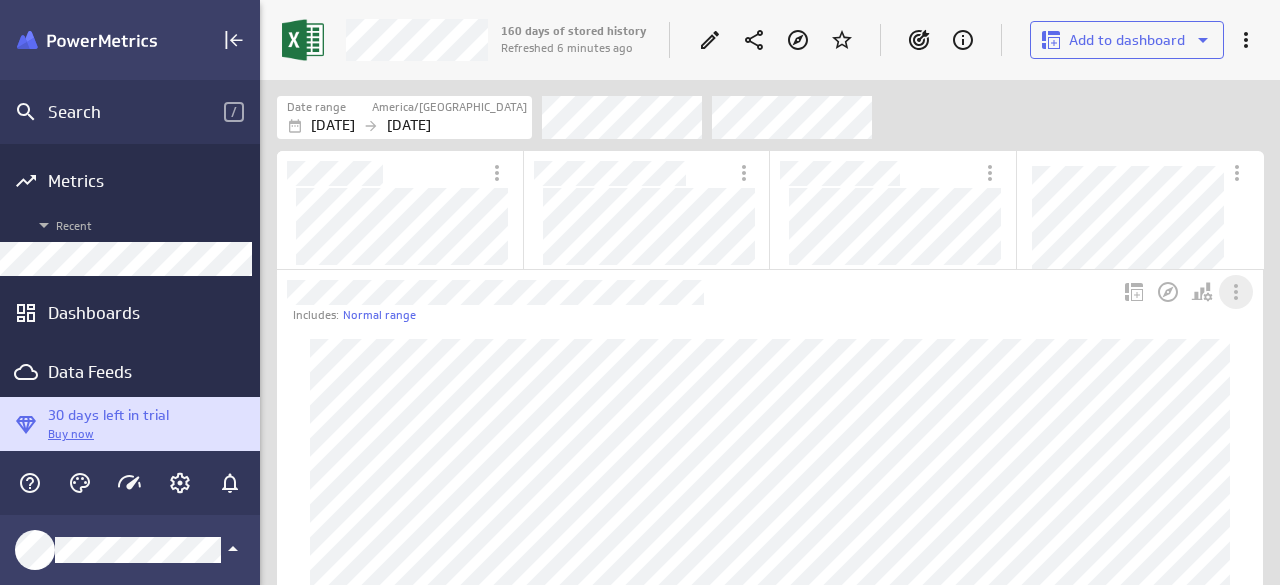 click 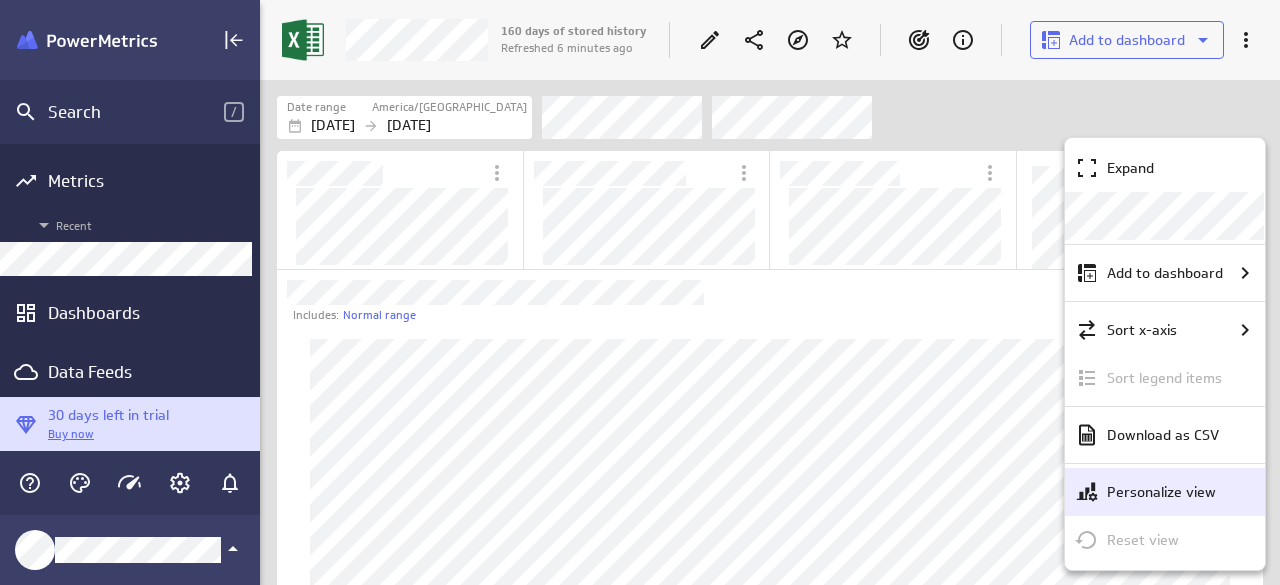 click on "Personalize view" at bounding box center (1161, 492) 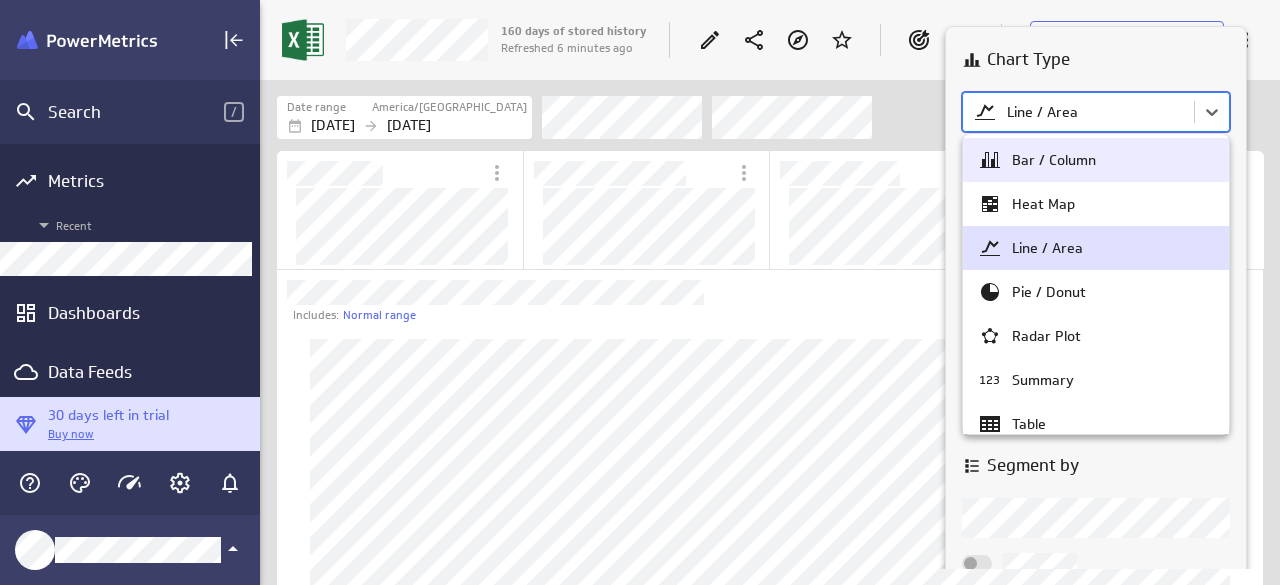 click on "Search / Metrics Recent Dashboards Data Feeds Explorer 30 days left in trial Buy now 160 days of stored history Refreshed 6 minutes ago Add to dashboard Date range America/[GEOGRAPHIC_DATA] [DATE] [DATE] Includes:  Normal range Goals About Be notified of changes by setting threshold, range, and recurring target goals New goal (no message) PowerMetrics Assistant Hey [PERSON_NAME]. I’m your PowerMetrics Assistant. If I can’t answer your question, try searching in our  Help Center  (that’s what I do!) You can also contact the  Support Team . How can I help you [DATE]?
Created with Highcharts 9.0.1 Created with Highcharts 9.0.1   Chart Type   option [object Object] focused, 1 of 9. 9 results available. Use Up and Down to choose options, press Enter to select the currently focused option, press Escape to exit the menu, press Tab to select the option and exit the menu. Line / Area Style Smooth Line Legend position   Segment by   Segment by   Over   Over   Series" at bounding box center [640, 292] 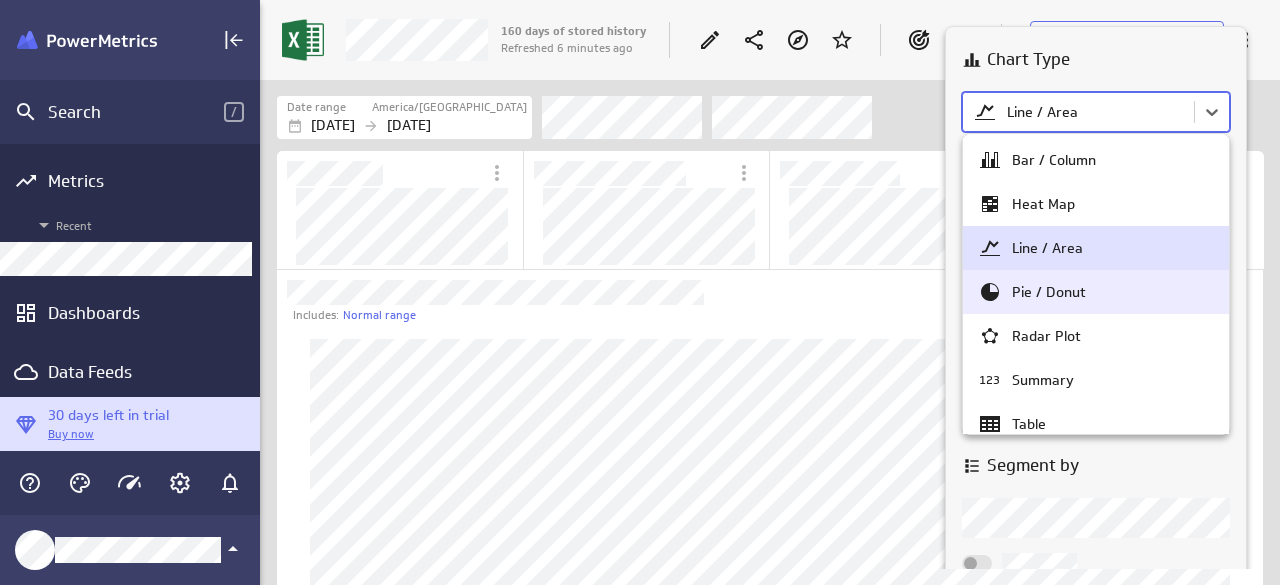 click at bounding box center [640, 292] 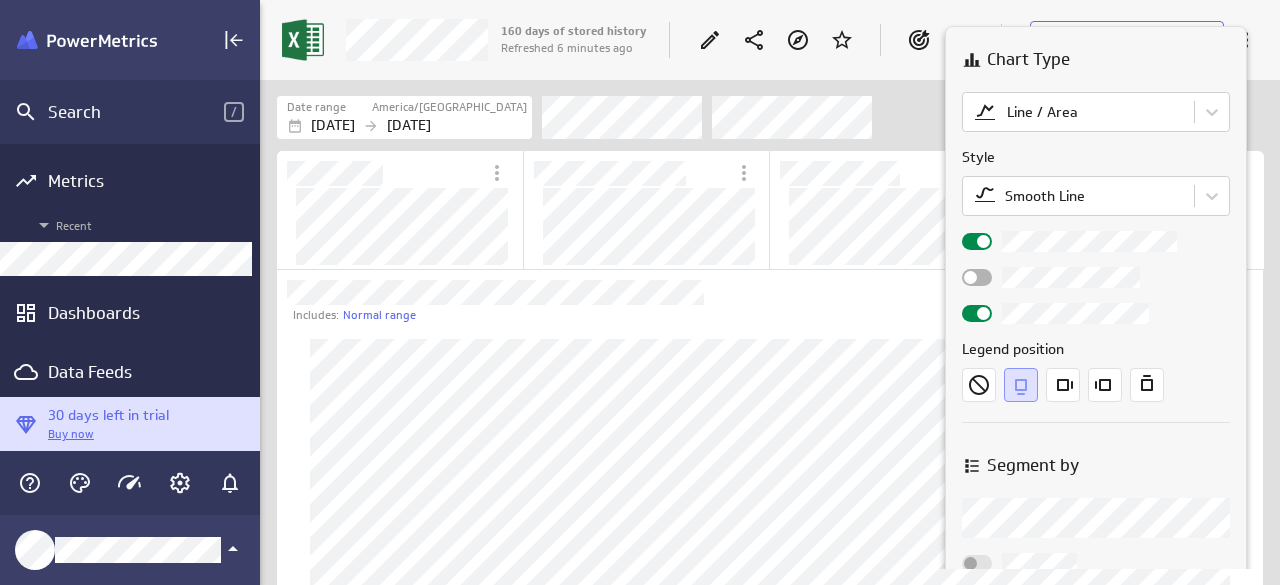 click on "Chart Type   Line / Area Style Smooth Line Legend position   Segment by   Segment by   Over   Over Auto (Monthly)   Series   Line thickness Line style   Vertical axis   Axis label None Range Include zero (default)   Values     Comparison   Comparison None   Analyses   Normal range Show expected range and unexpected values" at bounding box center (1096, 292) 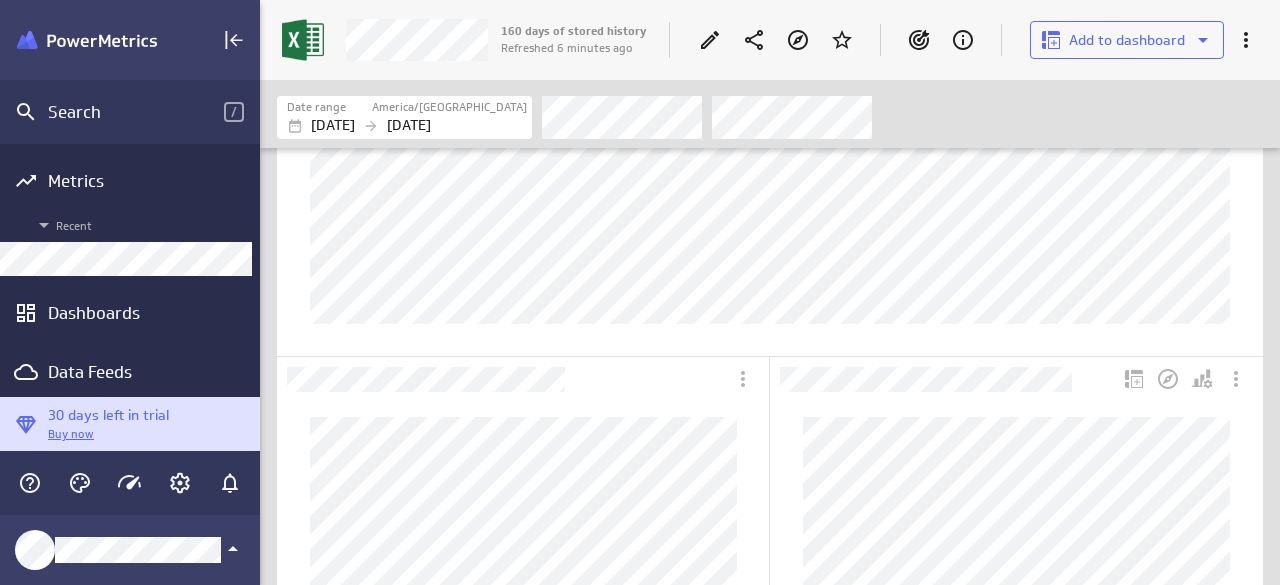 scroll, scrollTop: 524, scrollLeft: 0, axis: vertical 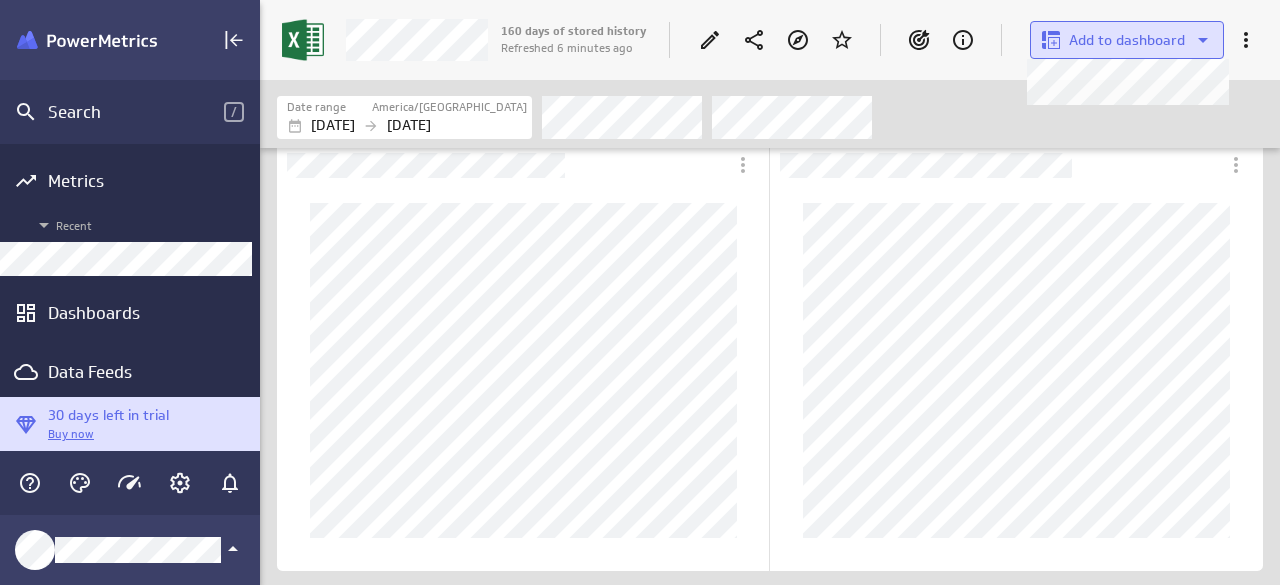 click on "Add to dashboard" at bounding box center (1127, 40) 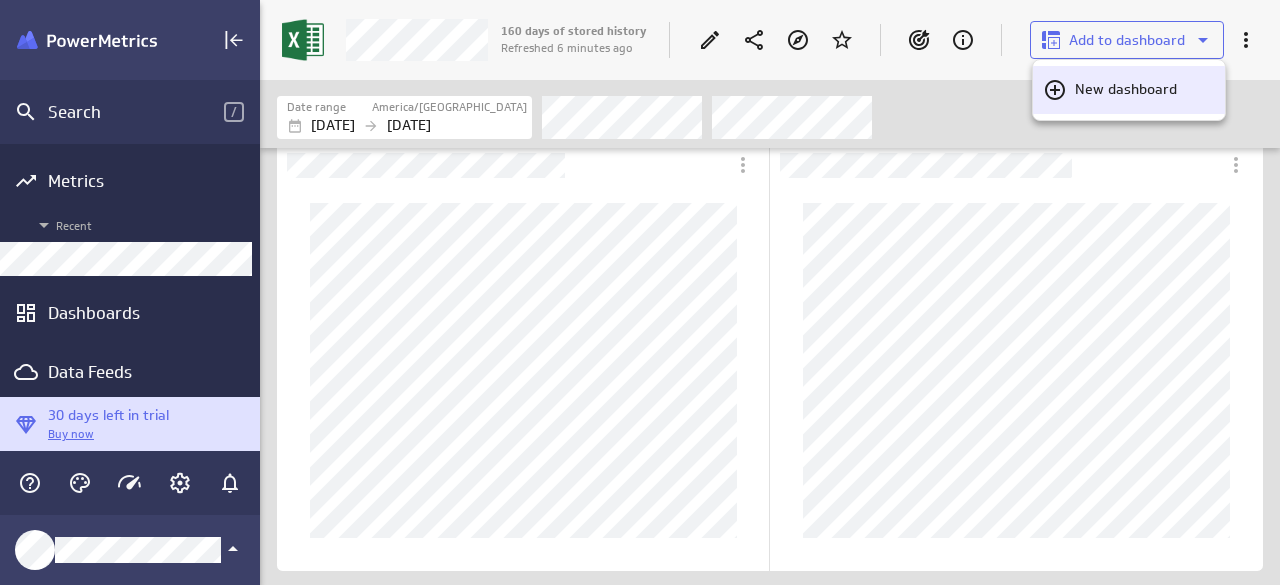 click on "New dashboard" at bounding box center (1126, 89) 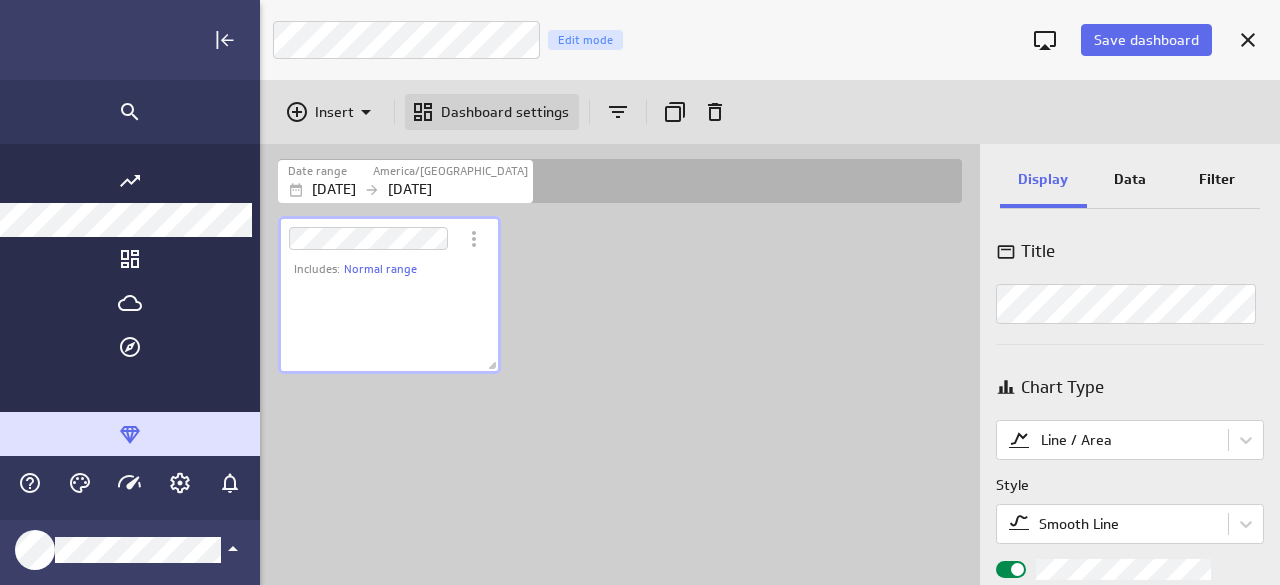 scroll, scrollTop: 9, scrollLeft: 8, axis: both 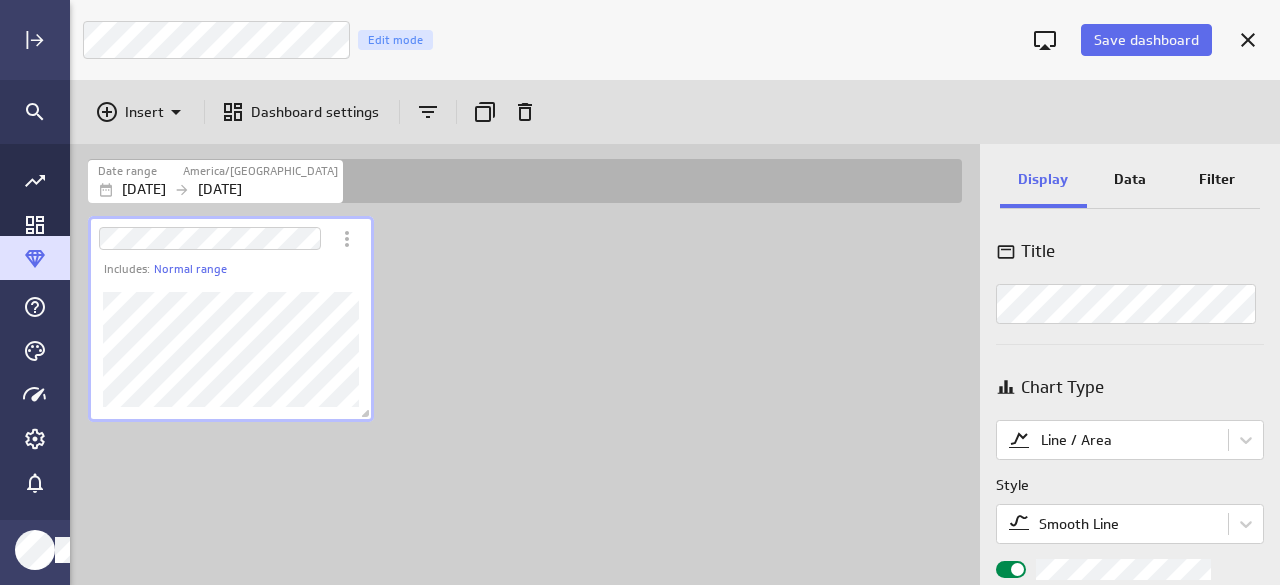 click on "Data" at bounding box center [1130, 179] 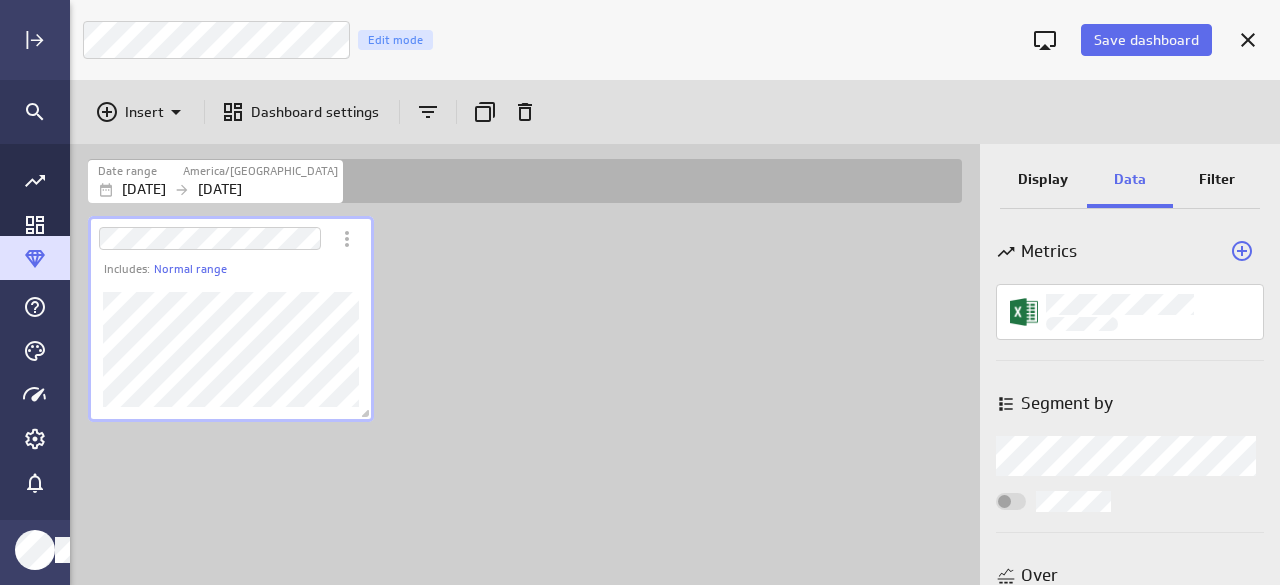 click on "Filter" at bounding box center [1217, 179] 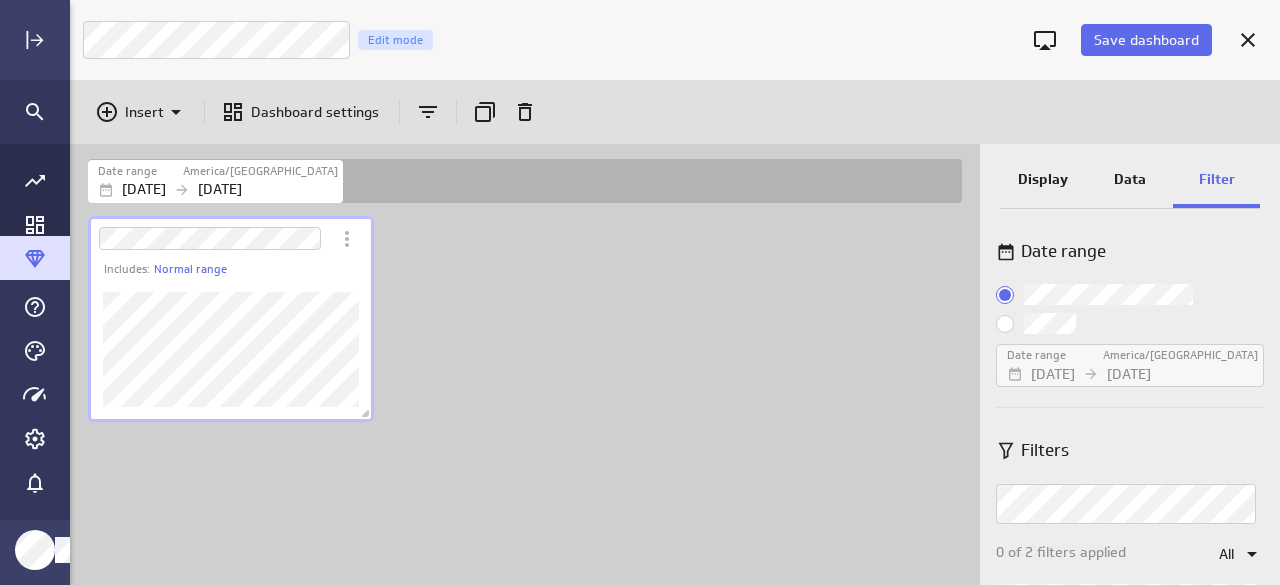 click on "Data" at bounding box center (1130, 181) 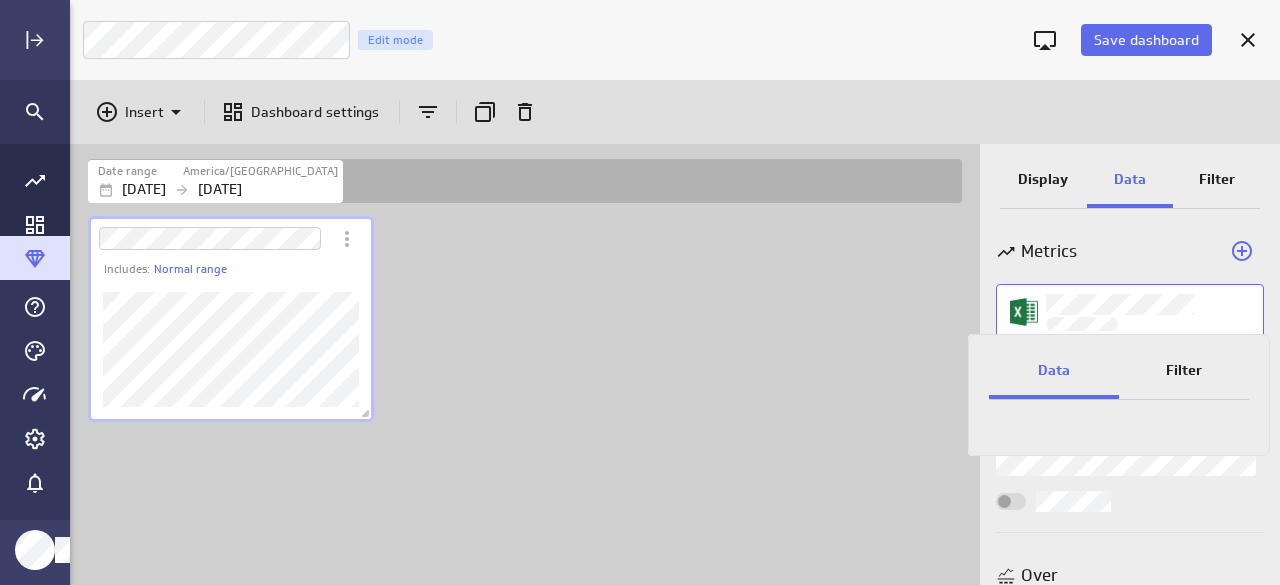 click at bounding box center (640, 292) 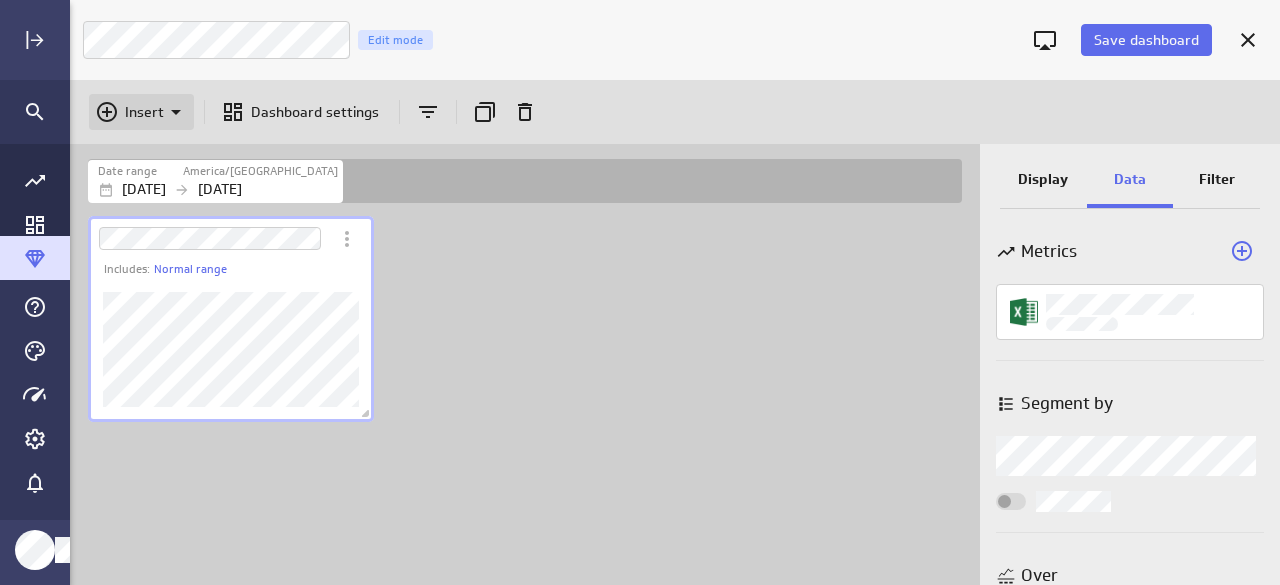 click 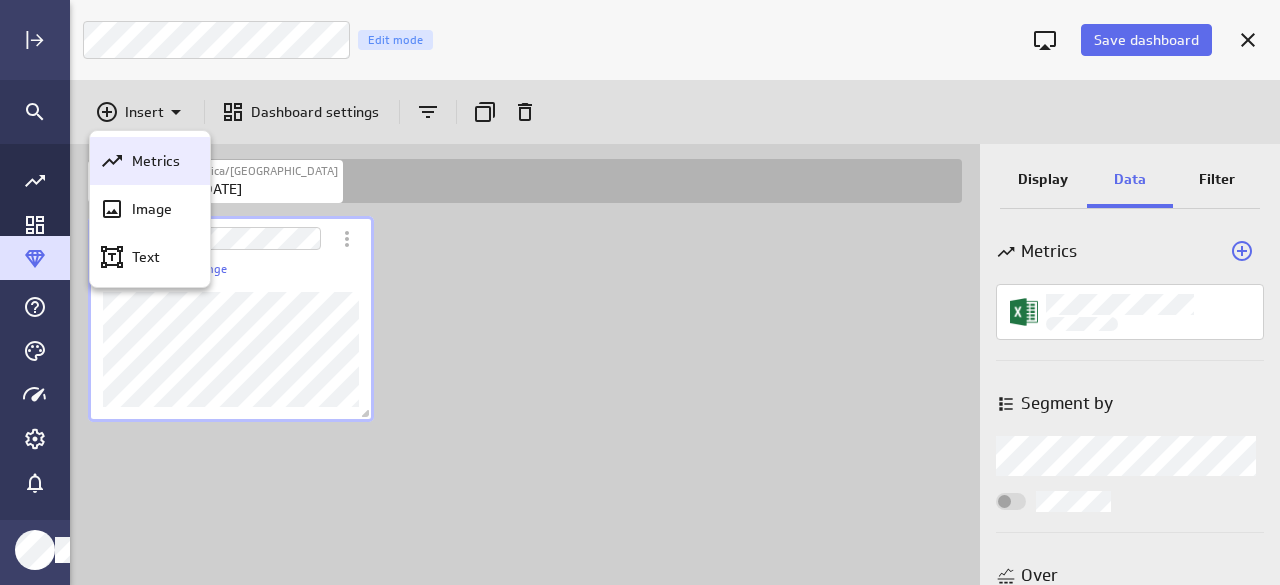 click on "Metrics" at bounding box center (156, 161) 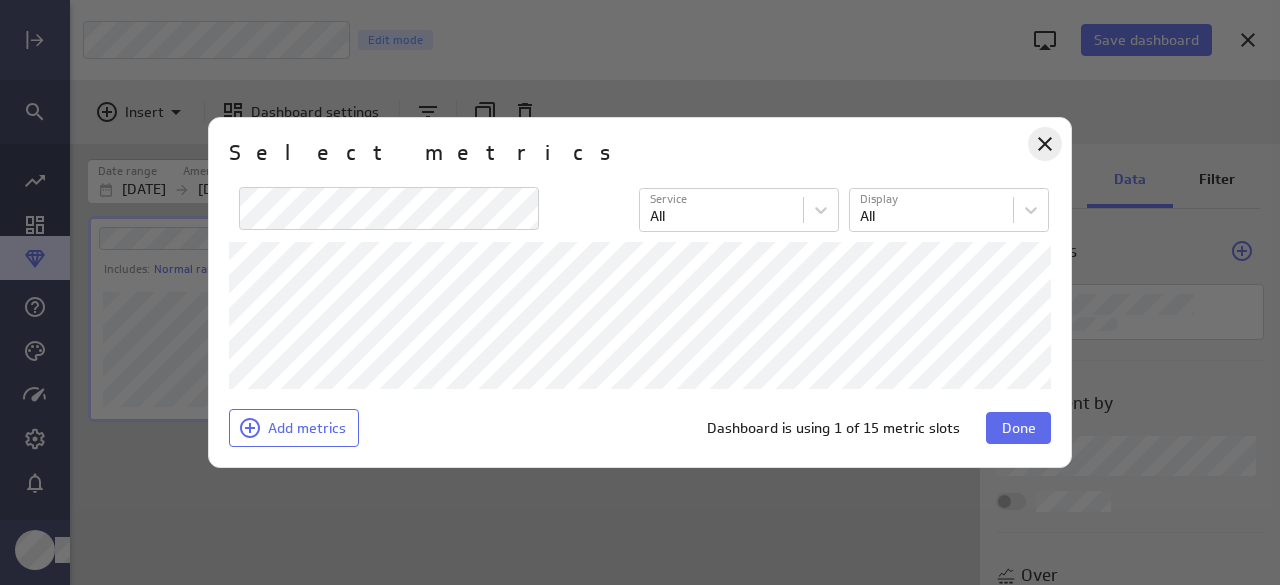 click 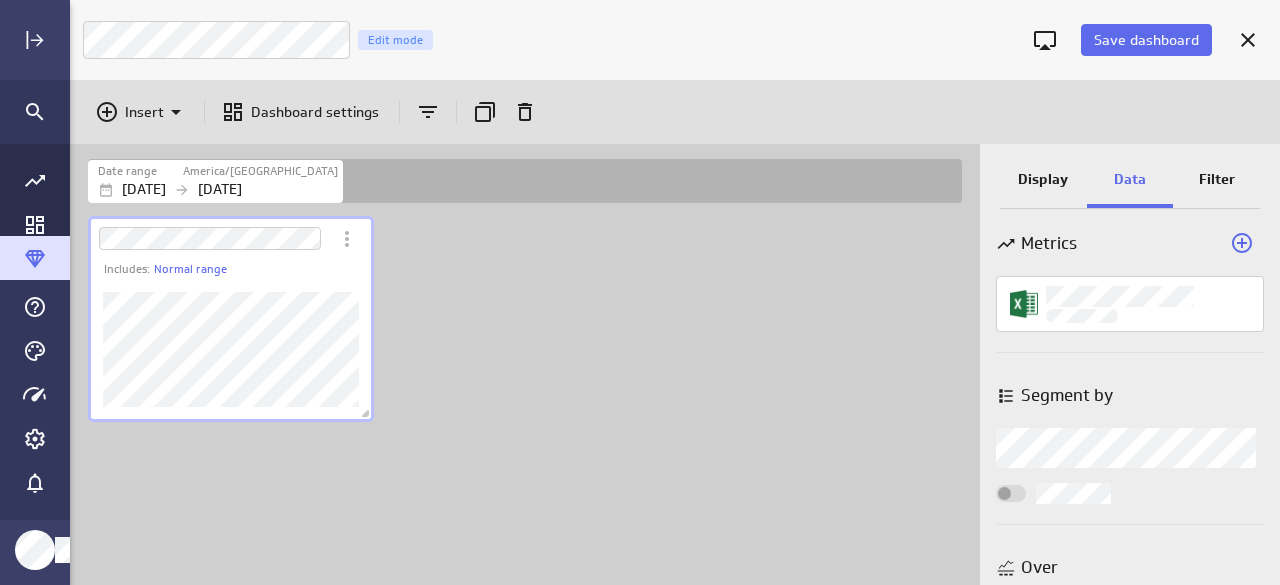 scroll, scrollTop: 0, scrollLeft: 0, axis: both 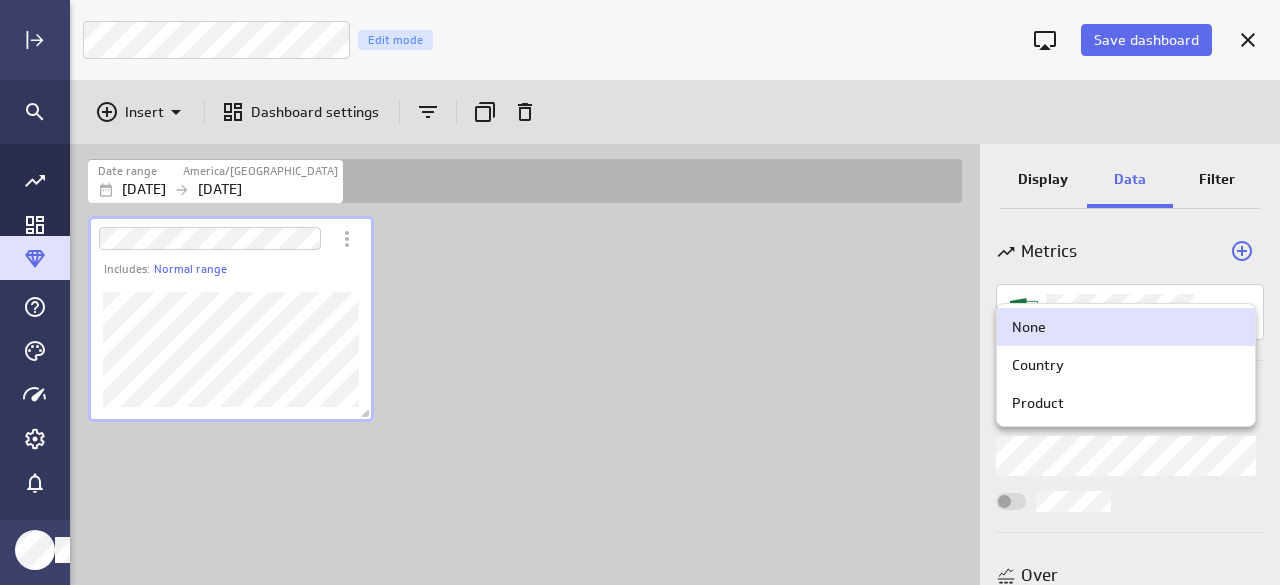click on "Save dashboard Untitled Dashboard Edit mode Insert Dashboard settings Date range [GEOGRAPHIC_DATA]/[GEOGRAPHIC_DATA] [DATE] [DATE] Includes:  Normal range Display Data Filter   Metrics     Segment by   Segment by   Over   Over Auto (Monthly)   Values   (no message) PowerMetrics Assistant Hey [PERSON_NAME]. I’m your PowerMetrics Assistant. If I can’t answer your question, try searching in our  Help Center  (that’s what I do!) You can also contact the  Support Team . How can I help you [DATE]?
Created with Highcharts 9.0.1 None Country Product" at bounding box center [640, 292] 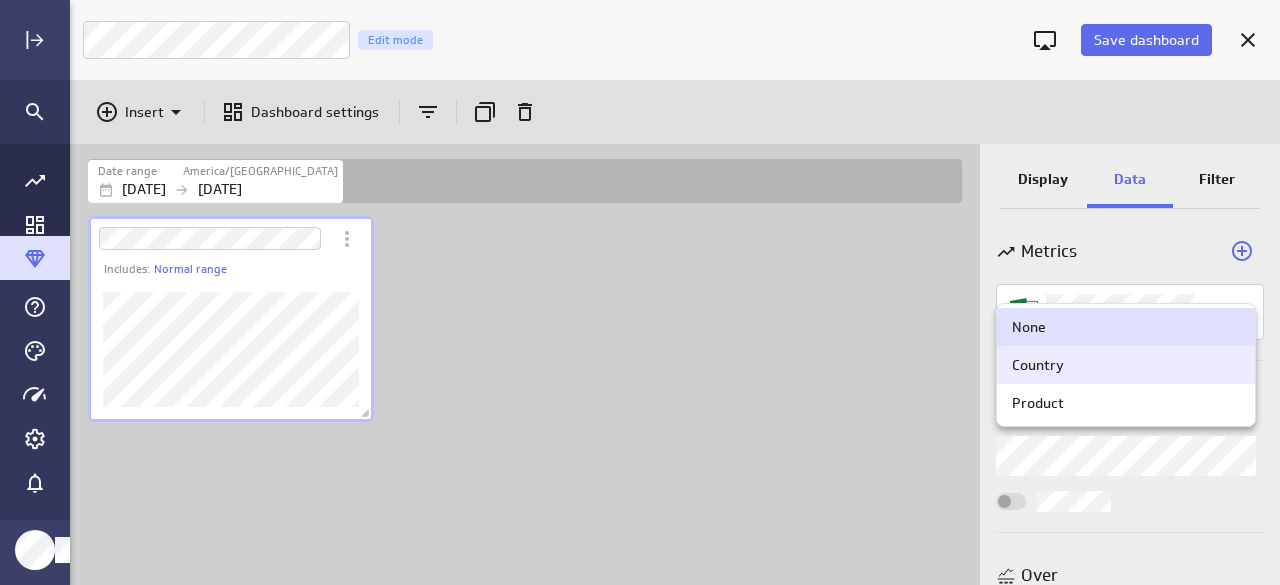 click at bounding box center [640, 292] 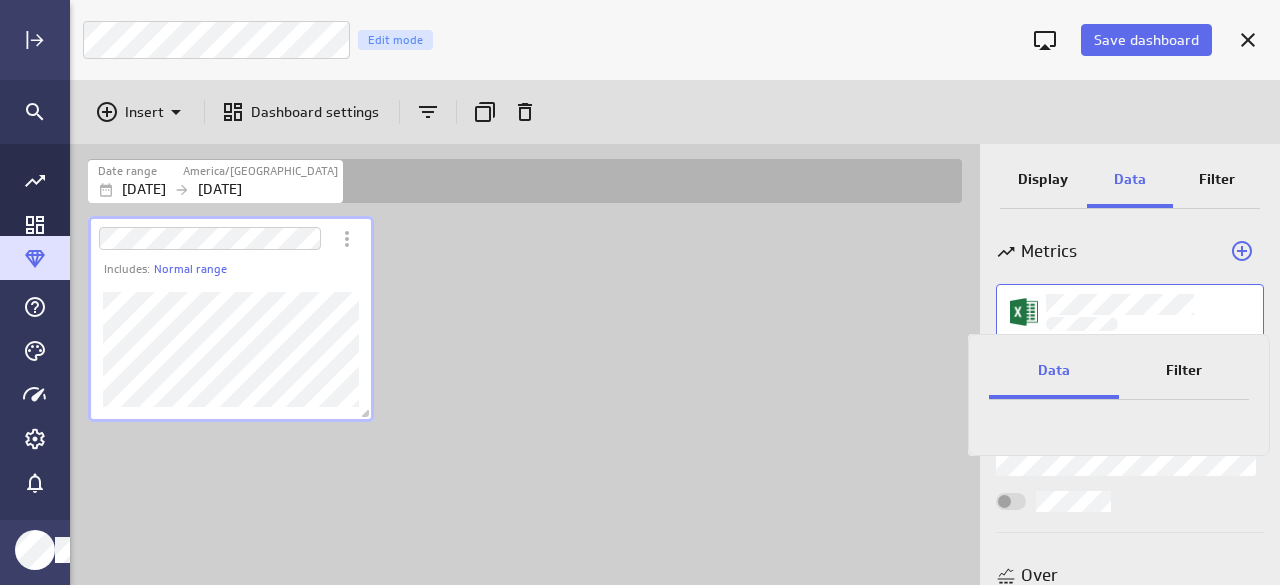 click on "Filter" at bounding box center (1184, 370) 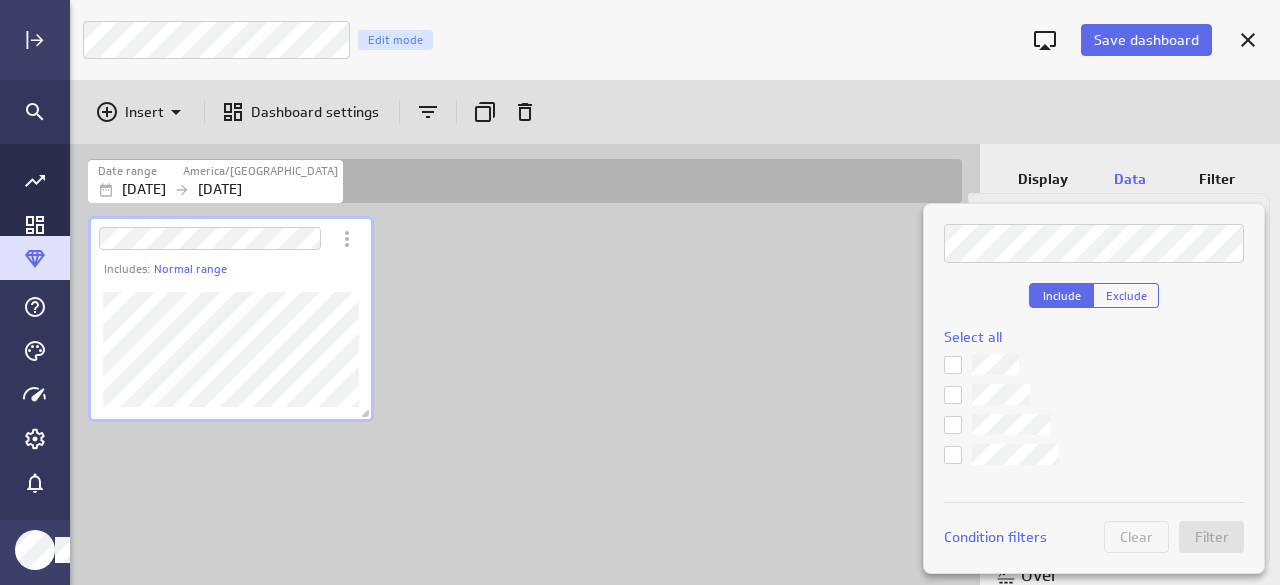 click at bounding box center [0, 0] 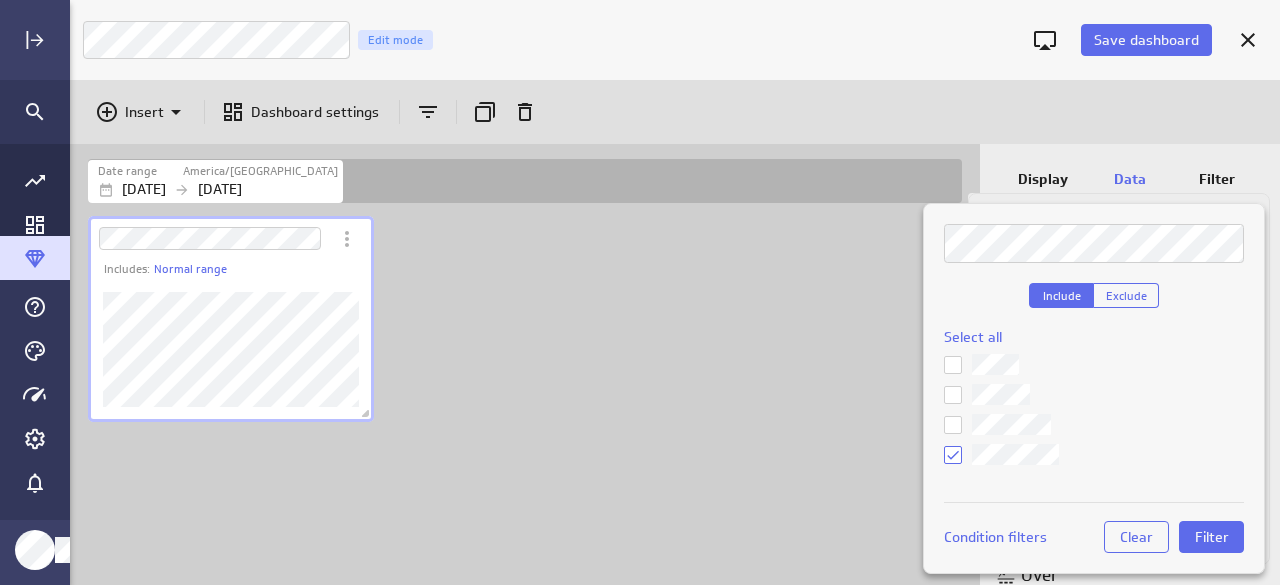click at bounding box center [0, 0] 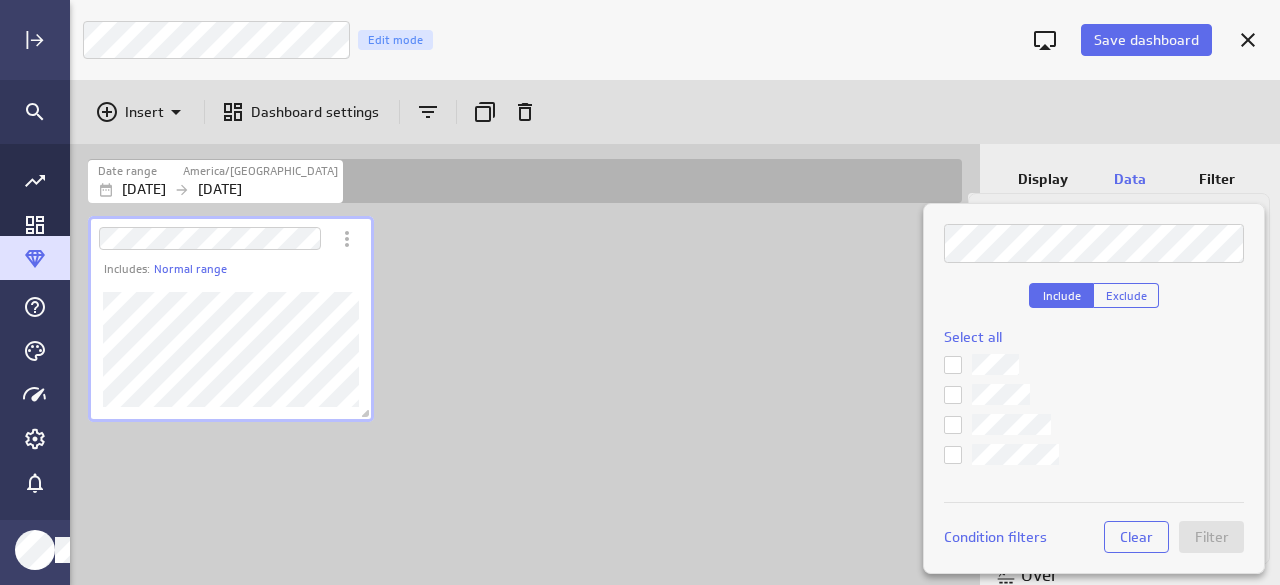 click at bounding box center [640, 292] 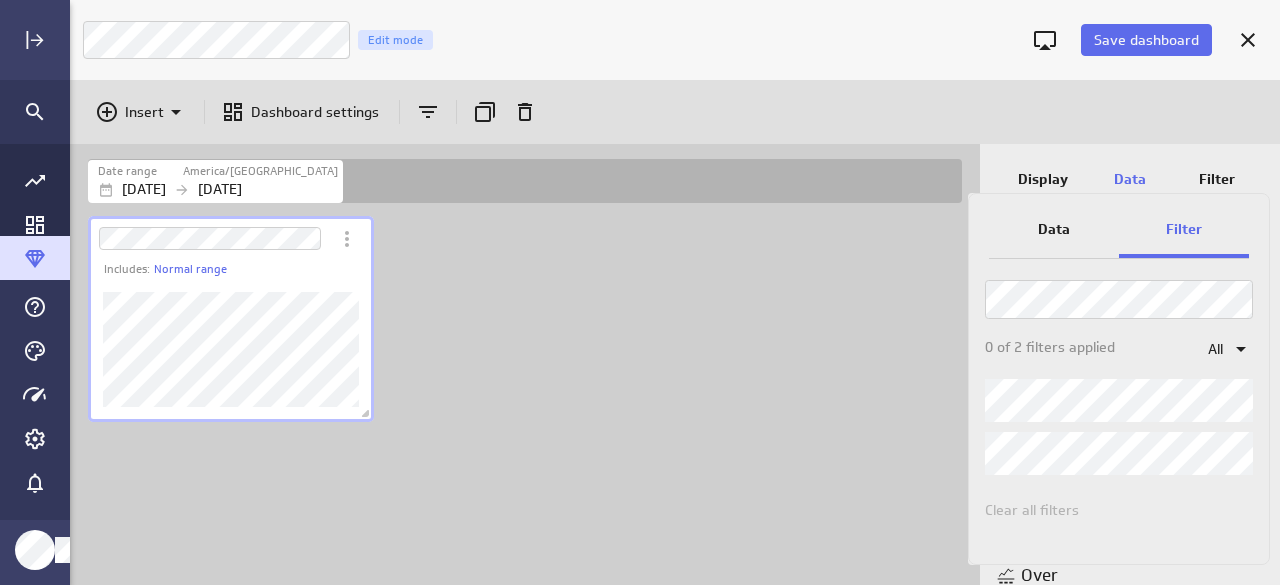 click on "Data" at bounding box center (1054, 229) 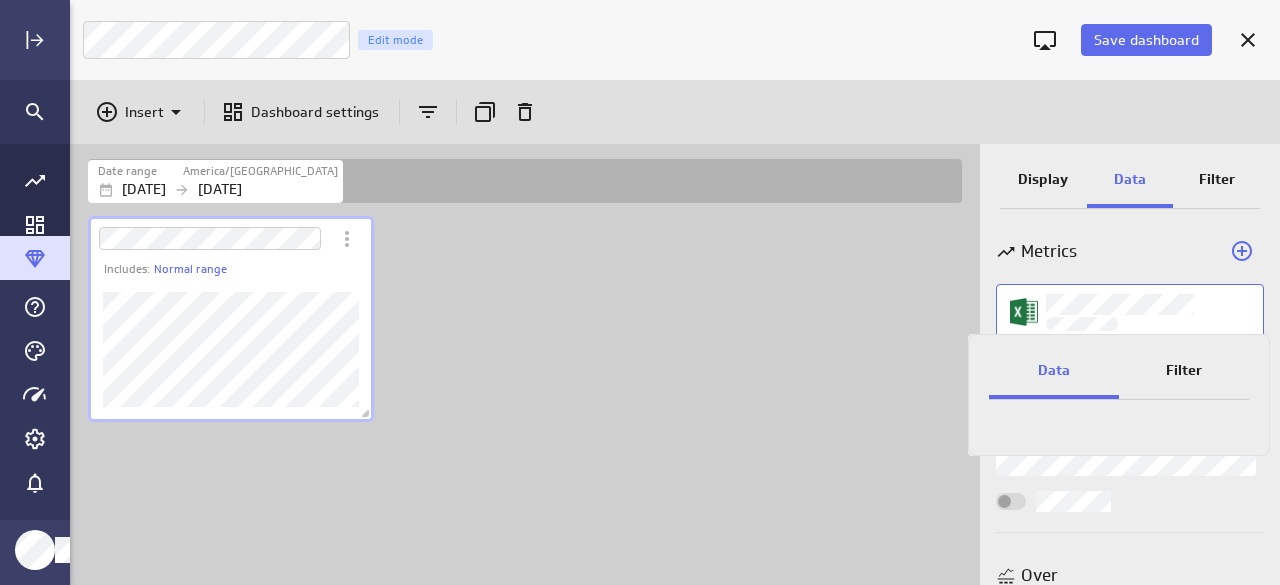 click at bounding box center [640, 292] 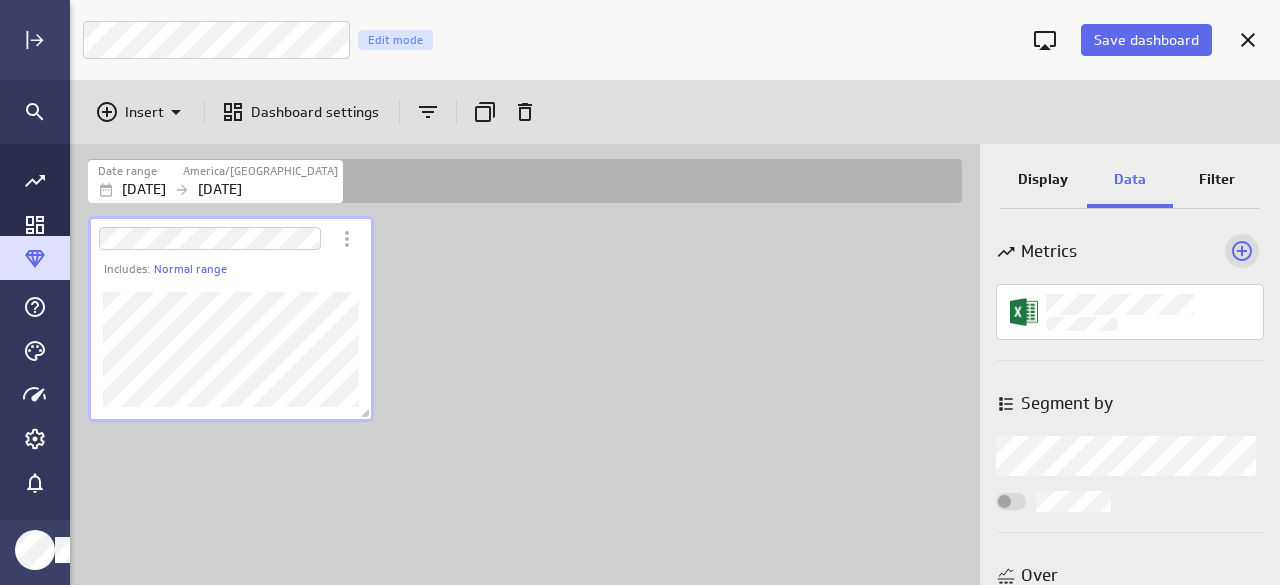click 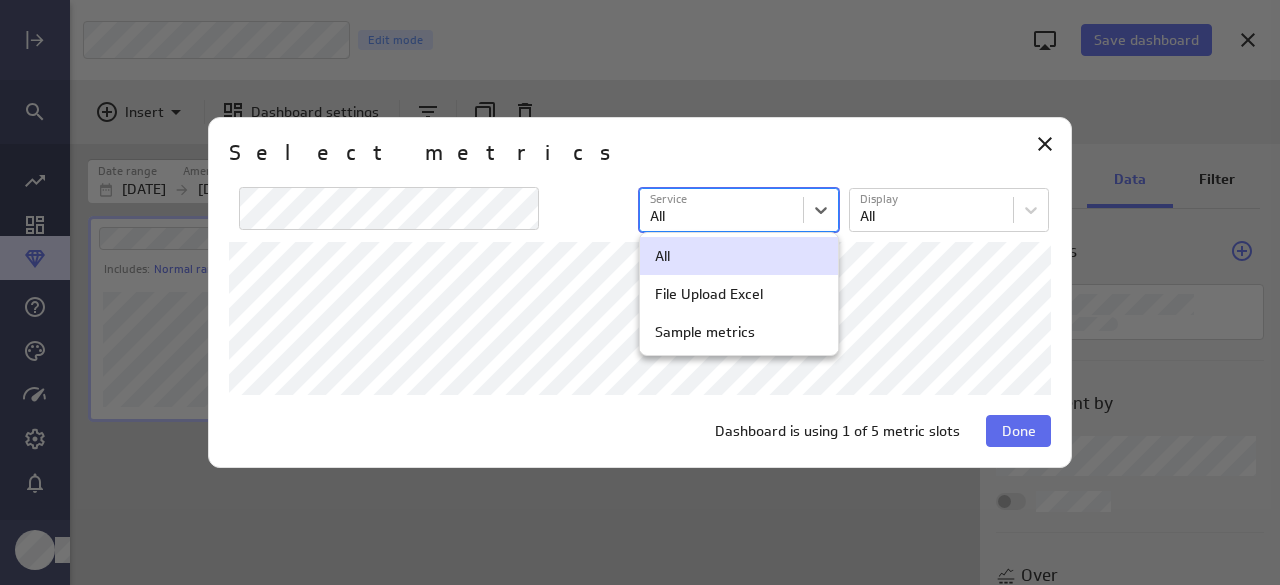 click on "Save dashboard Untitled Dashboard Edit mode Insert Dashboard settings Date range [GEOGRAPHIC_DATA]/[GEOGRAPHIC_DATA] [DATE] [DATE] Includes:  Normal range Display Data Filter   Metrics     Segment by   Segment by   Over   Over Auto (Monthly)   Values   (no message) PowerMetrics Assistant Hey [PERSON_NAME]. I’m your PowerMetrics Assistant. If I can’t answer your question, try searching in our  Help Center  (that’s what I do!) You can also contact the  Support Team . How can I help you [DATE]?
Created with Highcharts 9.0.1 Select metrics Service option All focused, 1 of 3. 3 results available. Use Up and Down to choose options, press Enter to select the currently focused option, press Escape to exit the menu, press Tab to select the option and exit the menu. Service All Display Display All Dashboard is using 1 of 5 metric slots Done All File Upload Excel Sample metrics" at bounding box center (640, 292) 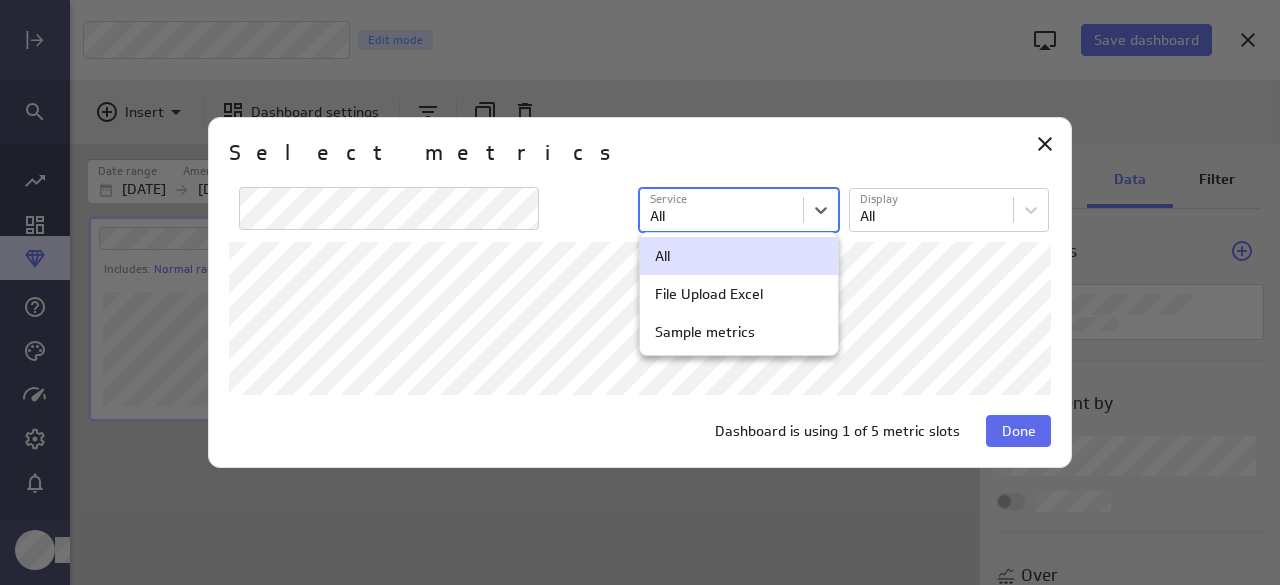 click on "Save dashboard Untitled Dashboard Edit mode Insert Dashboard settings Date range [GEOGRAPHIC_DATA]/[GEOGRAPHIC_DATA] [DATE] [DATE] Includes:  Normal range Display Data Filter   Metrics     Segment by   Segment by   Over   Over Auto (Monthly)   Values   (no message) PowerMetrics Assistant Hey [PERSON_NAME]. I’m your PowerMetrics Assistant. If I can’t answer your question, try searching in our  Help Center  (that’s what I do!) You can also contact the  Support Team . How can I help you [DATE]?
Created with Highcharts 9.0.1 Select metrics Service option All focused, 1 of 3. 3 results available. Use Up and Down to choose options, press Enter to select the currently focused option, press Escape to exit the menu, press Tab to select the option and exit the menu. Service All Display Display All Dashboard is using 1 of 5 metric slots Done All File Upload Excel Sample metrics" at bounding box center [640, 292] 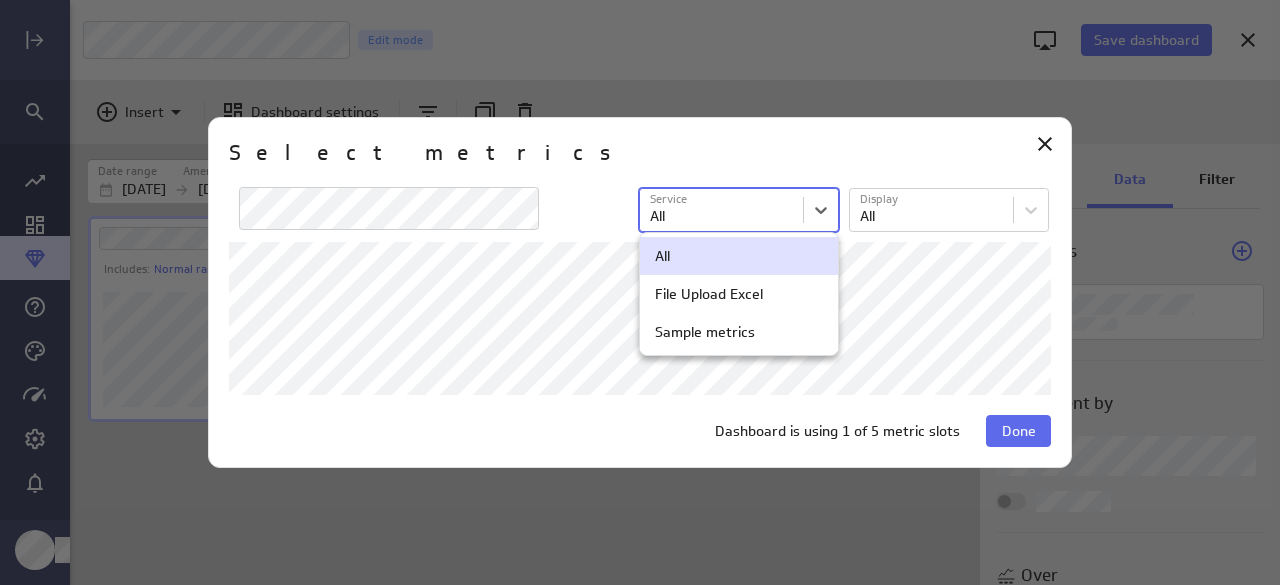click at bounding box center (640, 292) 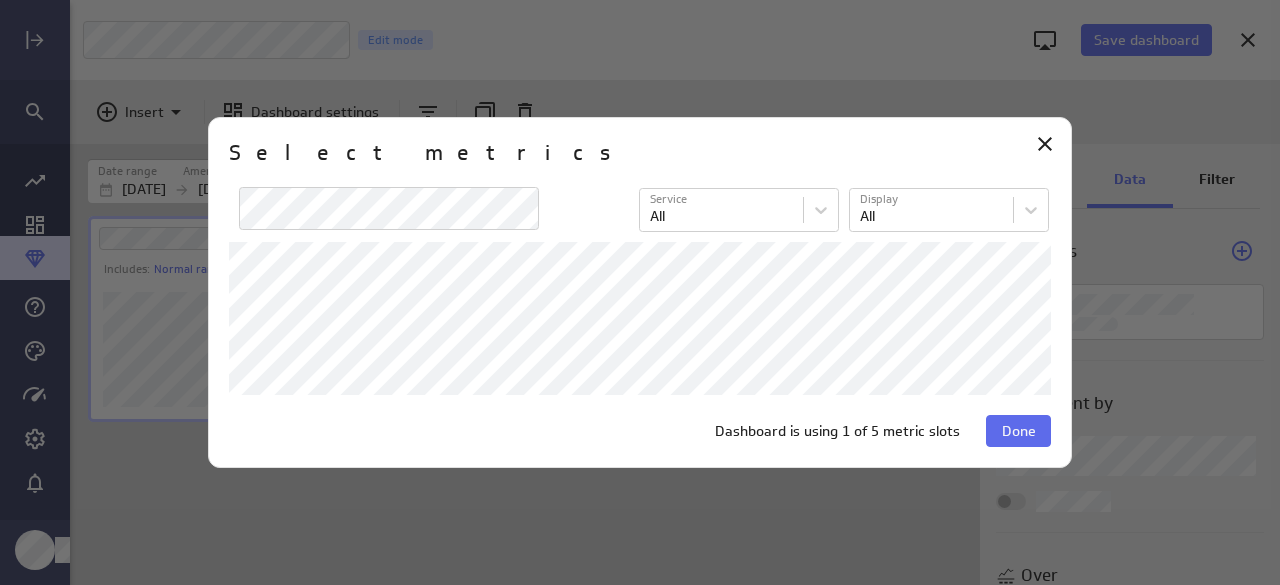 click on "Select metrics" at bounding box center [640, 162] 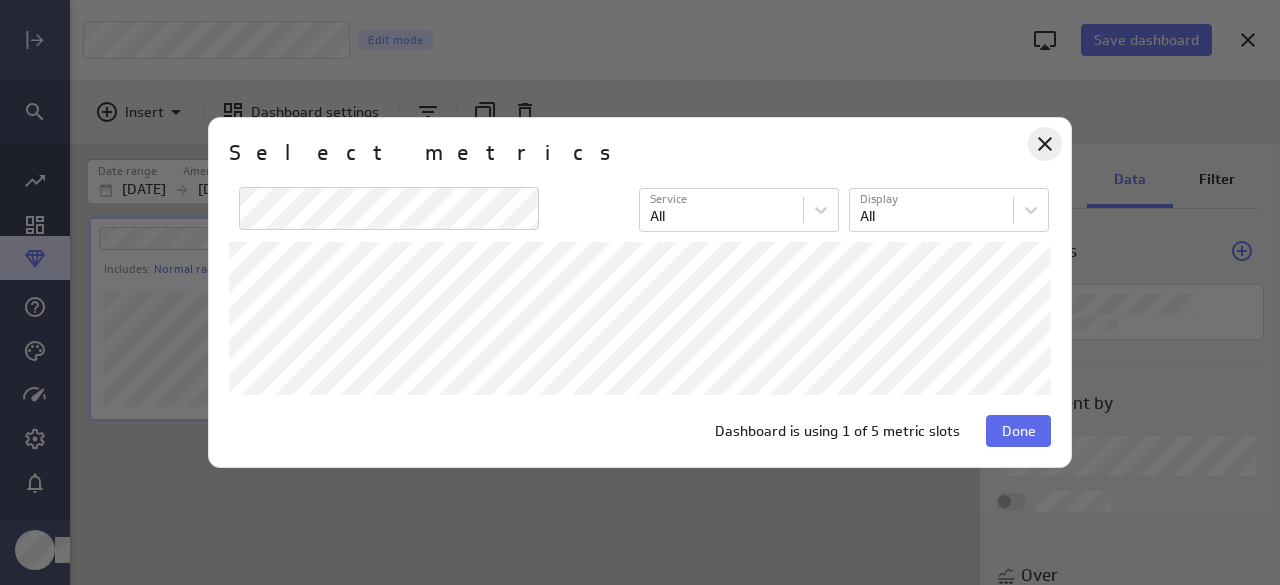 click 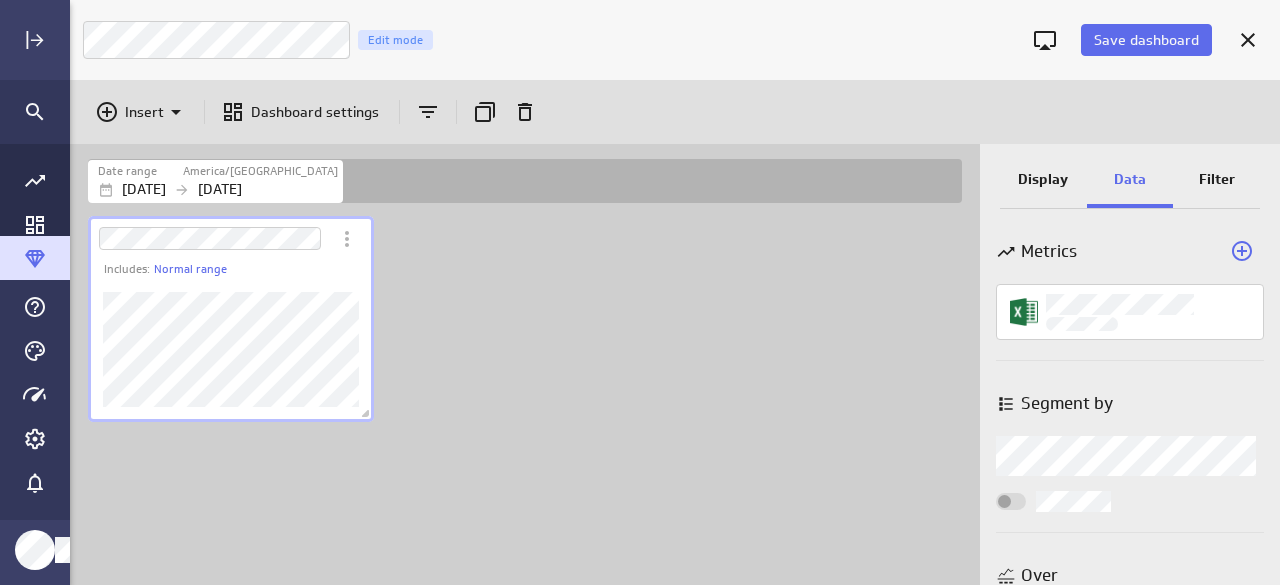 click on "Includes:  Normal range" at bounding box center [529, 398] 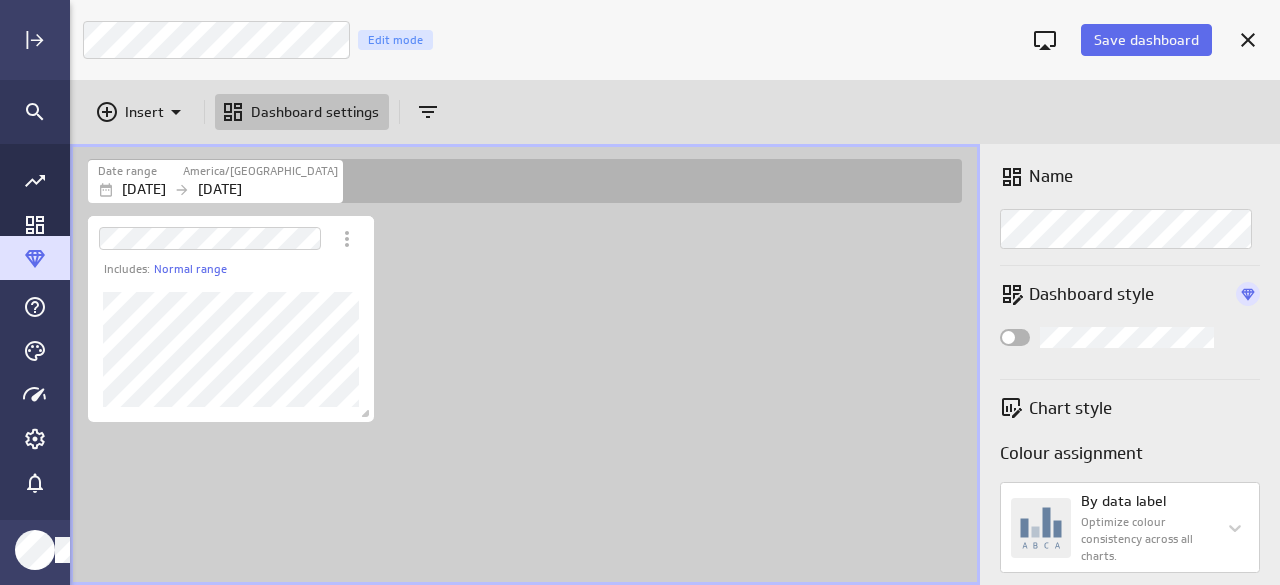 click 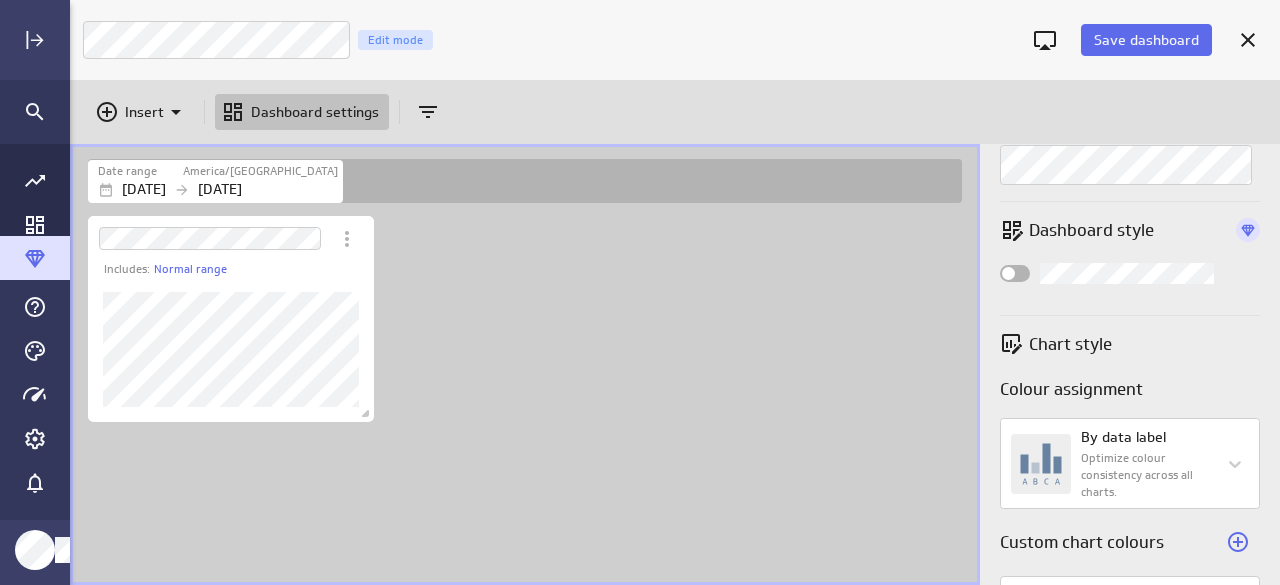 scroll, scrollTop: 0, scrollLeft: 0, axis: both 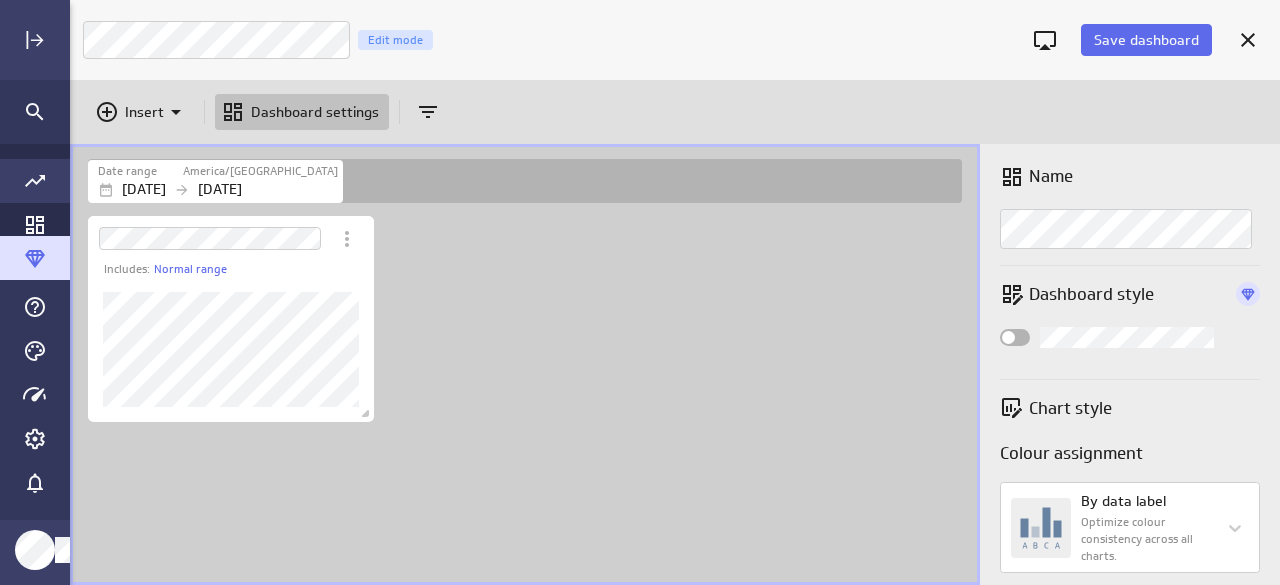 click 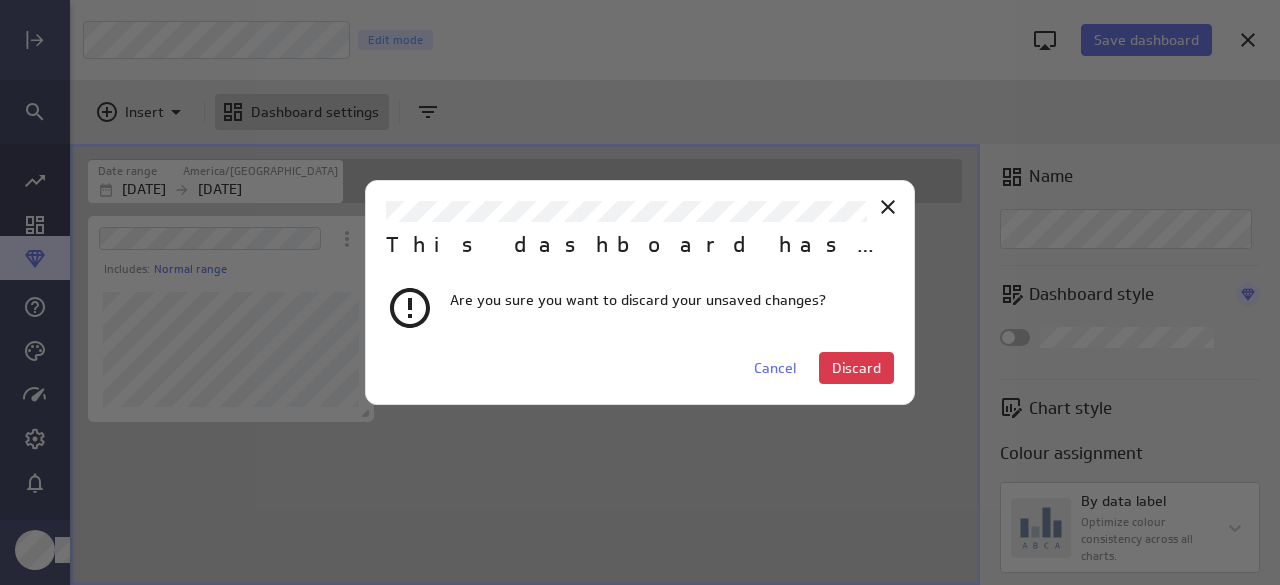 click at bounding box center [640, 292] 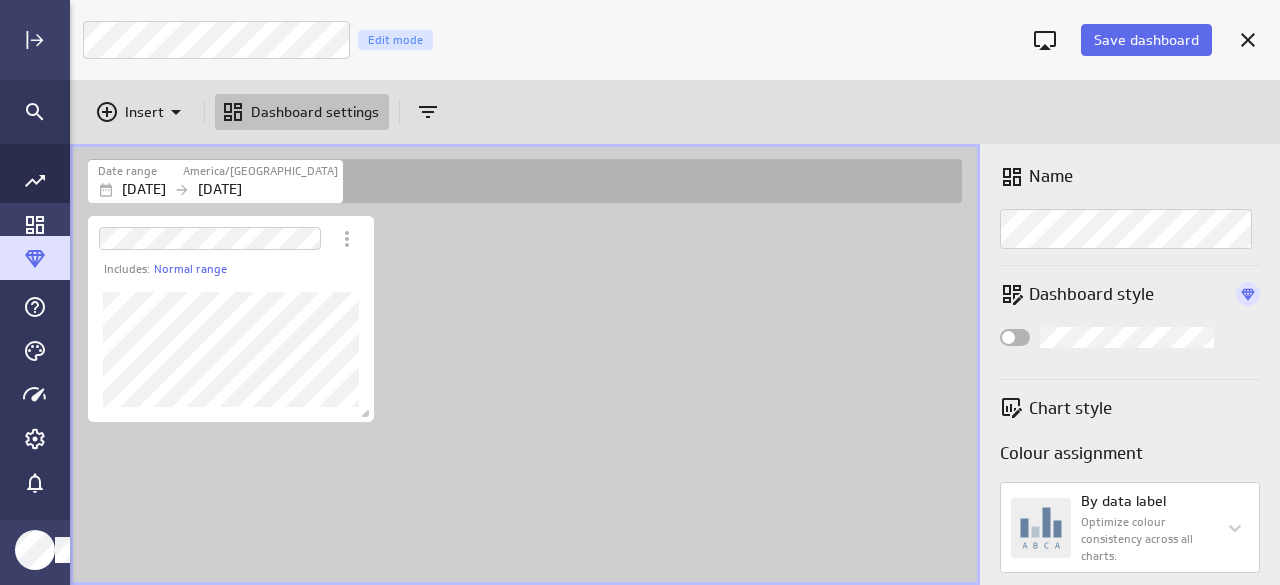 click 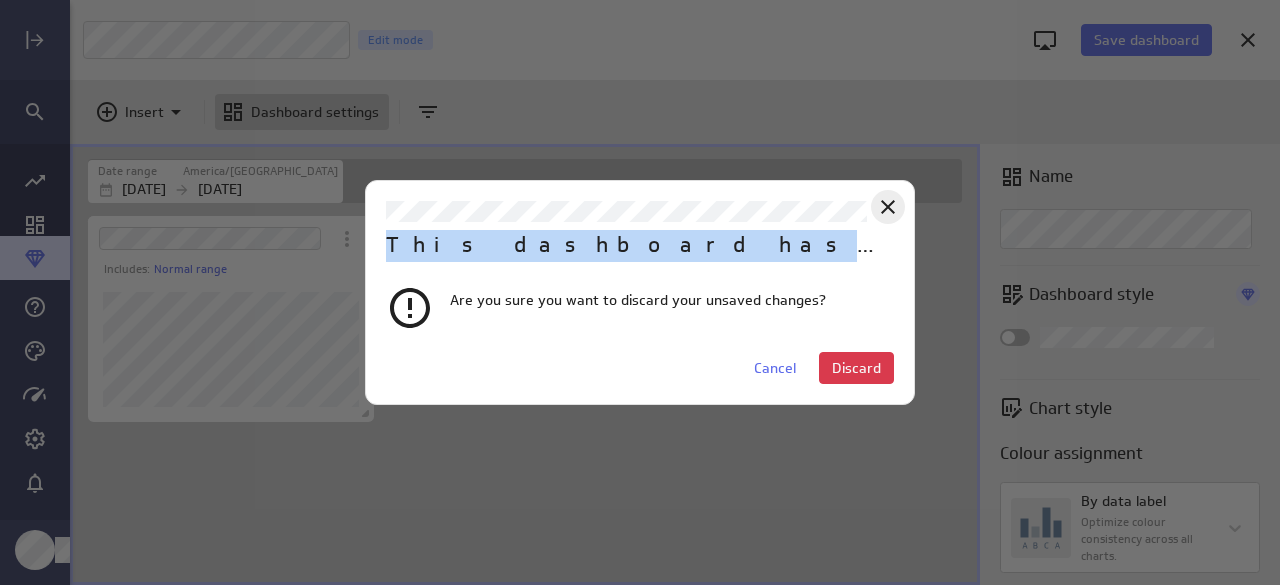 drag, startPoint x: 1127, startPoint y: 27, endPoint x: 879, endPoint y: 212, distance: 309.40103 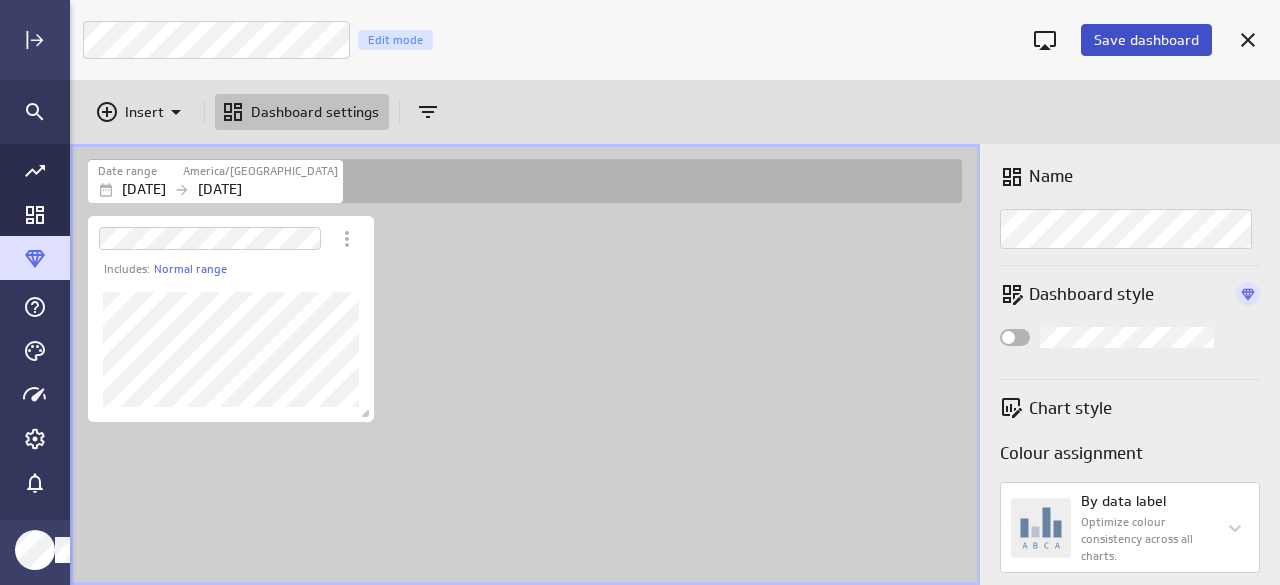 click on "Save dashboard" at bounding box center [1146, 40] 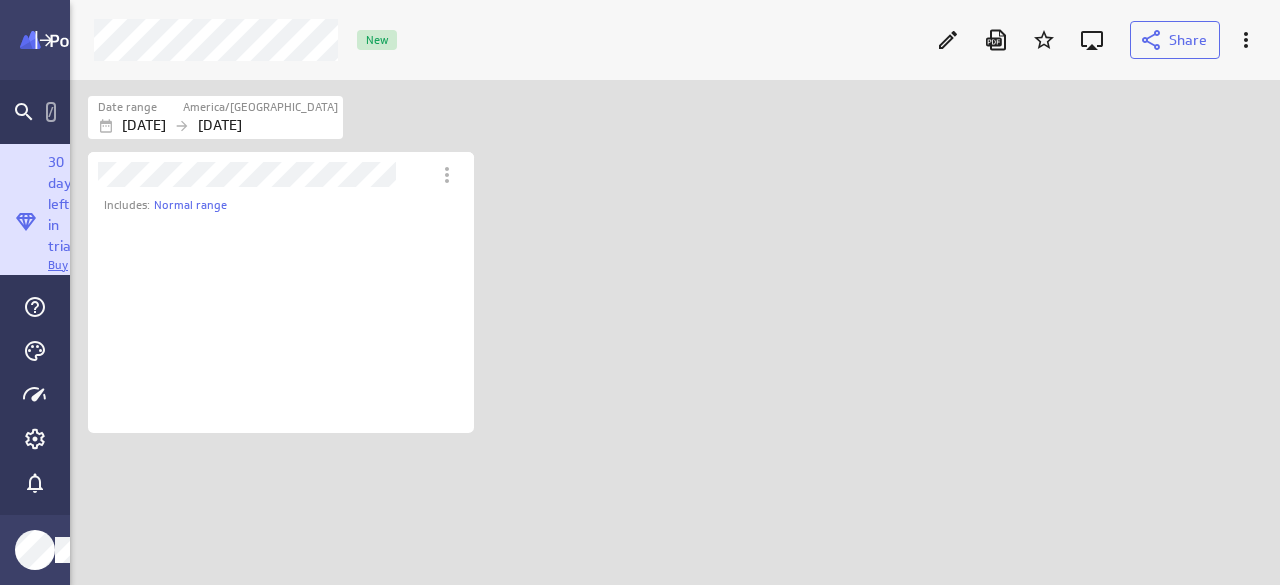 scroll, scrollTop: 10, scrollLeft: 12, axis: both 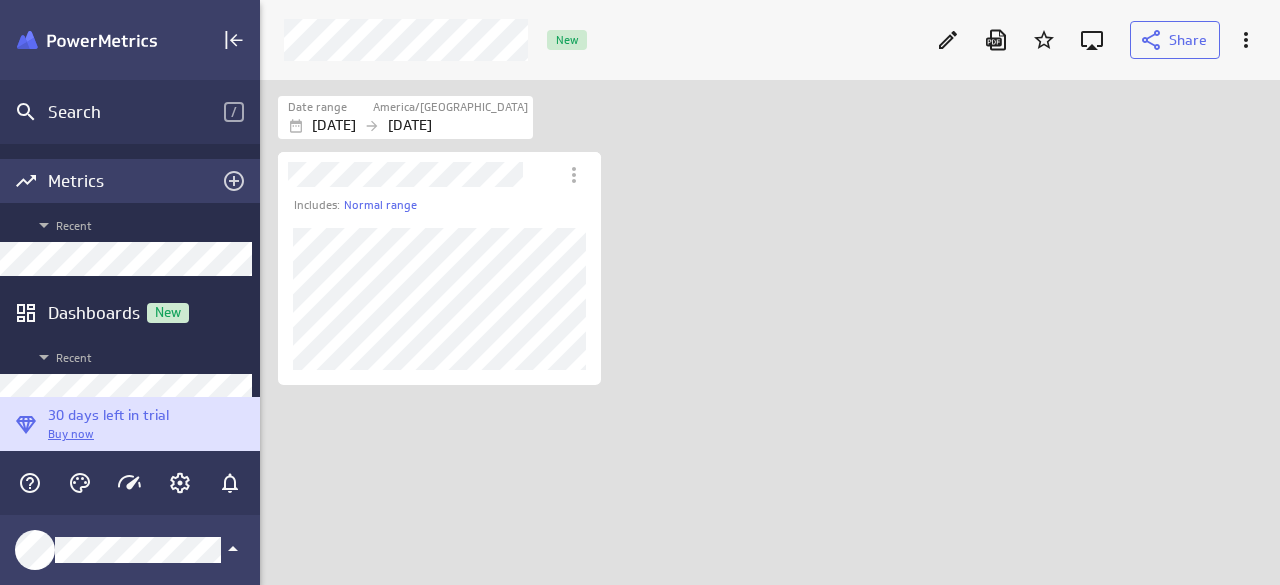 click on "Metrics" at bounding box center [130, 181] 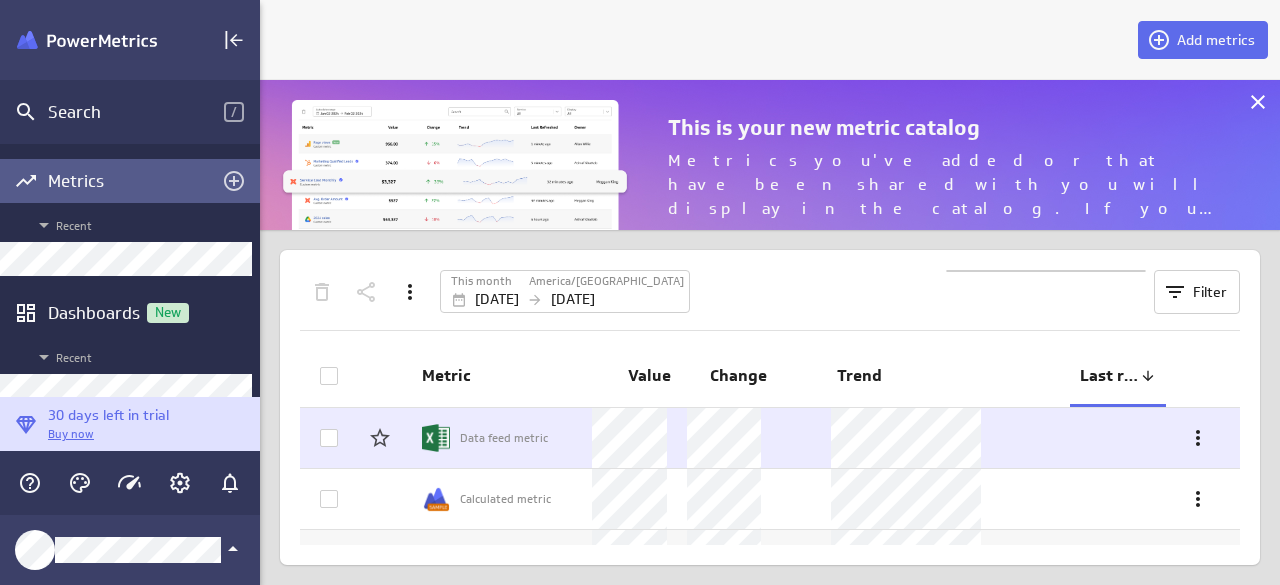 click at bounding box center (724, 438) 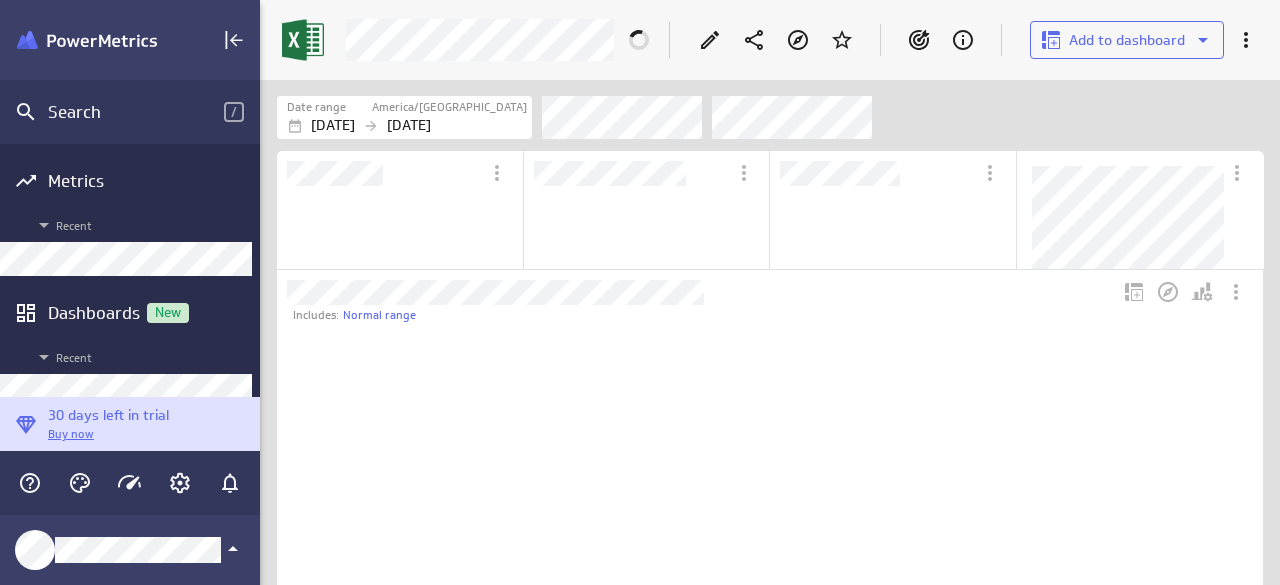 scroll, scrollTop: 9, scrollLeft: 10, axis: both 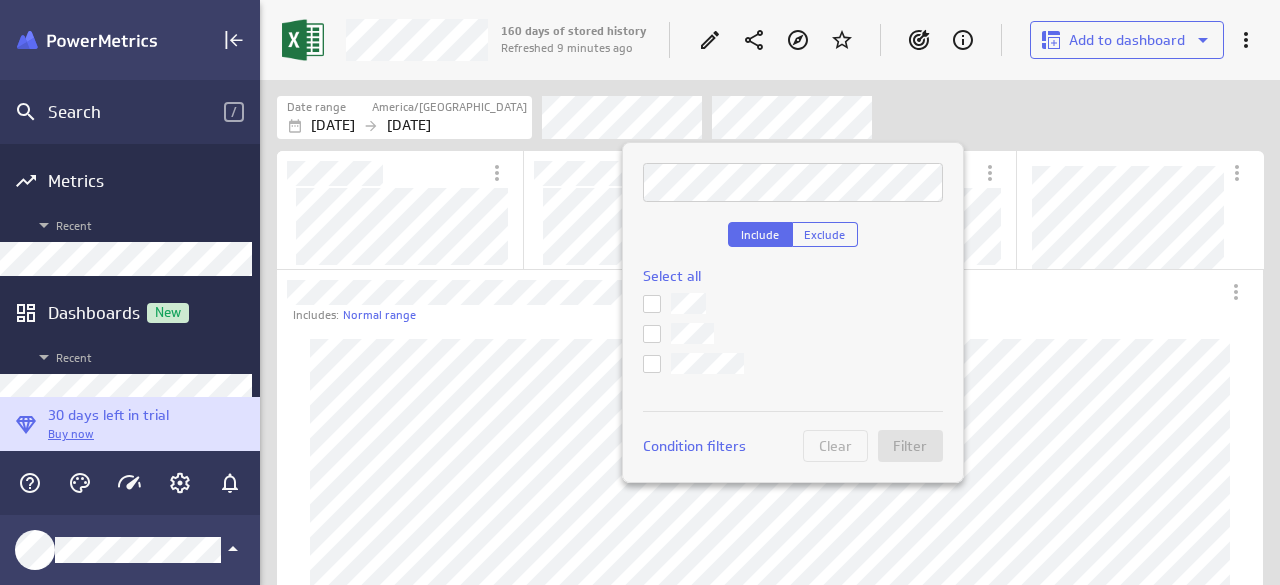 click at bounding box center [640, 292] 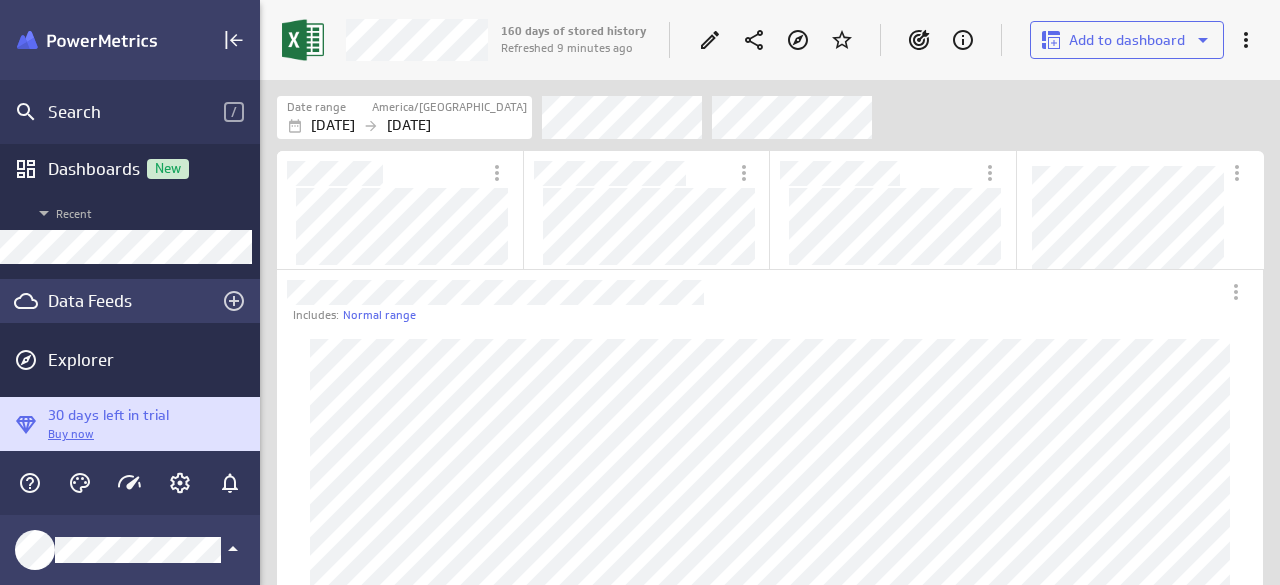 click on "Data Feeds" at bounding box center [130, 301] 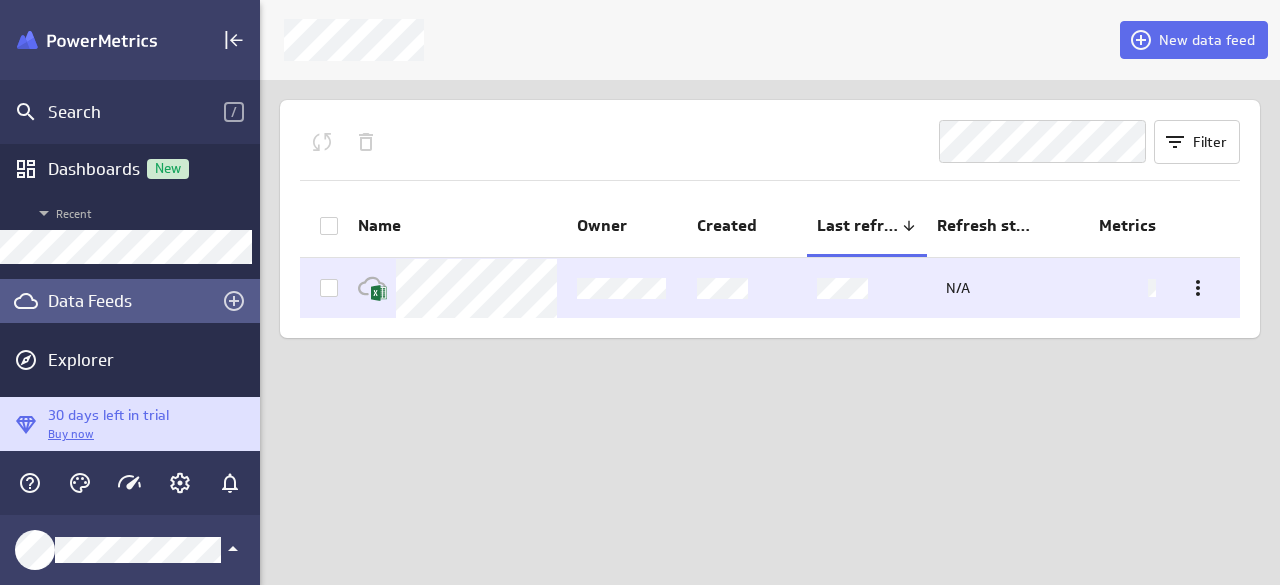 click at bounding box center [747, 288] 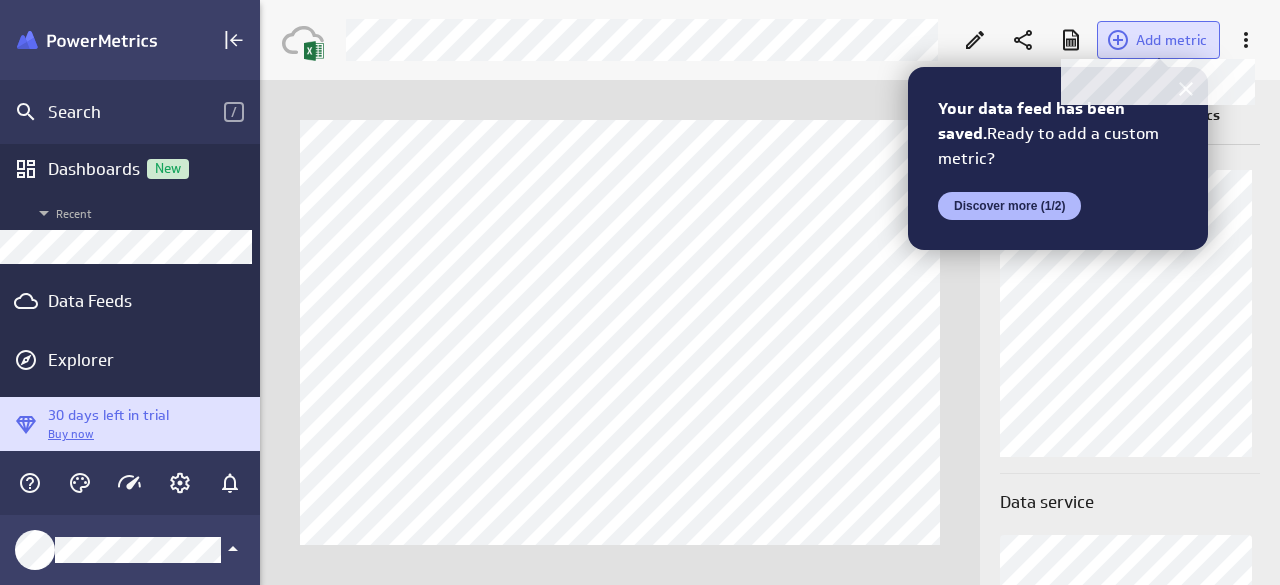 click 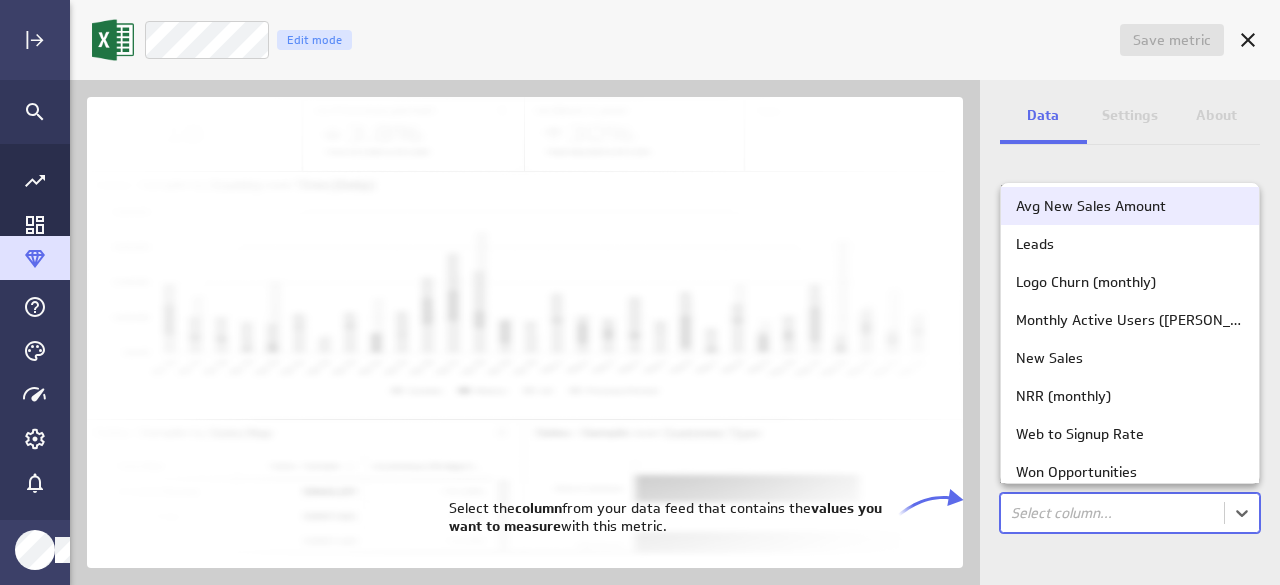 click on "Leads" at bounding box center [1130, 244] 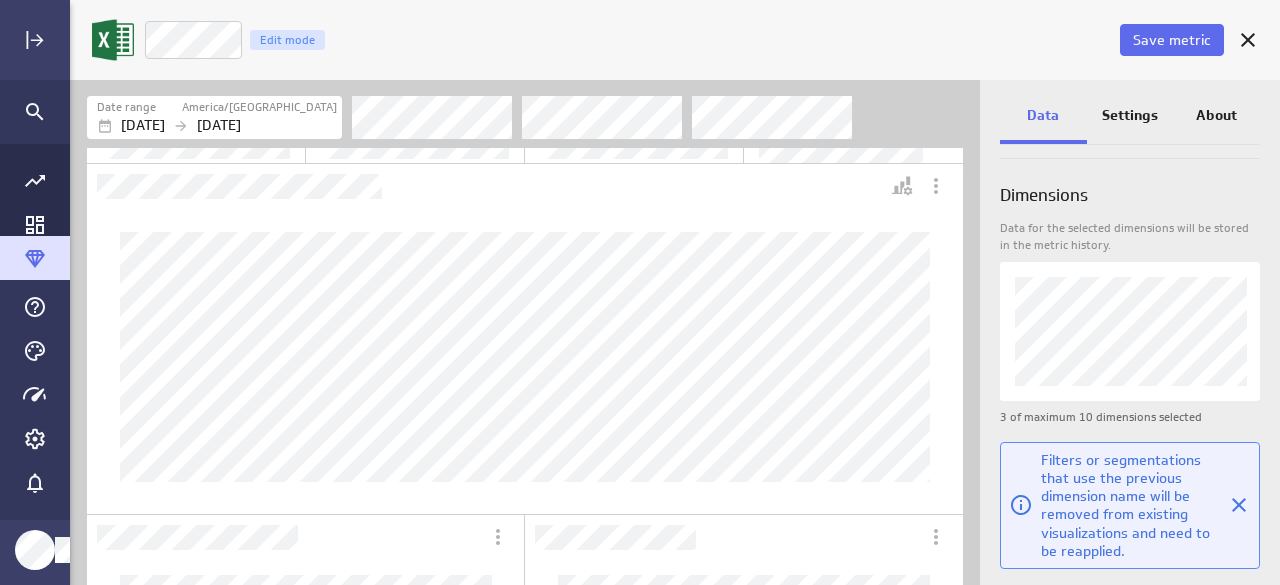 scroll, scrollTop: 0, scrollLeft: 0, axis: both 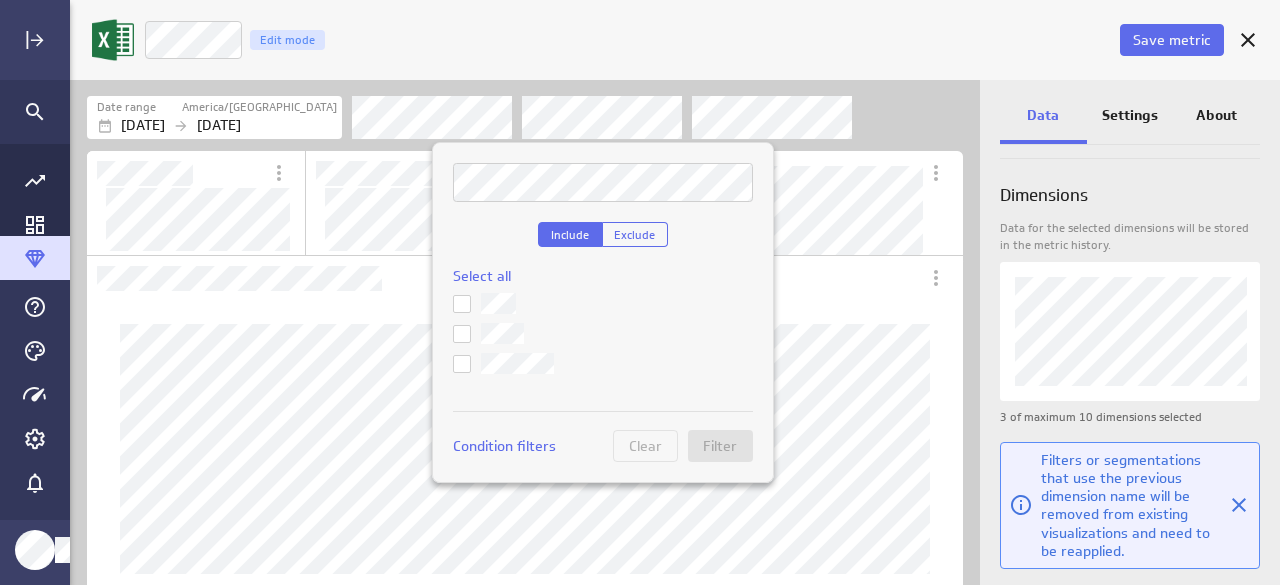 click at bounding box center [640, 292] 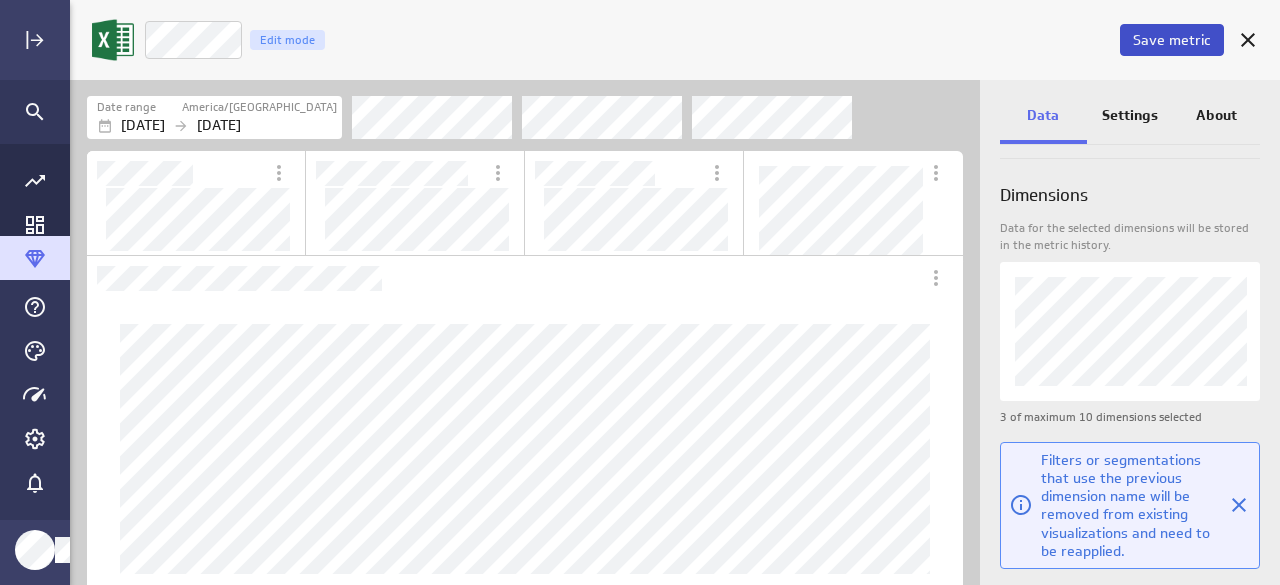 click on "Save metric" at bounding box center [1172, 40] 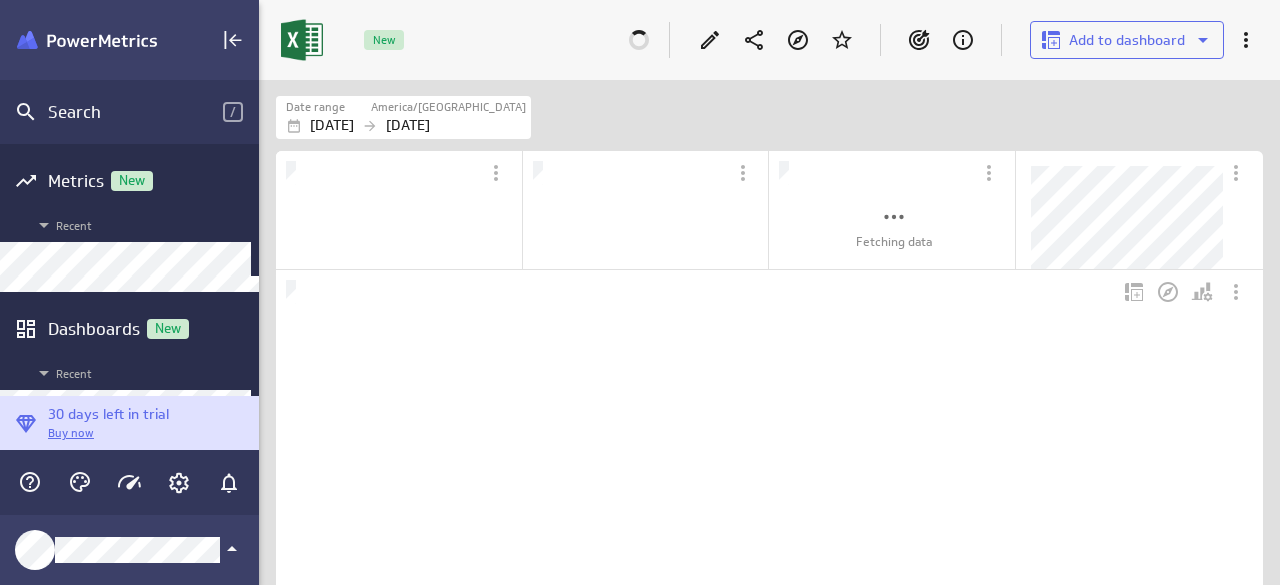 scroll, scrollTop: 616, scrollLeft: 1052, axis: both 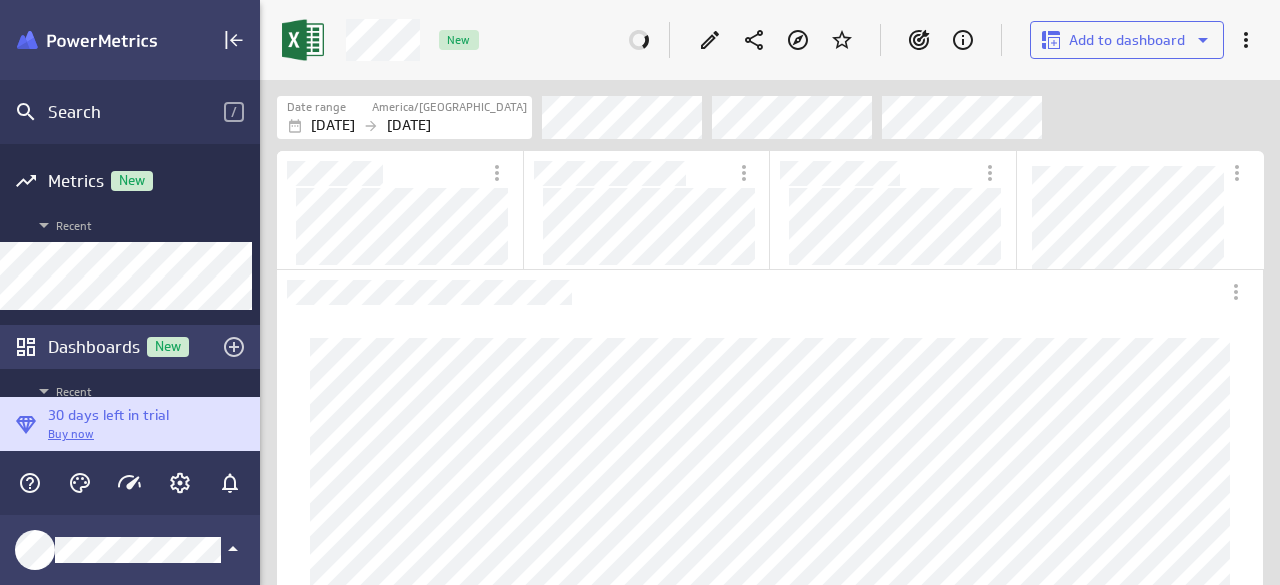 click on "New" at bounding box center (168, 346) 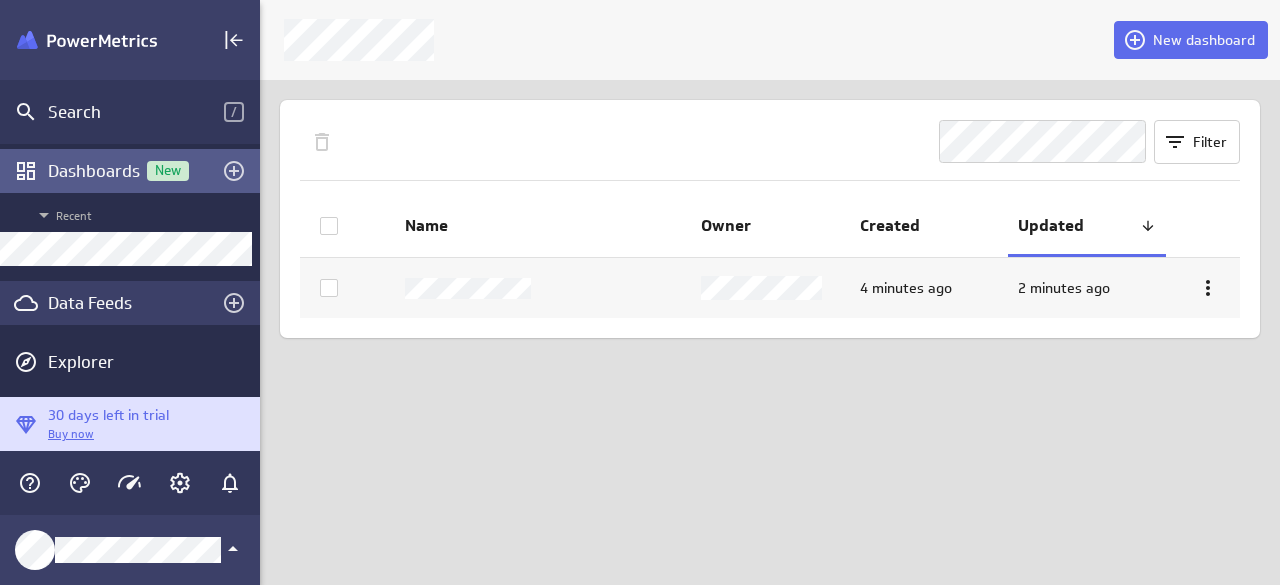click on "Data Feeds" at bounding box center (130, 303) 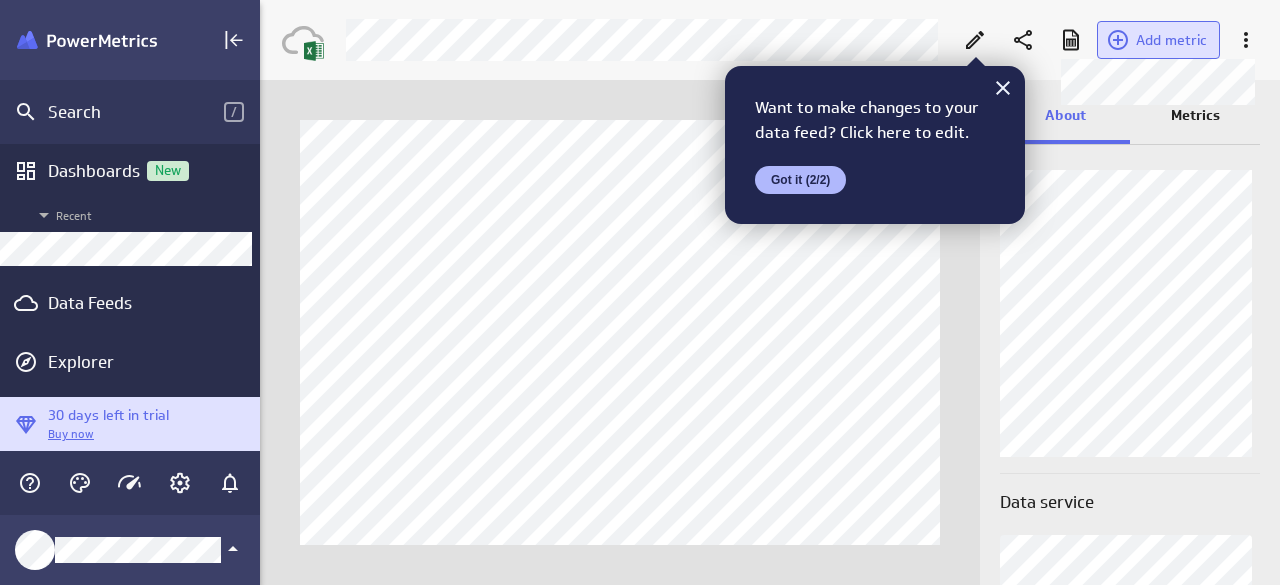 click on "Add metric" at bounding box center [1171, 40] 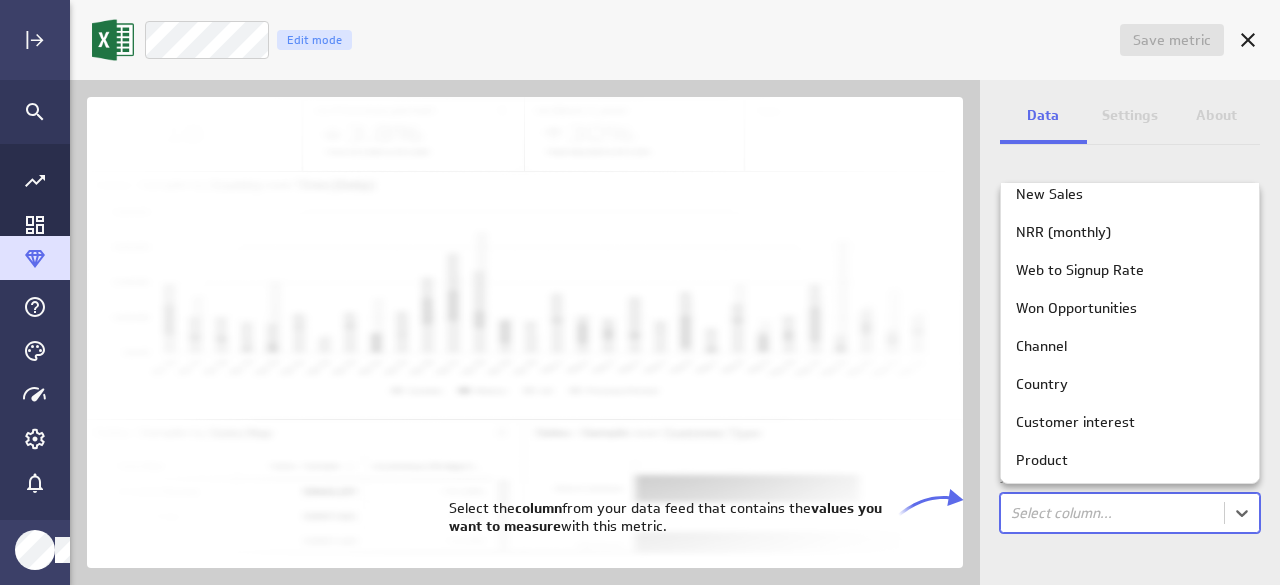 click on "Channel" at bounding box center (1130, 346) 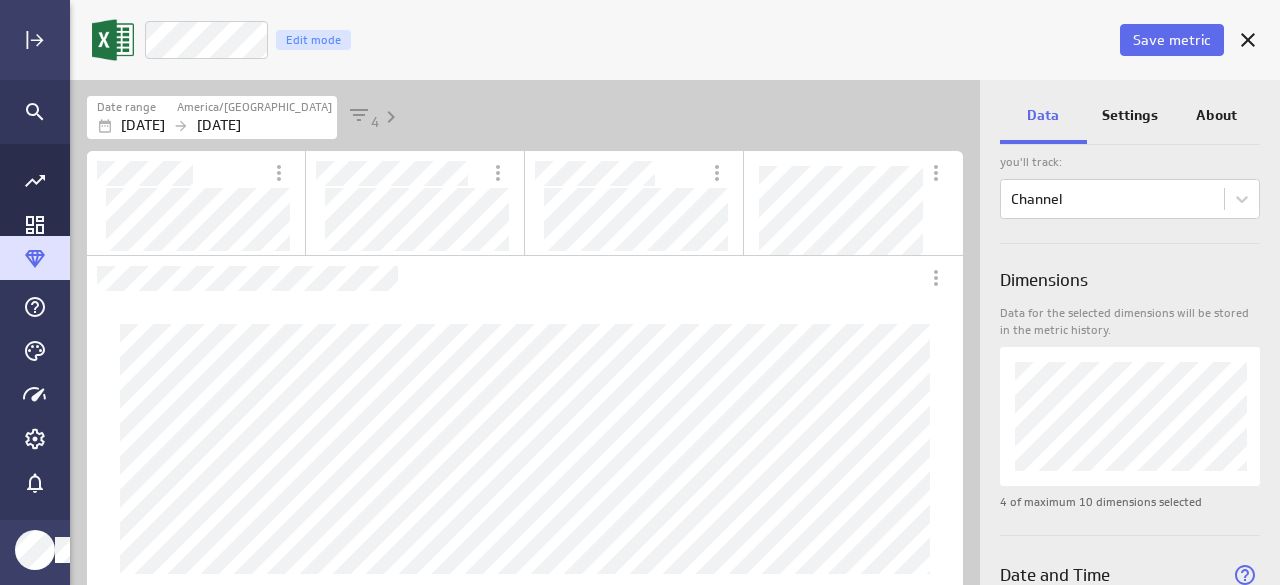 click 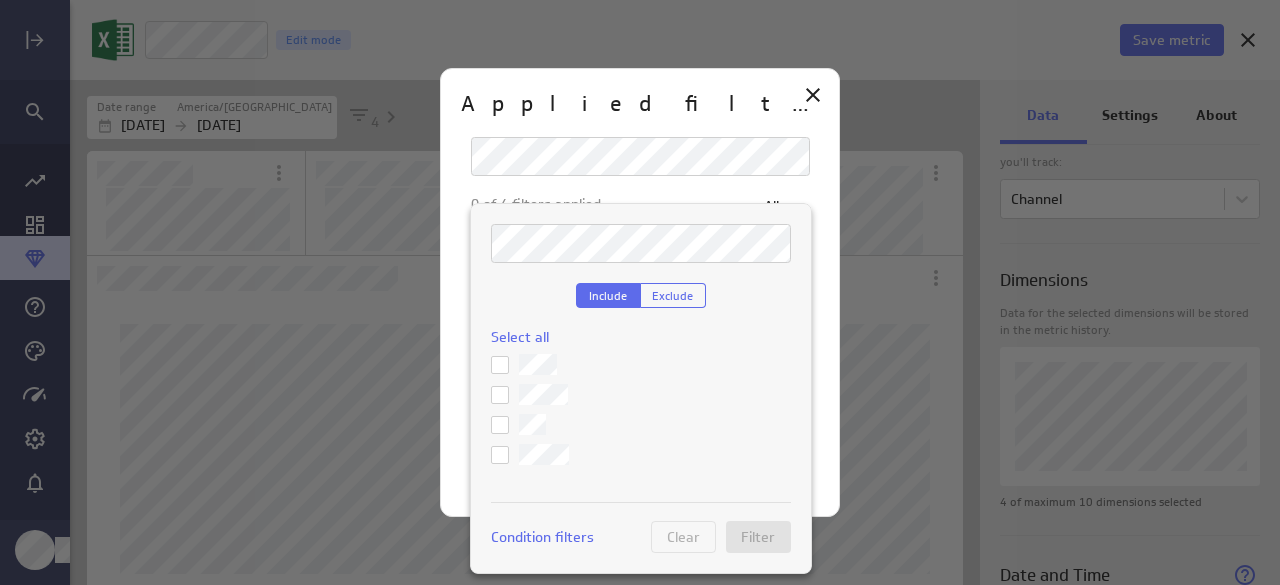 click 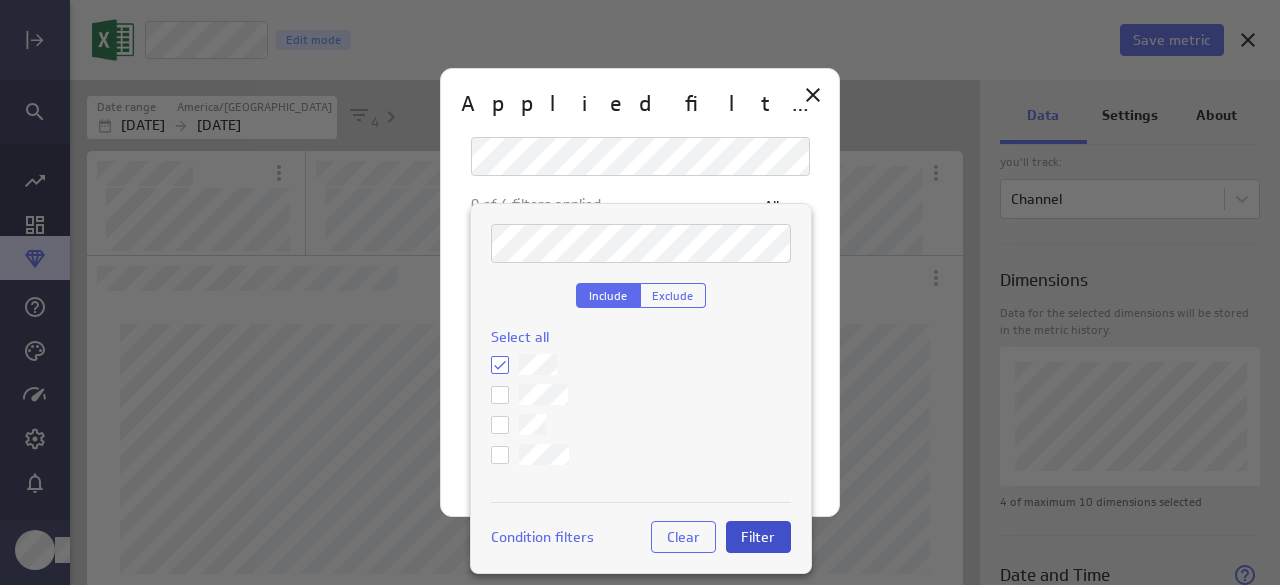 click on "Filter" at bounding box center (758, 537) 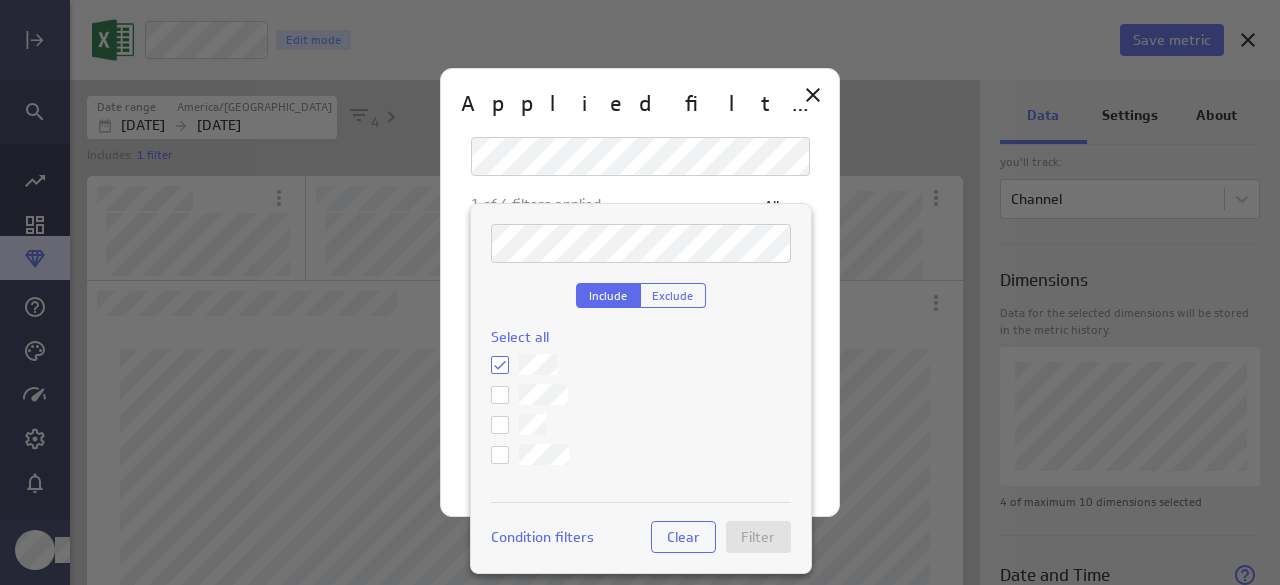 click at bounding box center [640, 292] 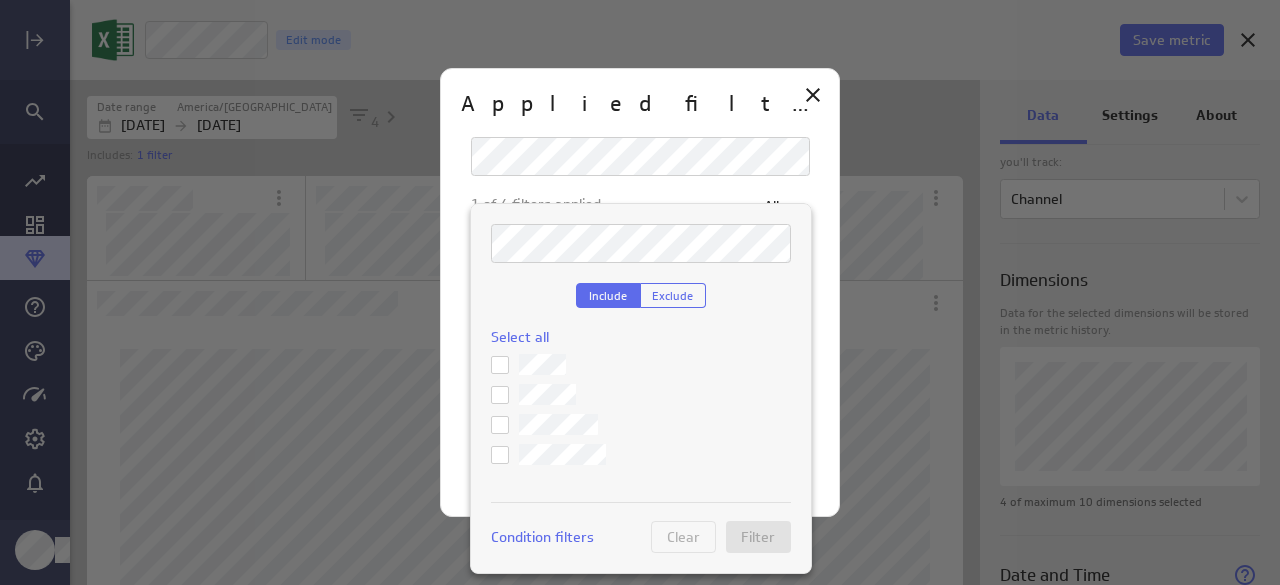 click at bounding box center [640, 292] 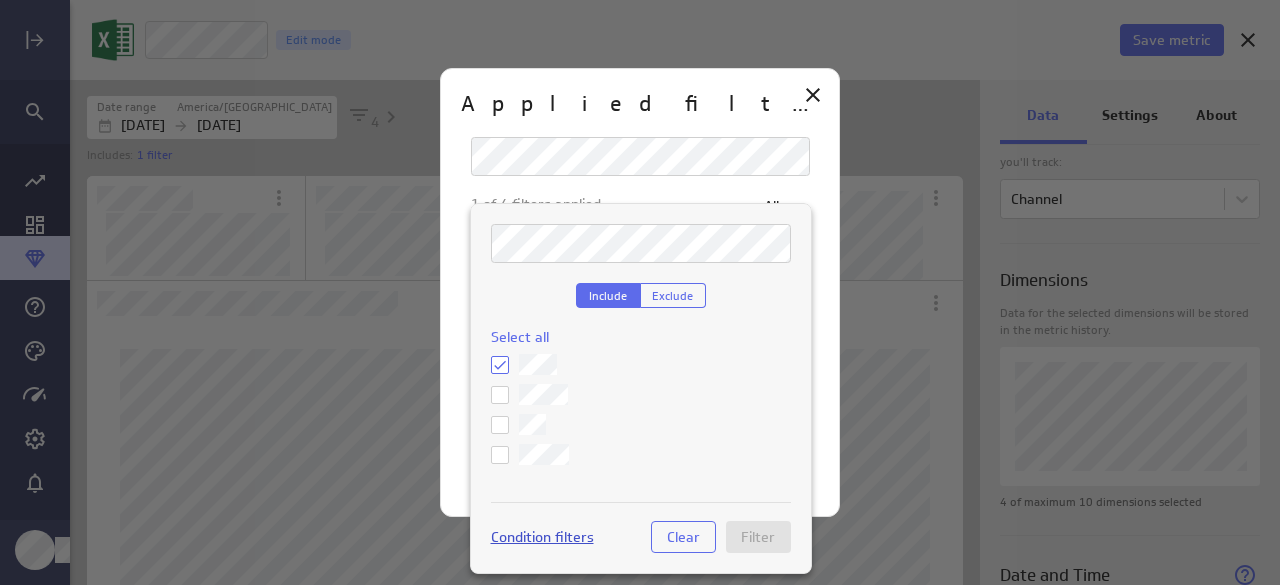 click on "Condition filters" at bounding box center [542, 537] 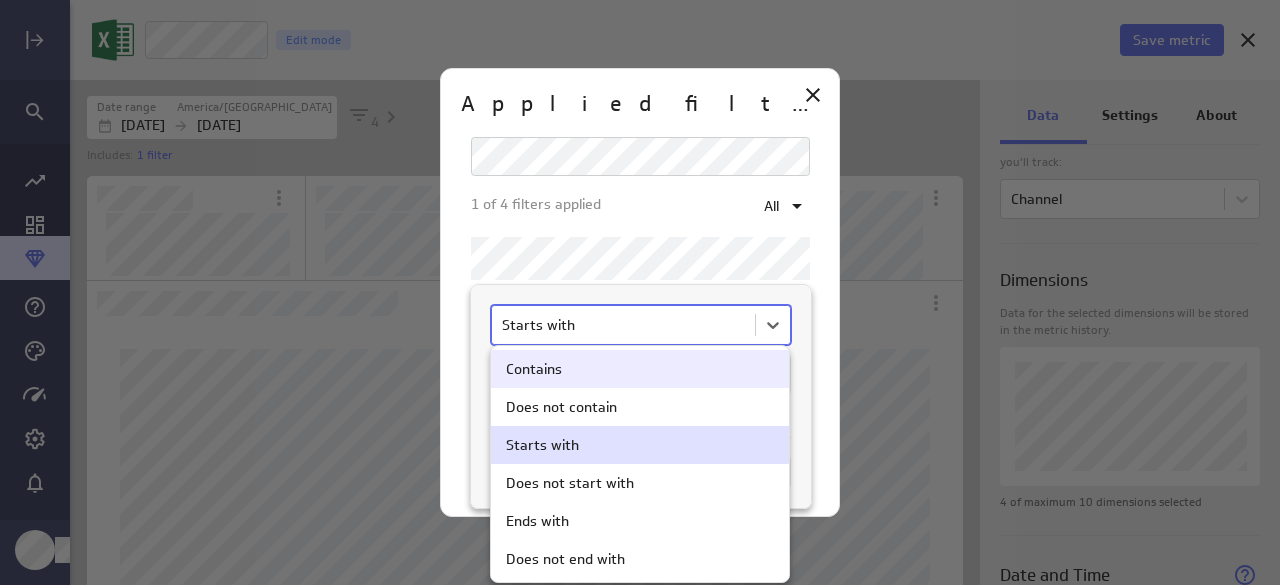 click at bounding box center [640, 292] 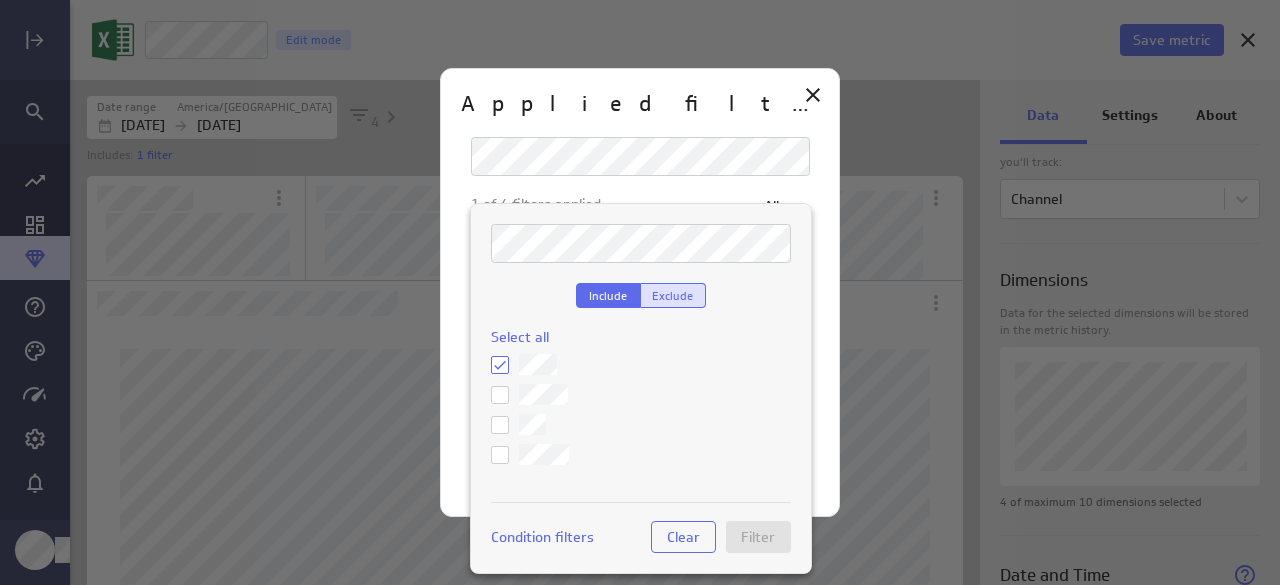 click on "Exclude" at bounding box center (673, 295) 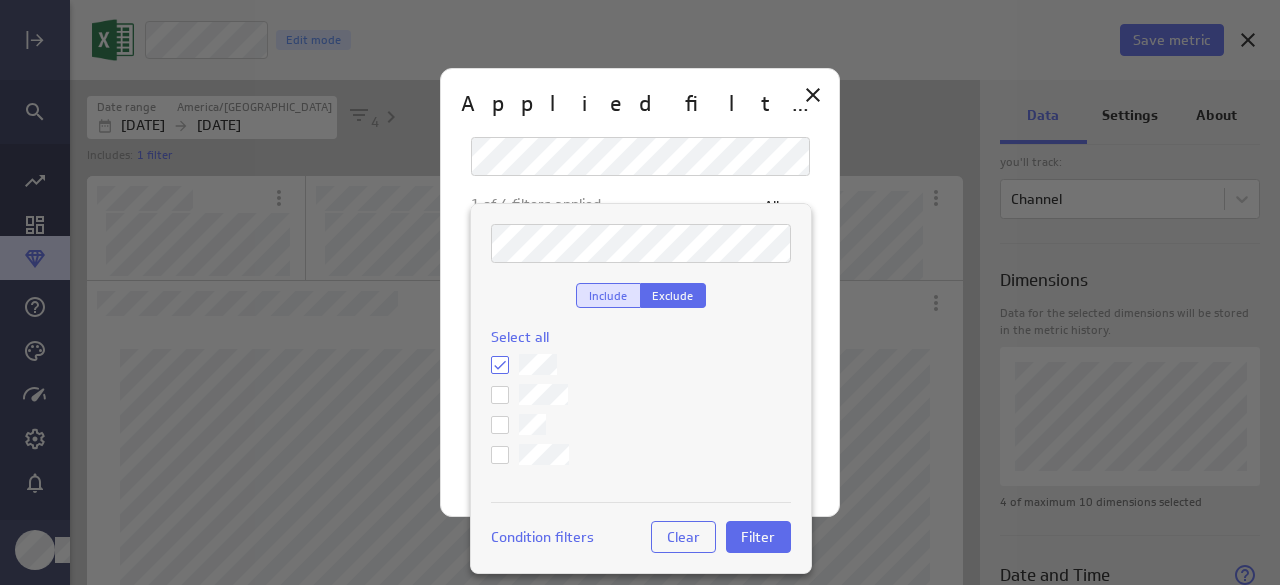 click on "Include" at bounding box center [608, 295] 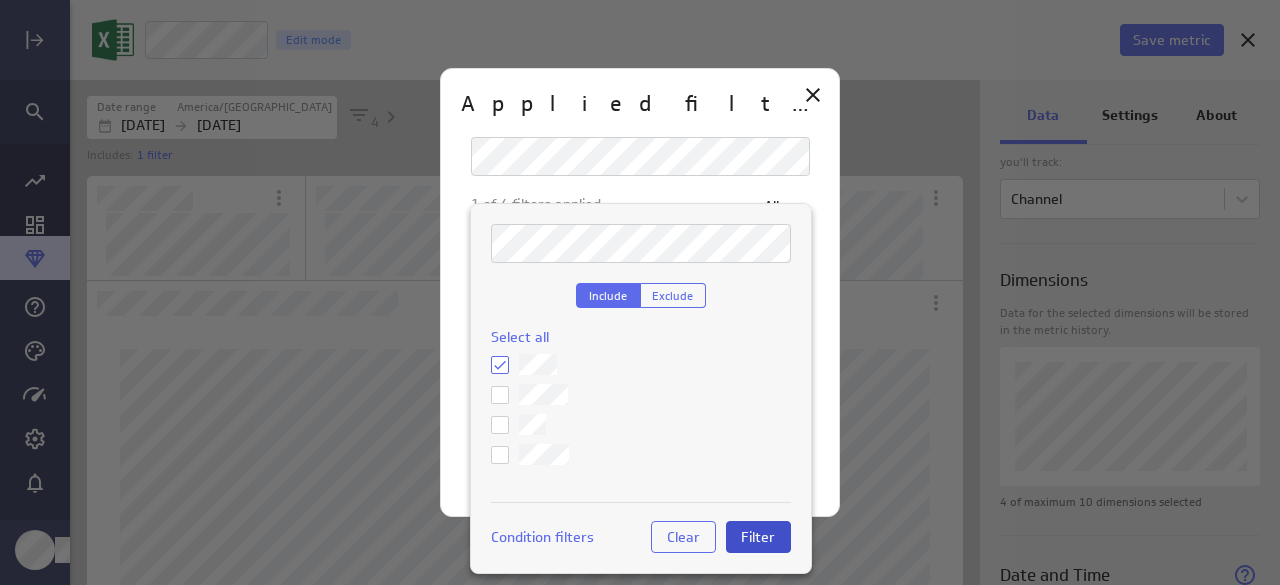 click on "Filter" at bounding box center [758, 537] 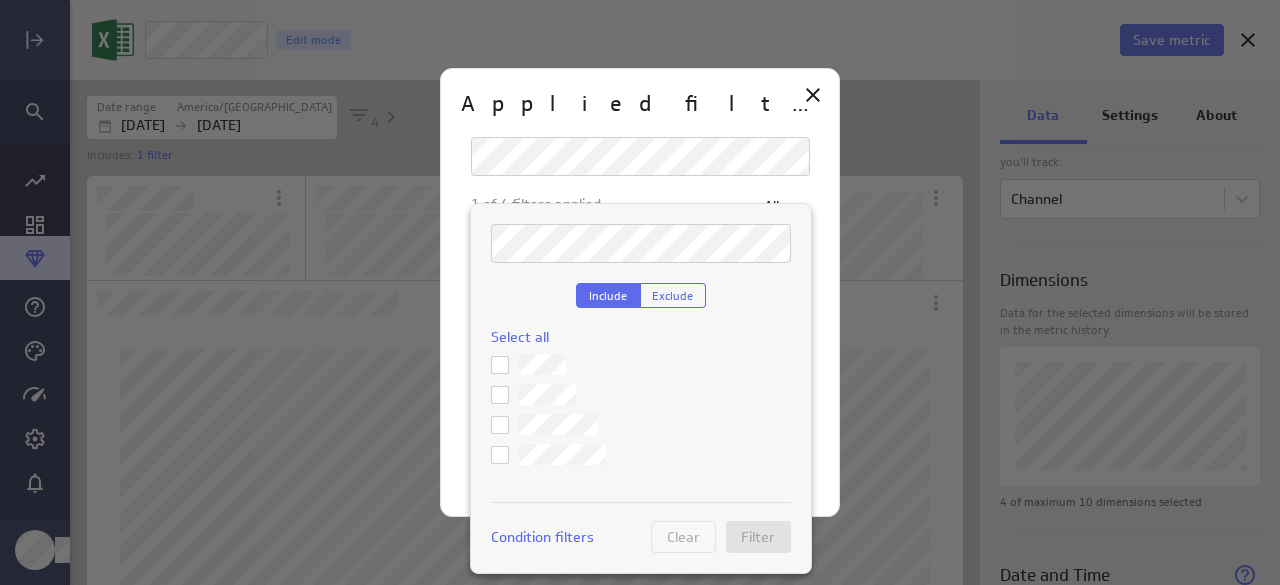 click at bounding box center (0, 0) 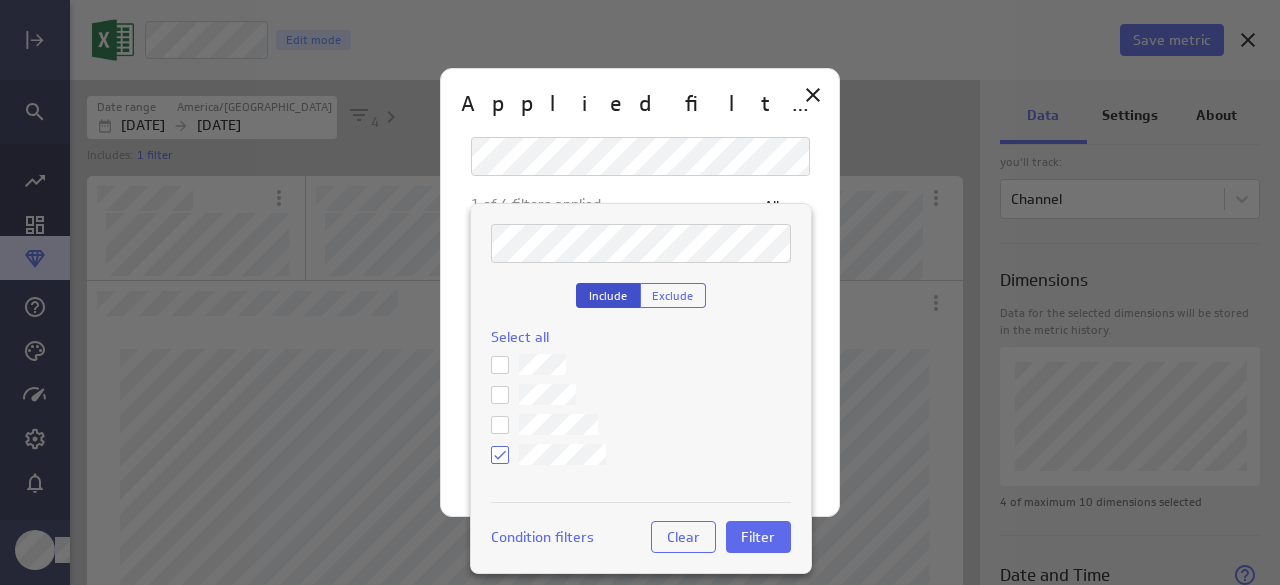 click on "Include" at bounding box center (608, 295) 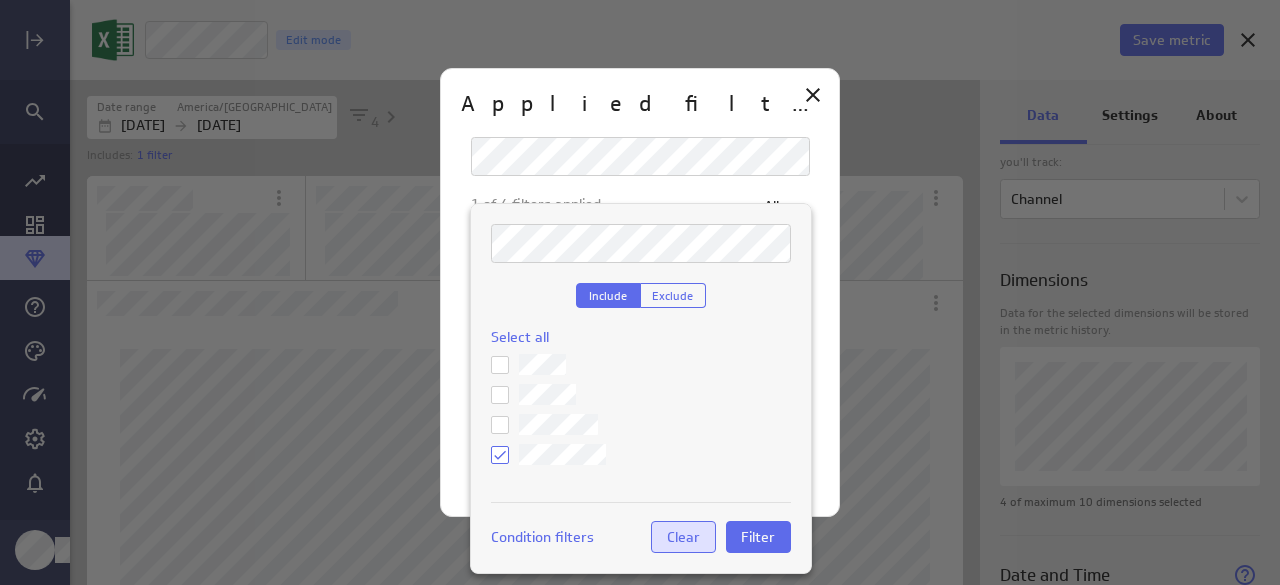 click on "Clear" at bounding box center [683, 537] 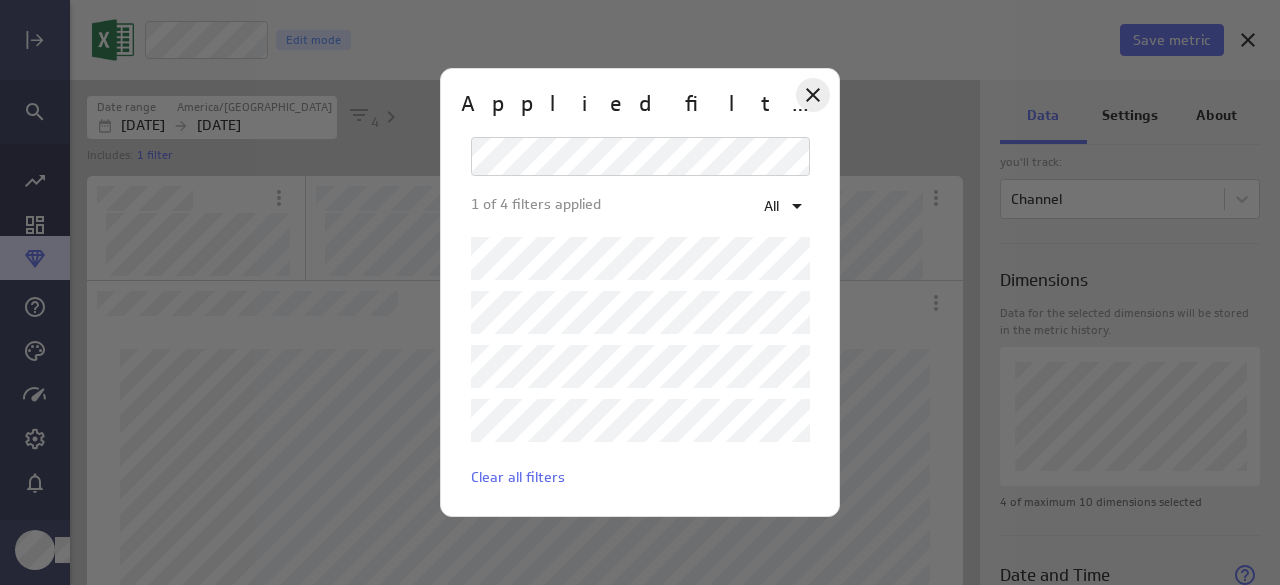 click 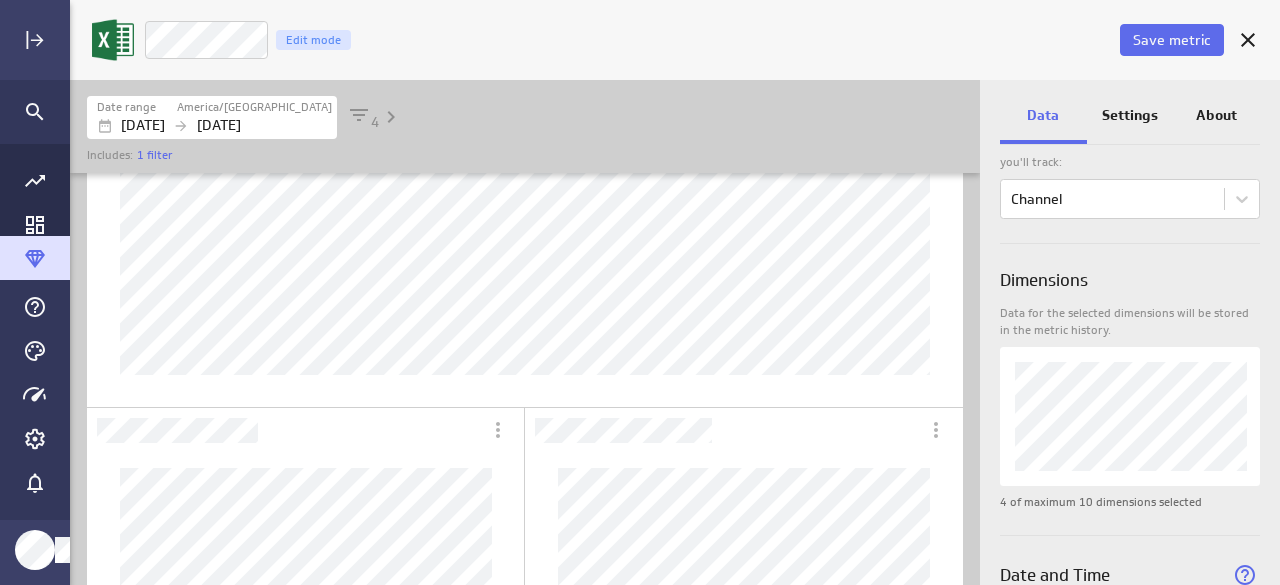 scroll, scrollTop: 220, scrollLeft: 0, axis: vertical 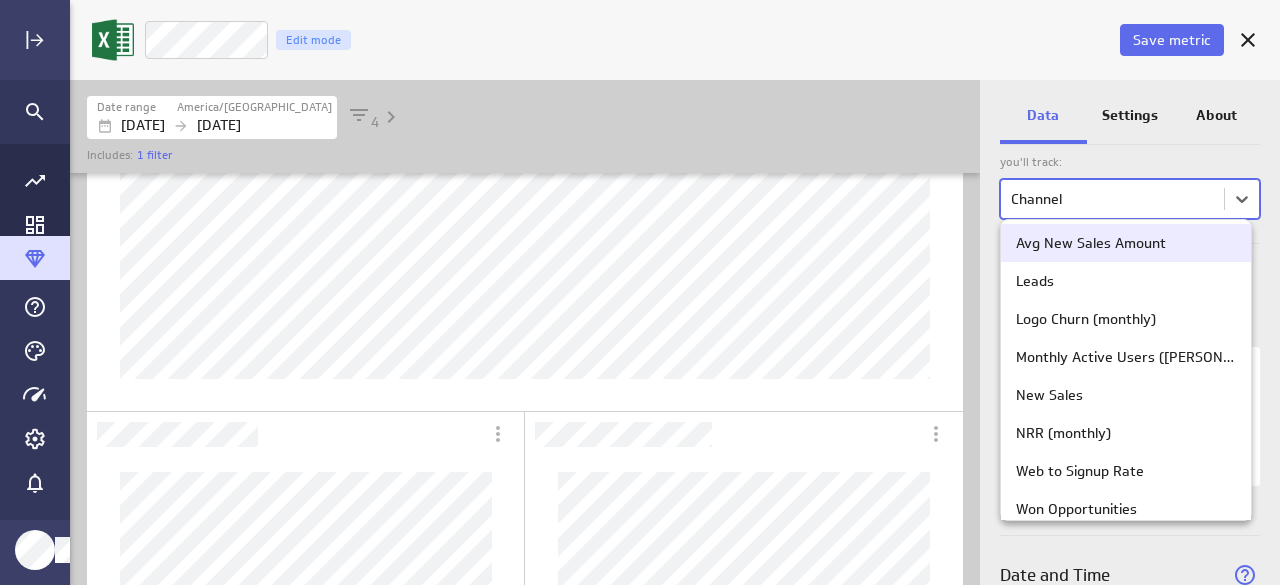 click on "New Sales" at bounding box center (1049, 395) 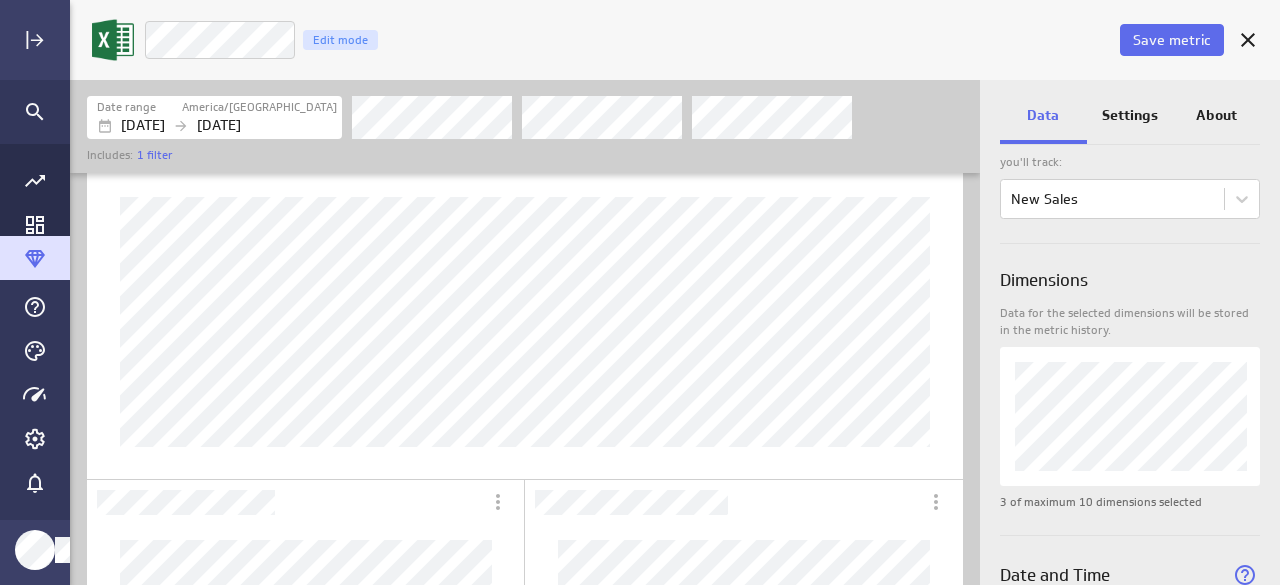 scroll, scrollTop: 134, scrollLeft: 0, axis: vertical 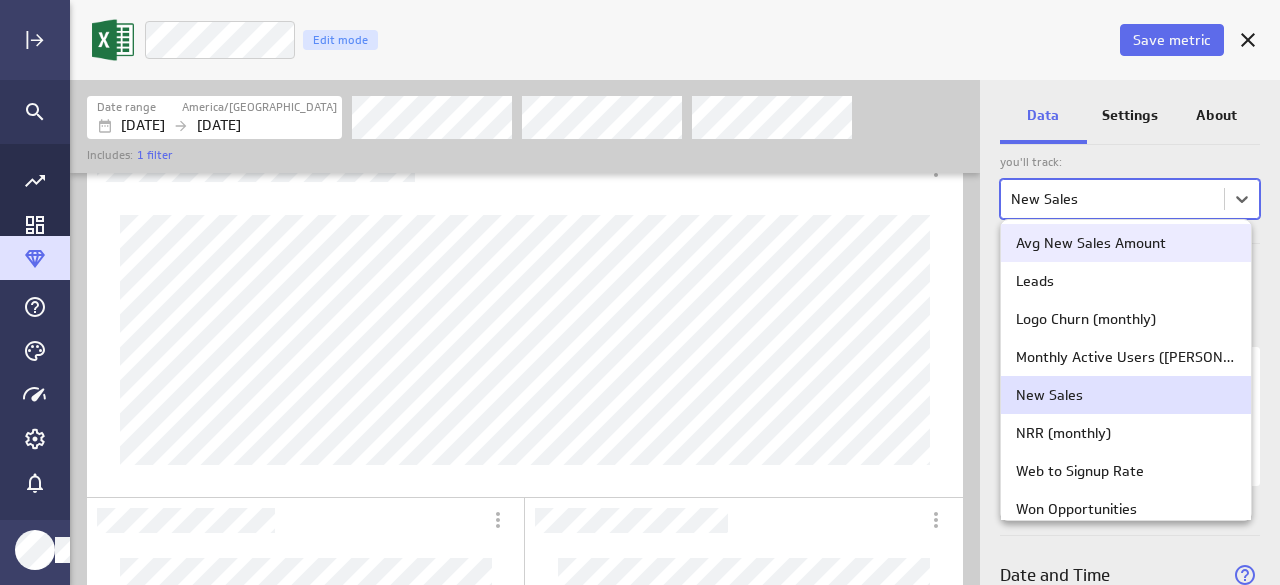 click on "Leads" at bounding box center (1126, 281) 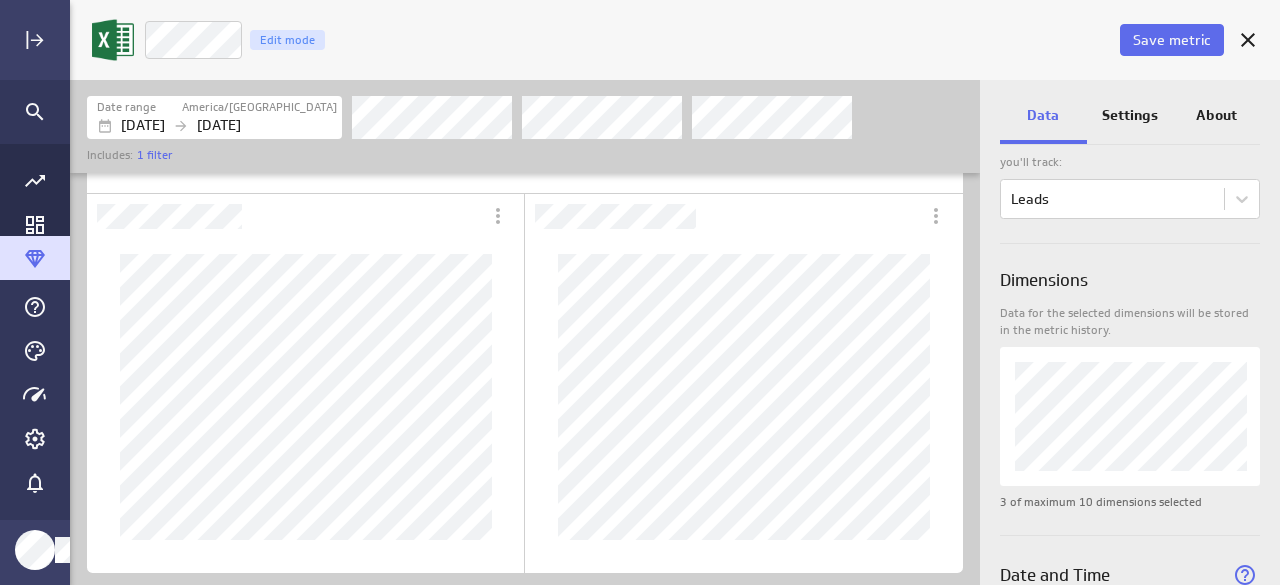 scroll, scrollTop: 439, scrollLeft: 0, axis: vertical 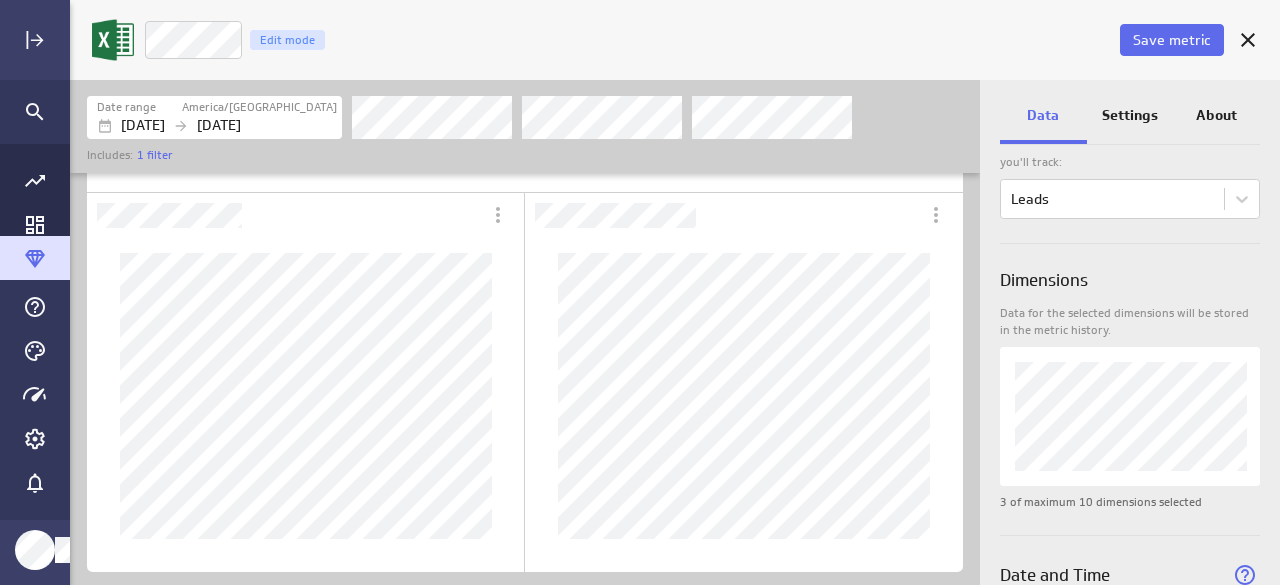click at bounding box center [744, 396] 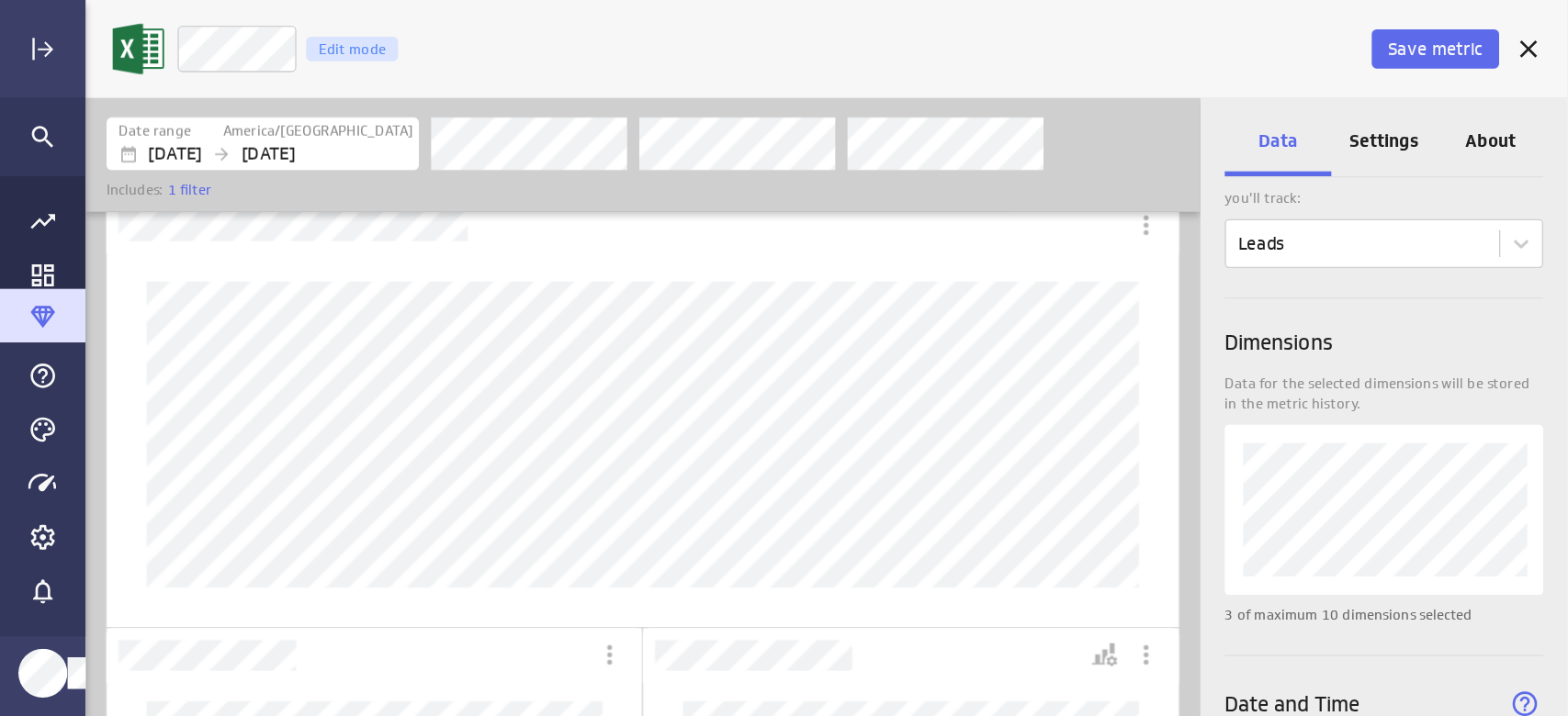 scroll, scrollTop: 112, scrollLeft: 0, axis: vertical 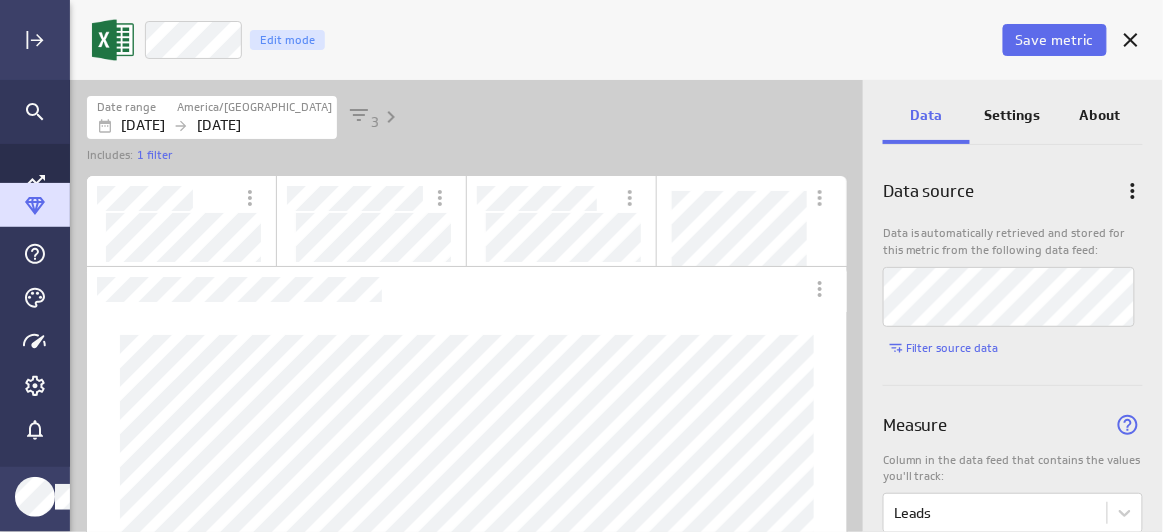 click on "Save metric Leads Edit mode" at bounding box center (616, 40) 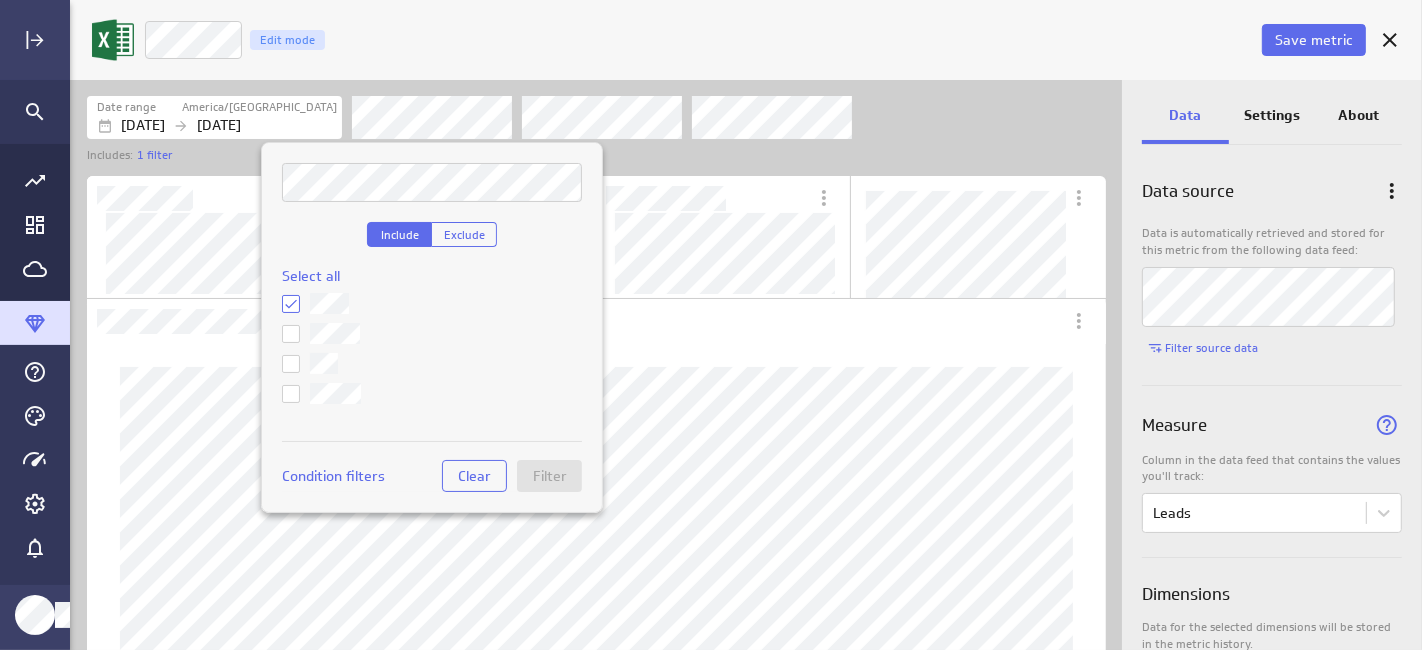 click at bounding box center [711, 325] 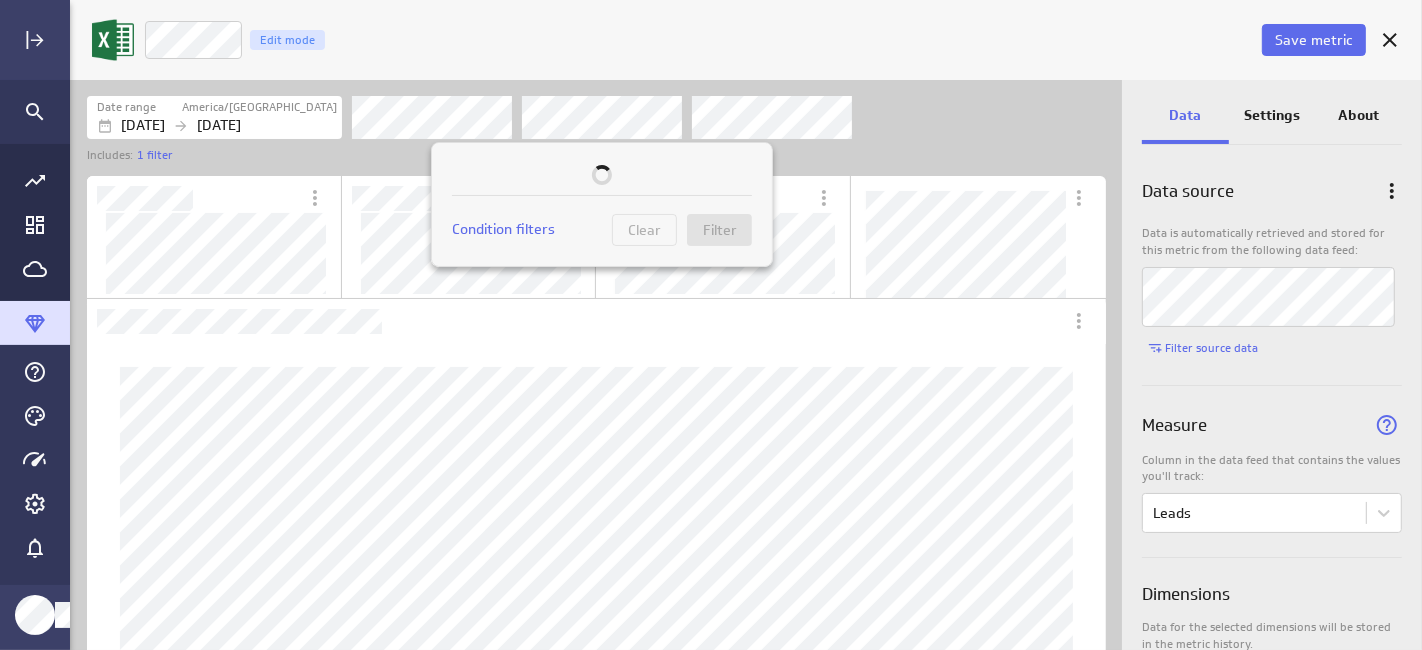 click at bounding box center (711, 325) 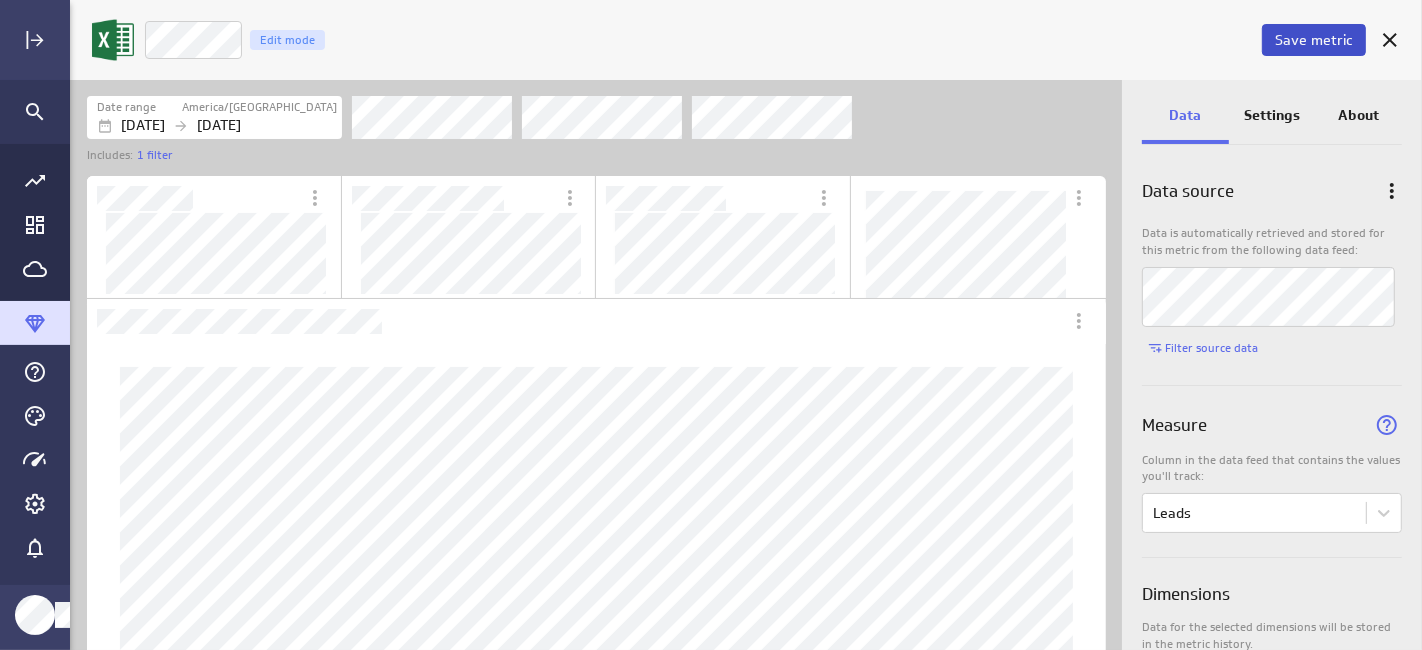 click on "Save metric" at bounding box center (1314, 40) 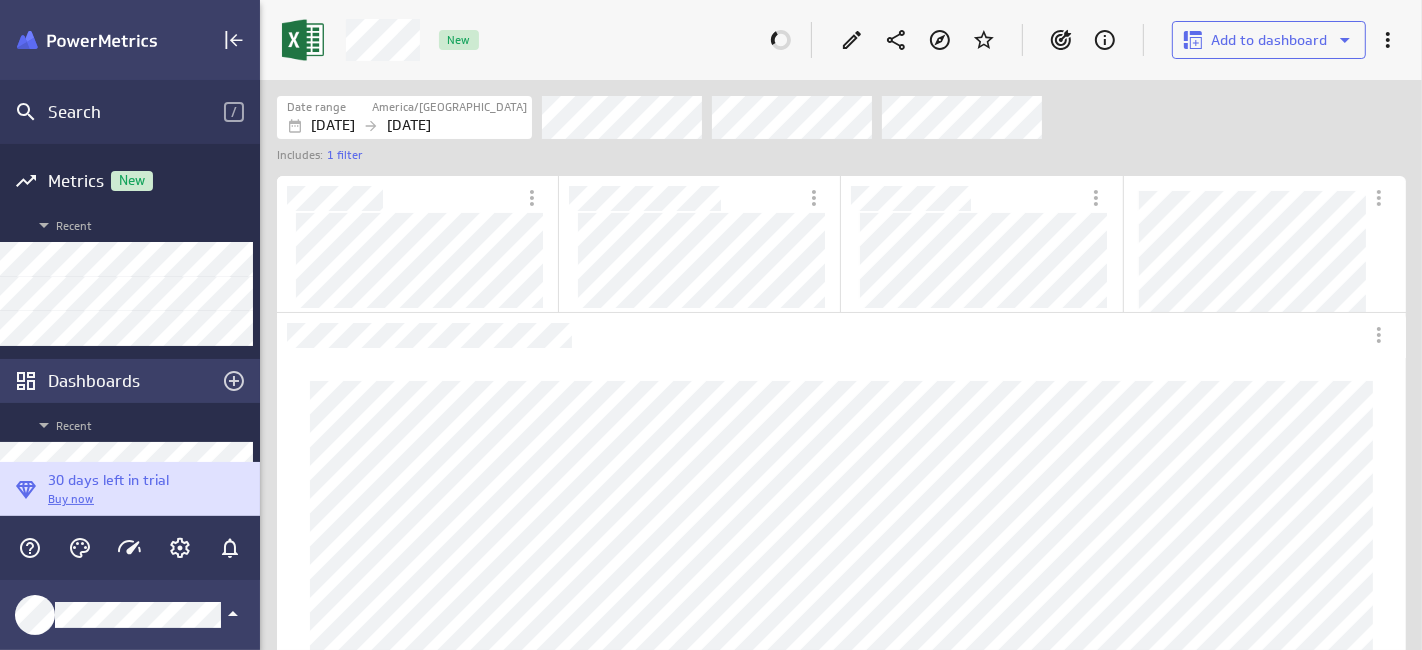 click on "Dashboards" at bounding box center (130, 381) 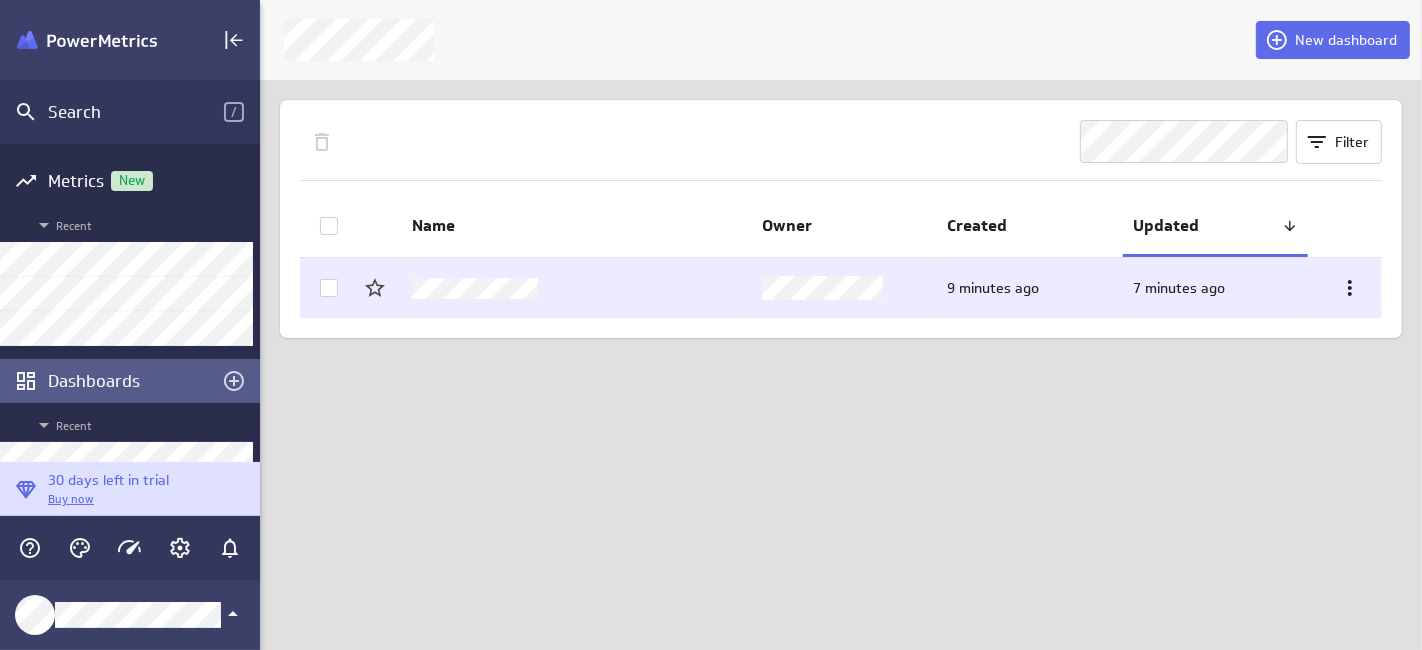 click at bounding box center [577, 288] 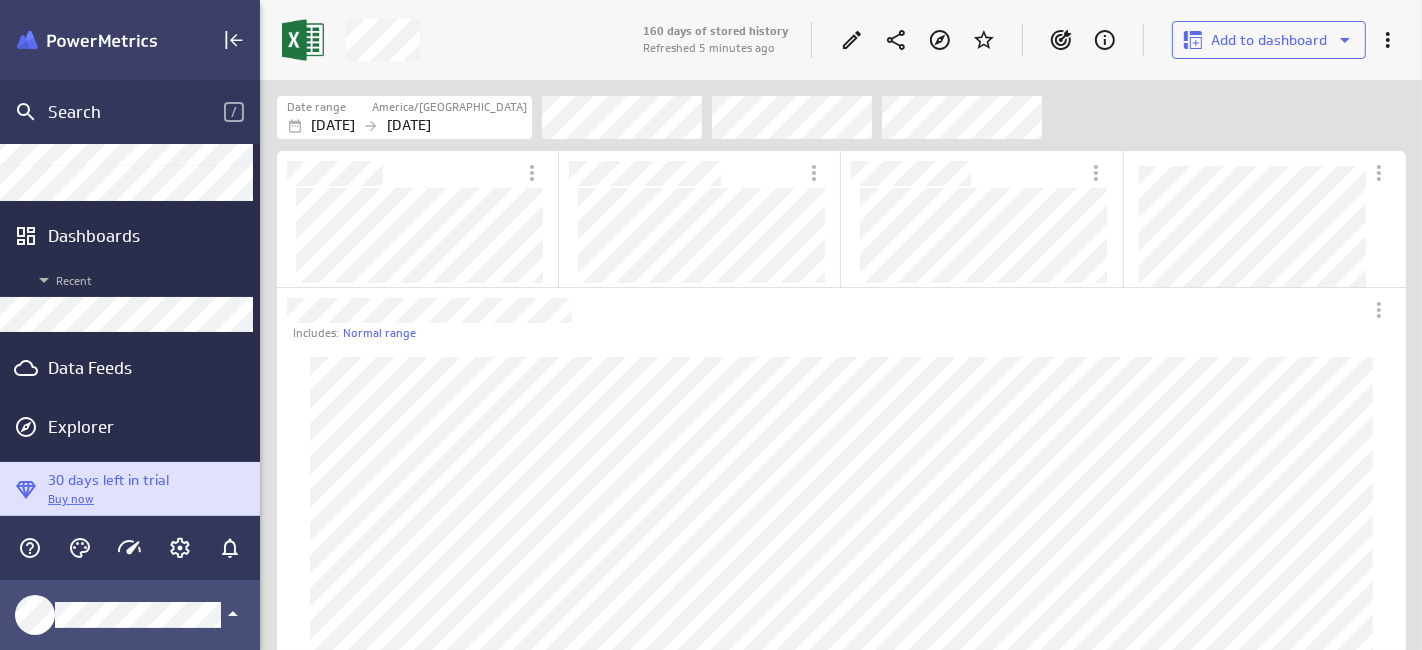 click at bounding box center [130, 615] 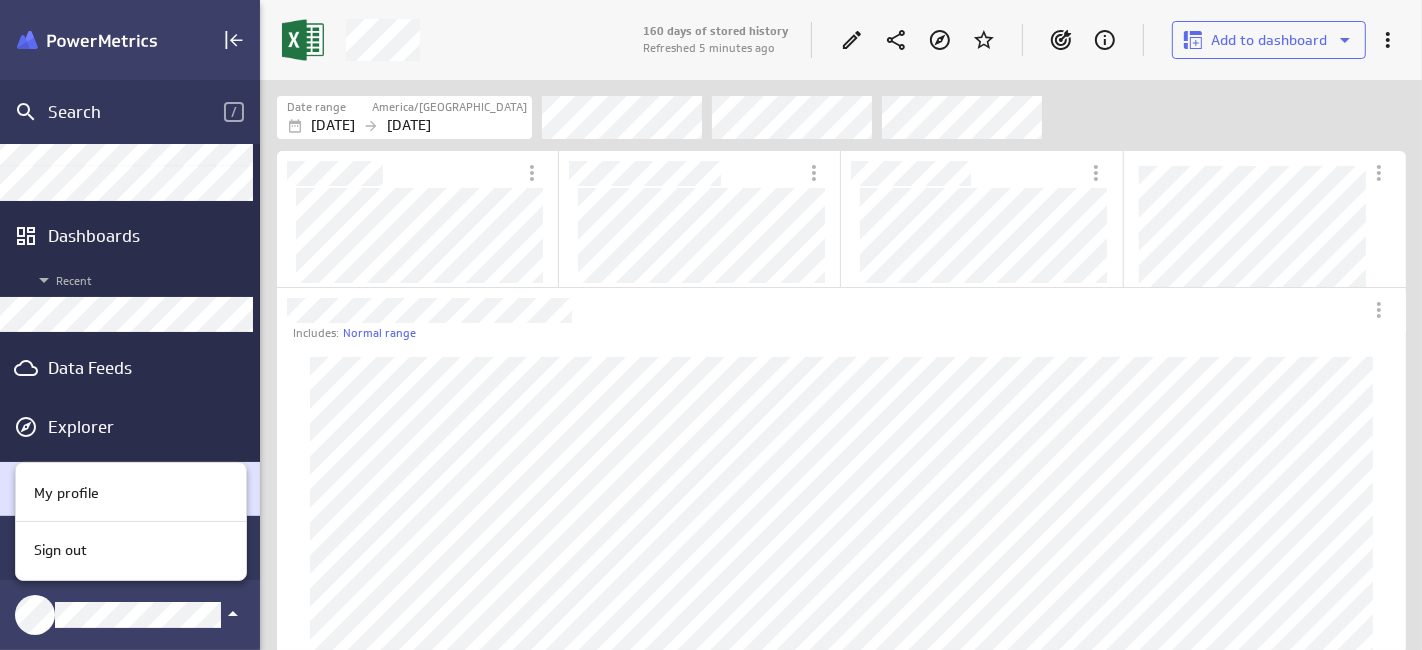 click at bounding box center (711, 325) 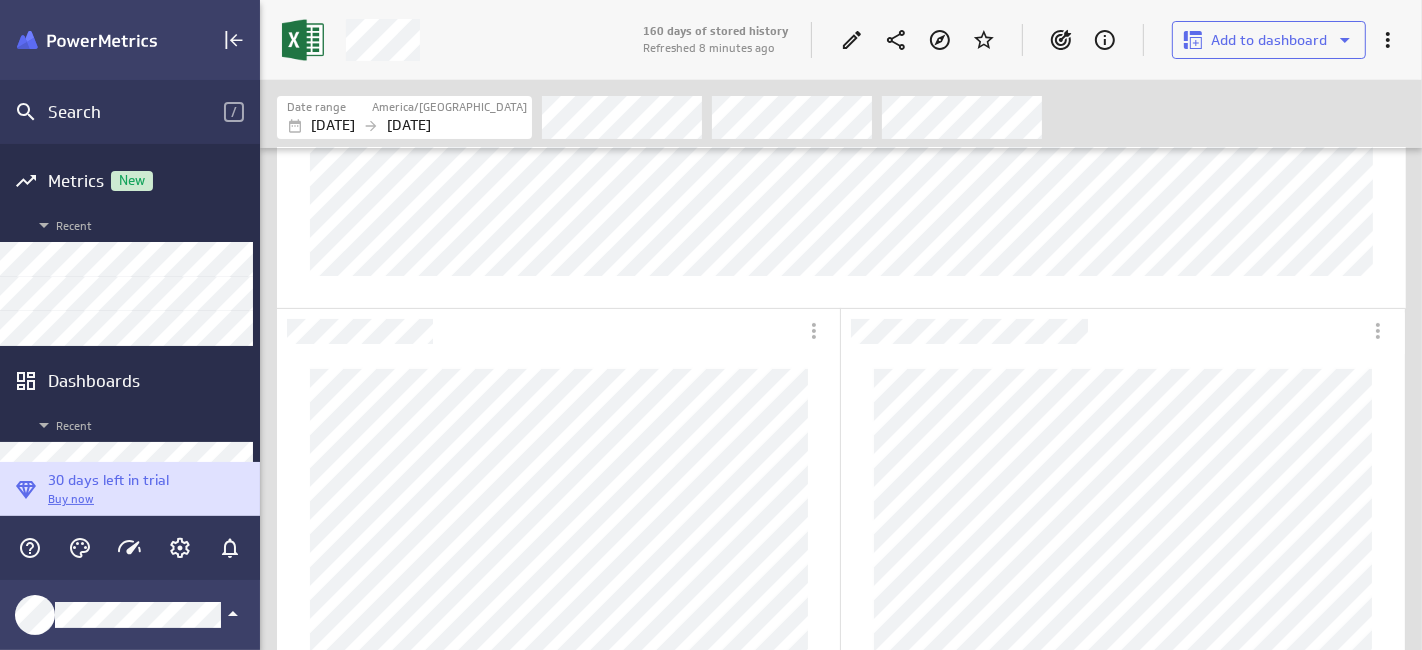 scroll, scrollTop: 437, scrollLeft: 0, axis: vertical 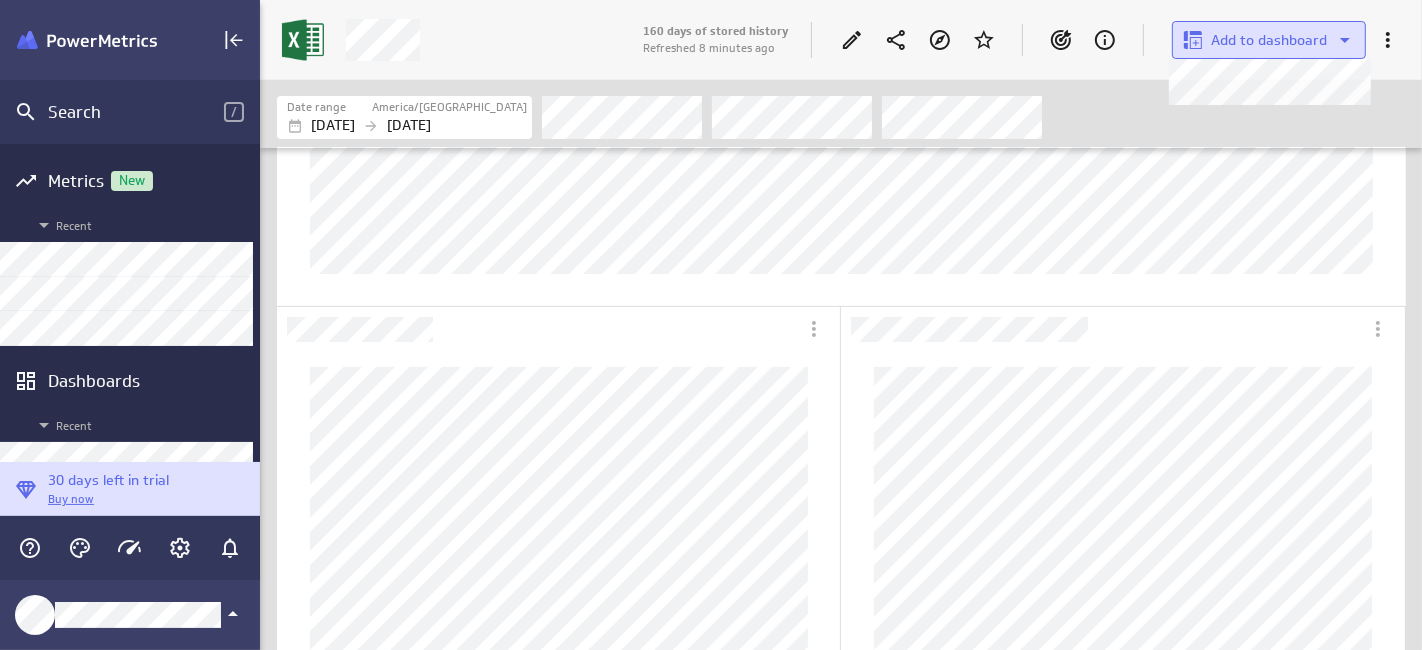 click 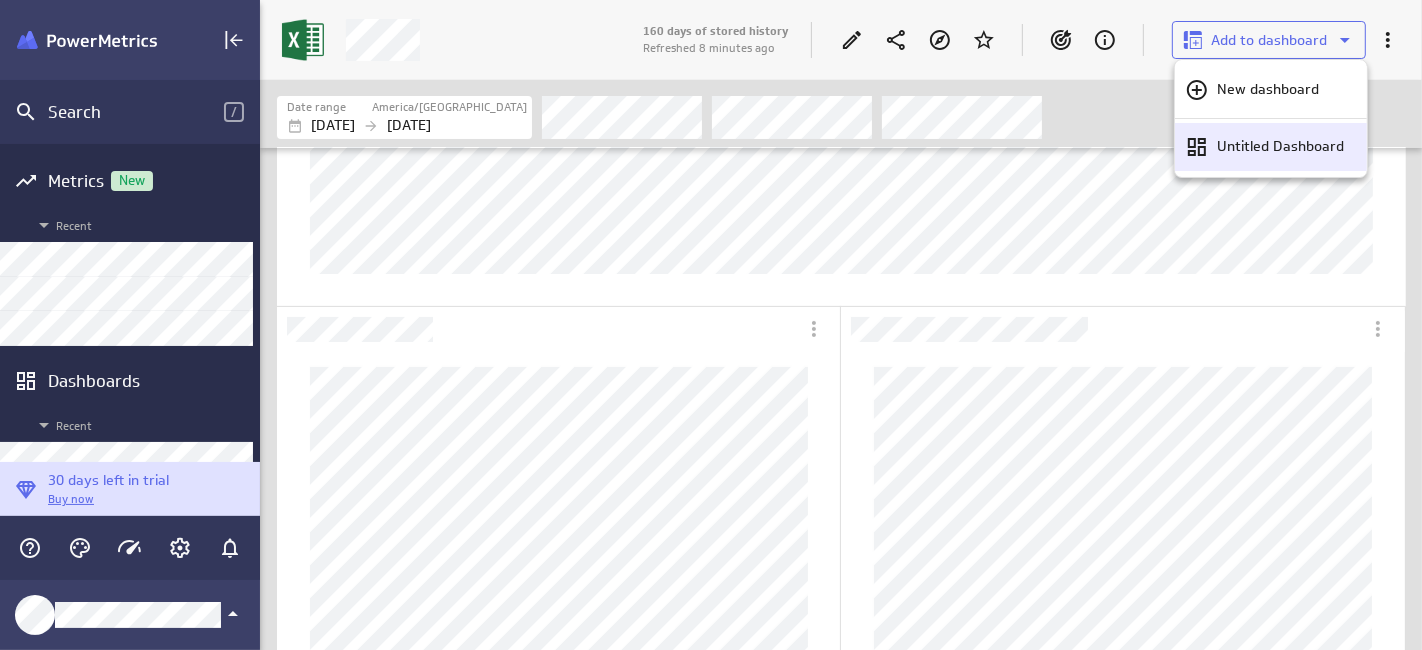 click 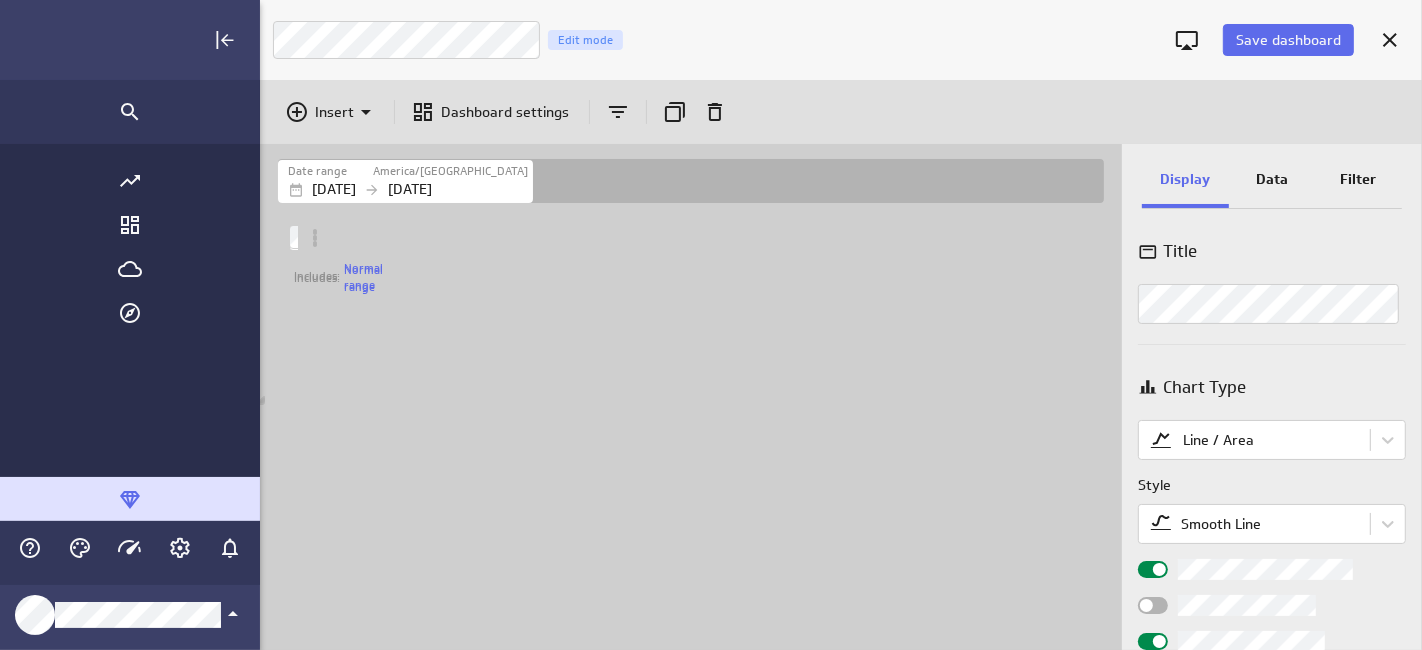 scroll, scrollTop: 9, scrollLeft: 0, axis: vertical 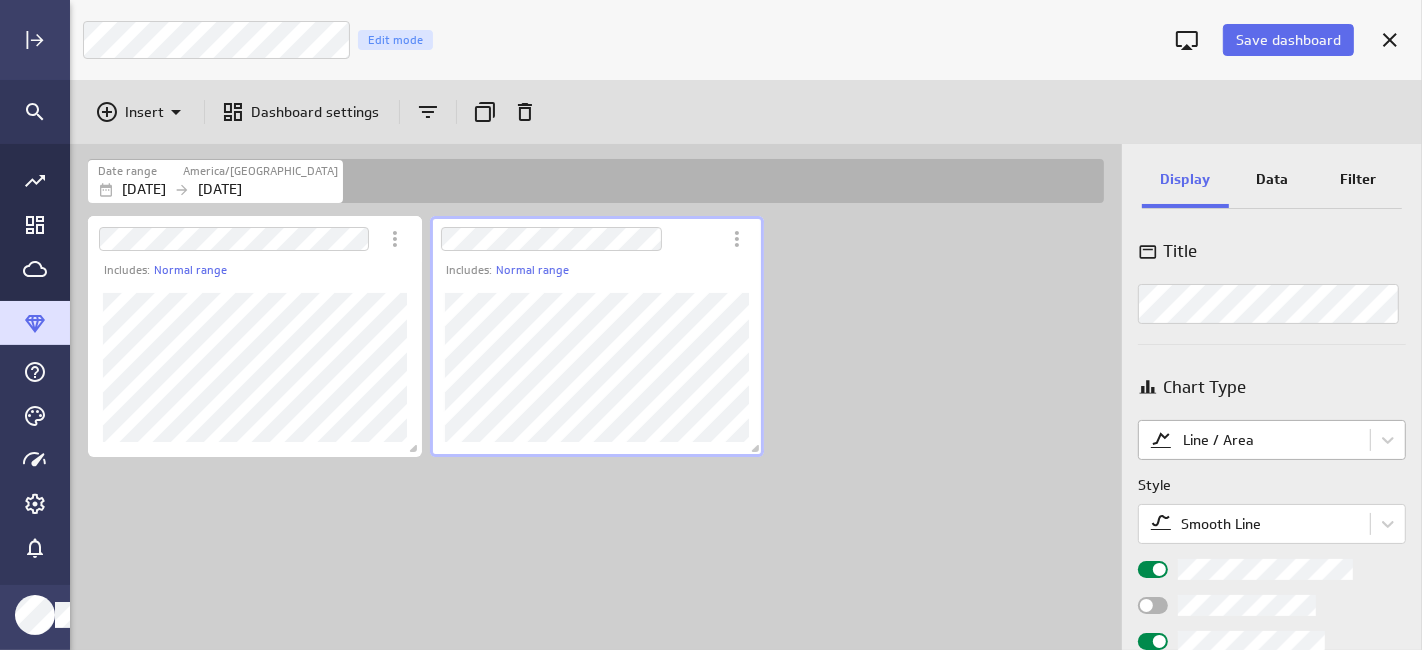 click on "Save dashboard Untitled Dashboard Edit mode Insert Dashboard settings Date range America/[GEOGRAPHIC_DATA] [DATE] [DATE] Includes:  Normal range Includes:  Normal range Display Data Filter   Title     Chart Type   Line / Area Style Smooth Line Legend position   Comparison   Comparison None   Analyses   Normal range Show expected range and unexpected values   Series   Line thickness Line style   Vertical axis   Axis label None Range Include zero (default)   Sort   Sort x-axis Default Using original data order Sort legend items Default Using original data order (no message) PowerMetrics Assistant Hey [PERSON_NAME]. I’m your PowerMetrics Assistant. If I can’t answer your question, try searching in our  Help Center  (that’s what I do!) You can also contact the  Support Team . How can I help you [DATE]?
Created with Highcharts 9.0.1" at bounding box center [711, 325] 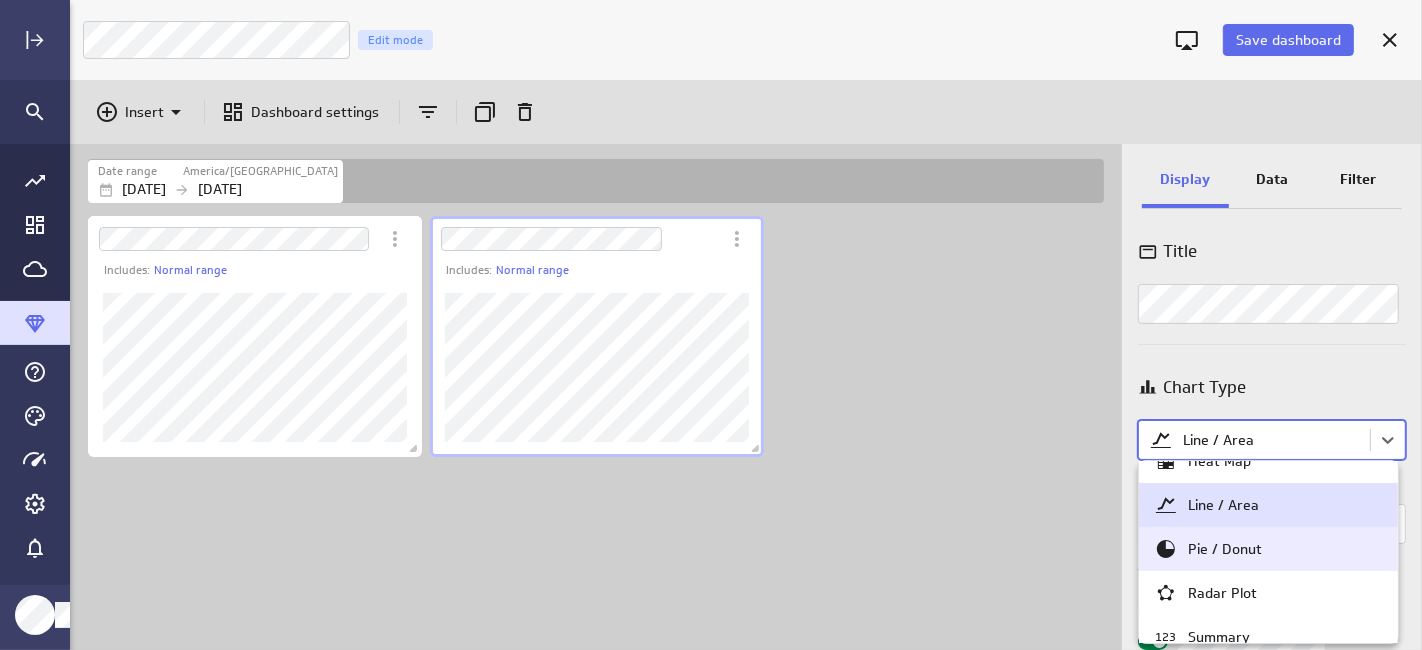 scroll, scrollTop: 71, scrollLeft: 0, axis: vertical 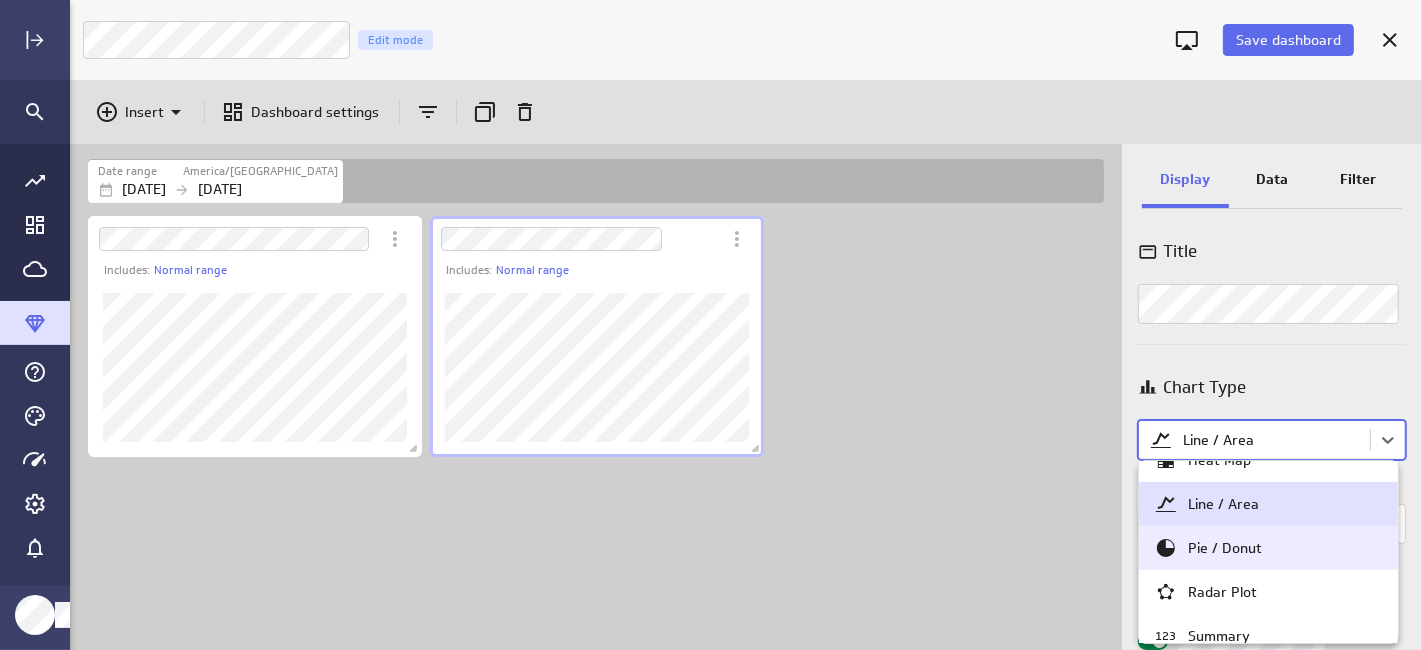 click on "Pie / Donut" at bounding box center [1225, 548] 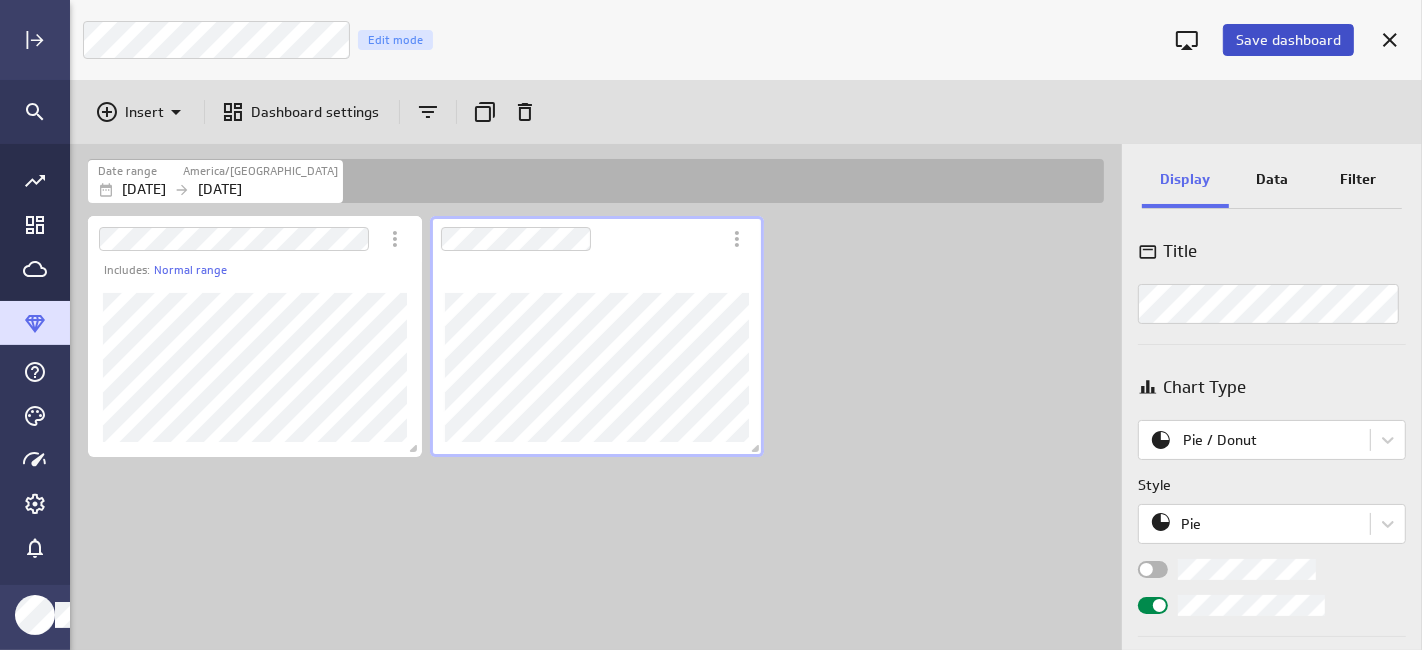click on "Save dashboard" at bounding box center [1288, 40] 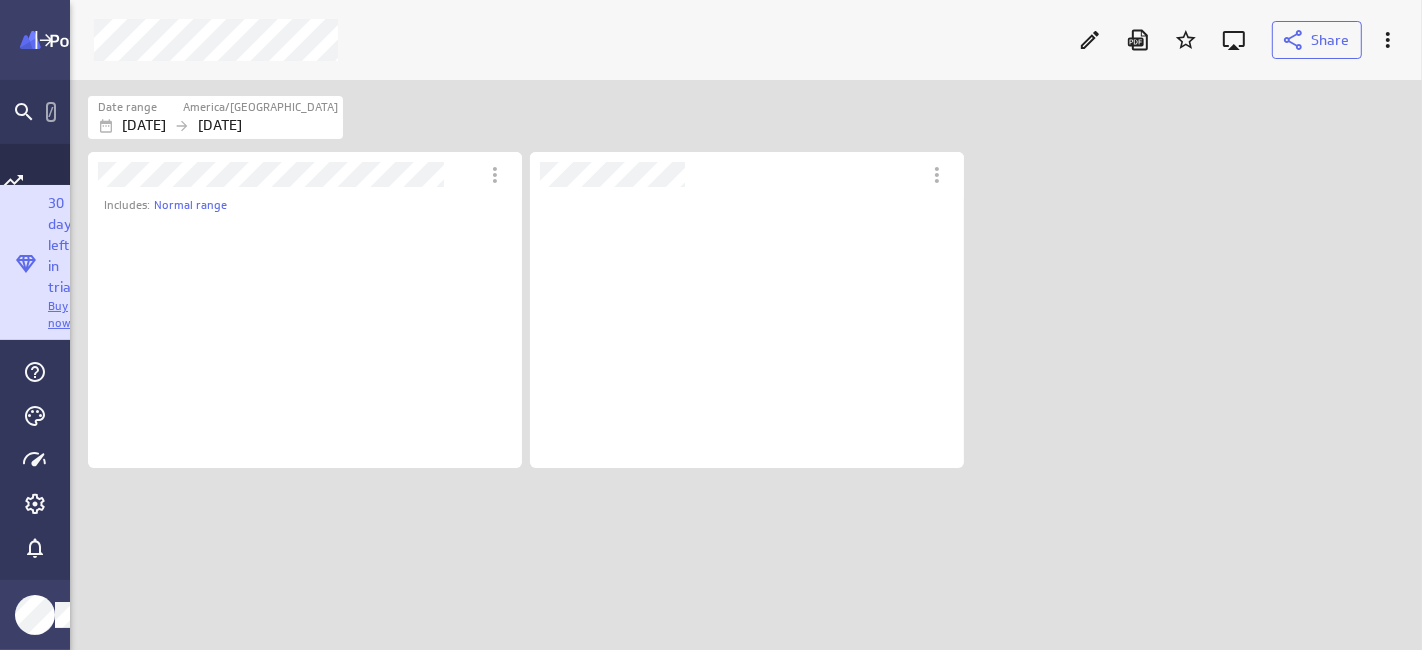 scroll, scrollTop: 10, scrollLeft: 10, axis: both 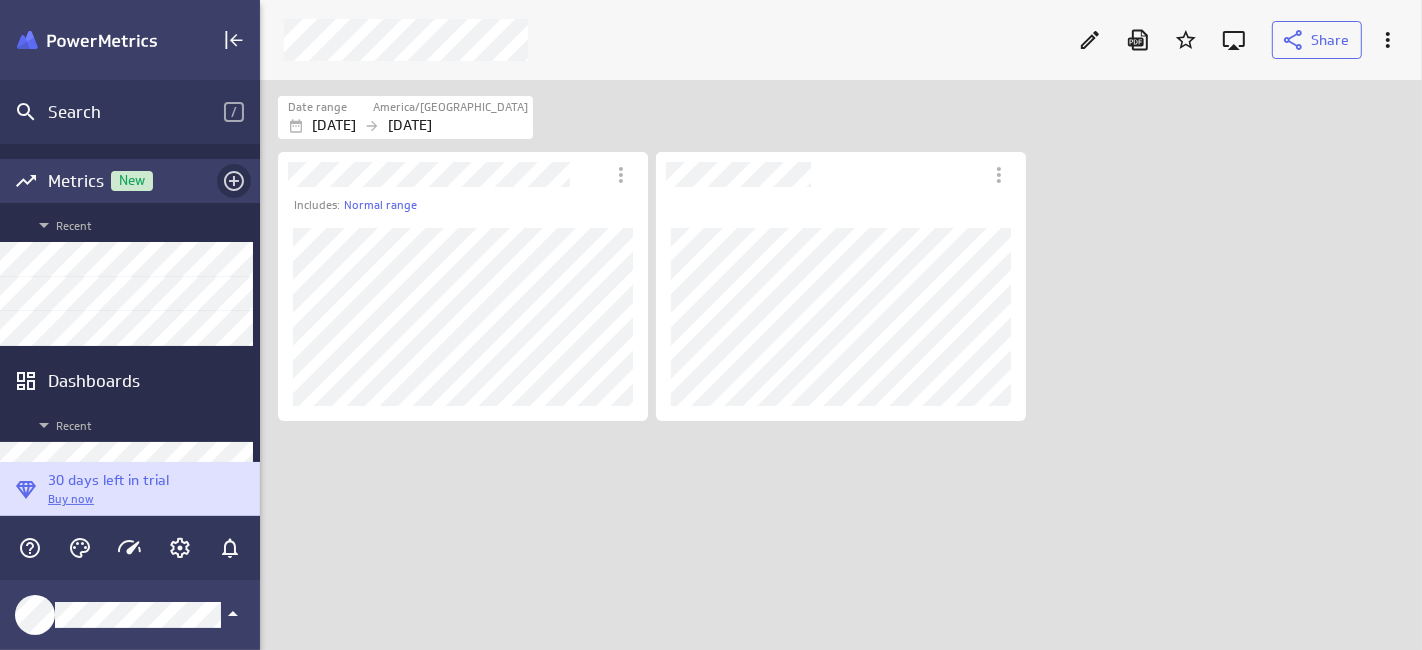 click 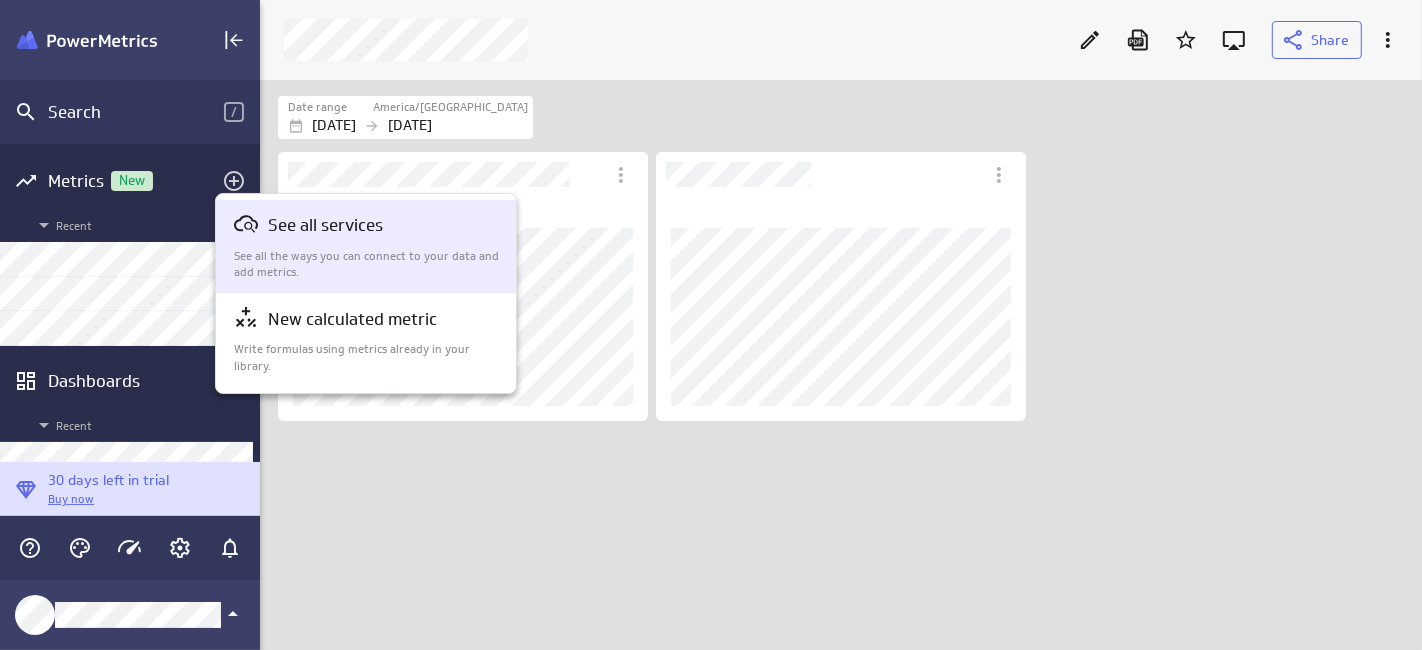 click on "See all services" at bounding box center (325, 225) 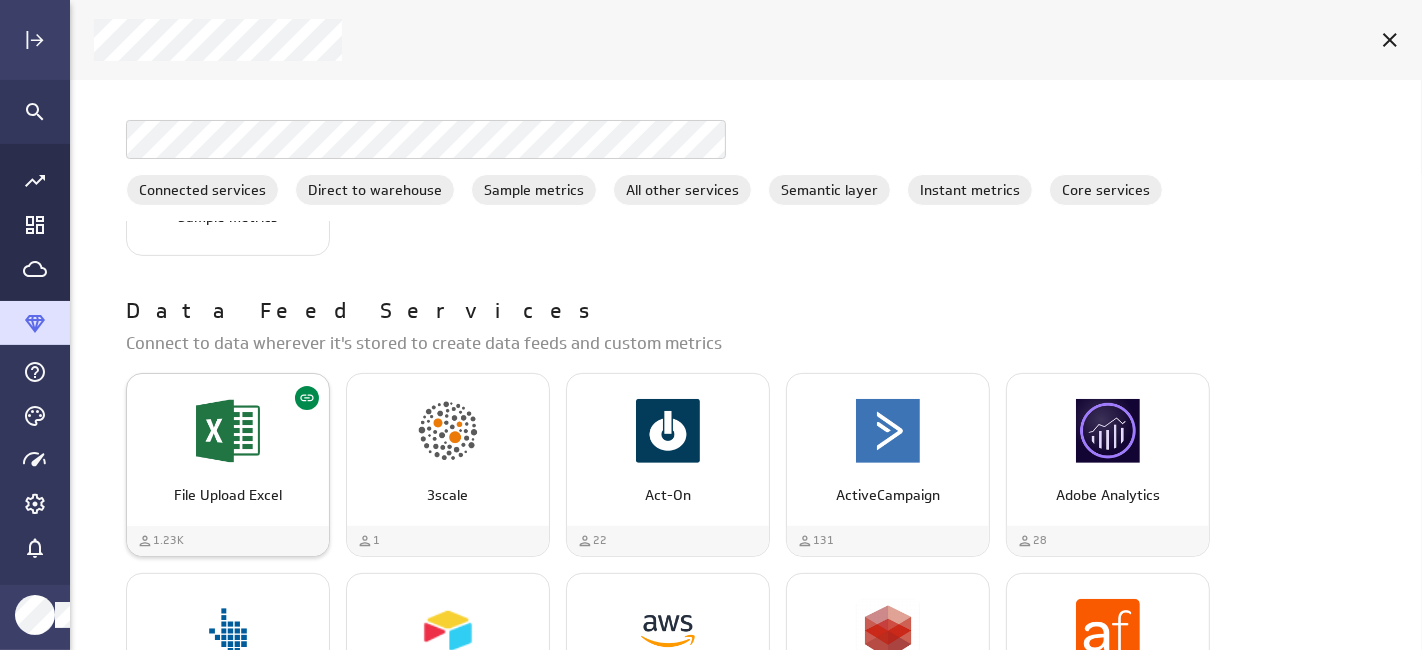 click at bounding box center [228, 431] 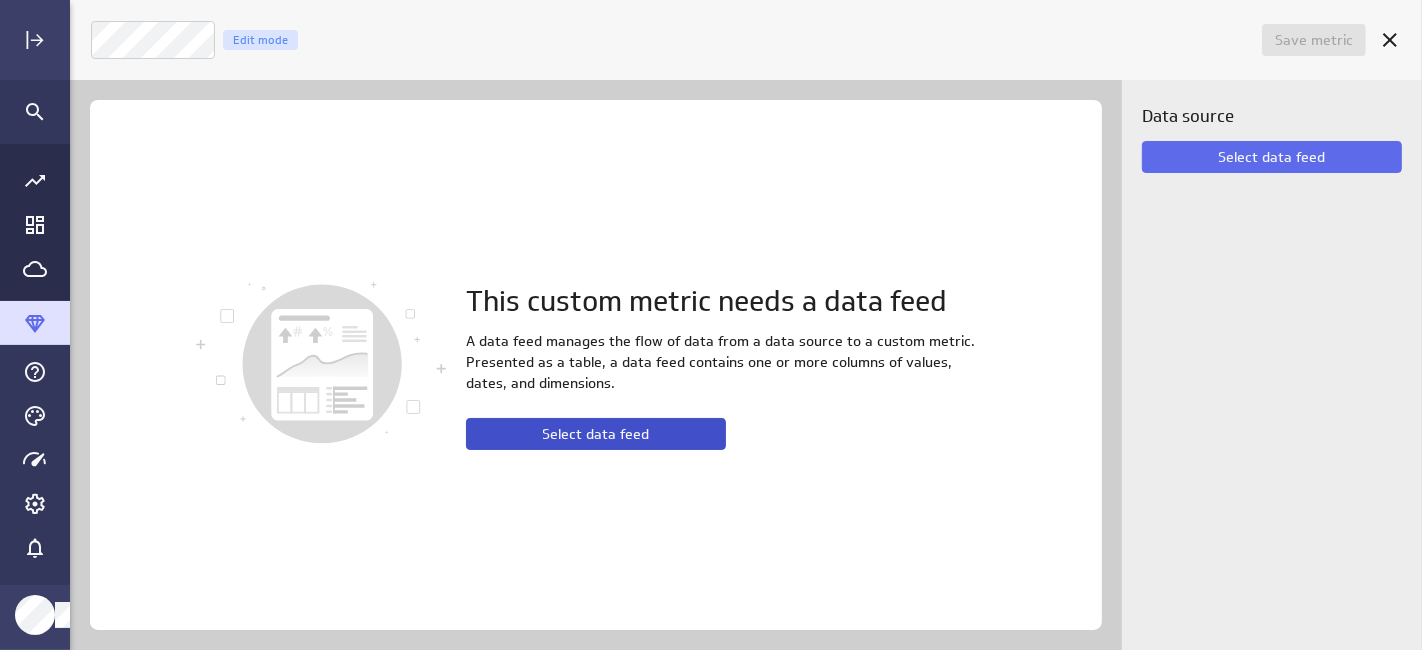 click on "Select data feed" at bounding box center [596, 434] 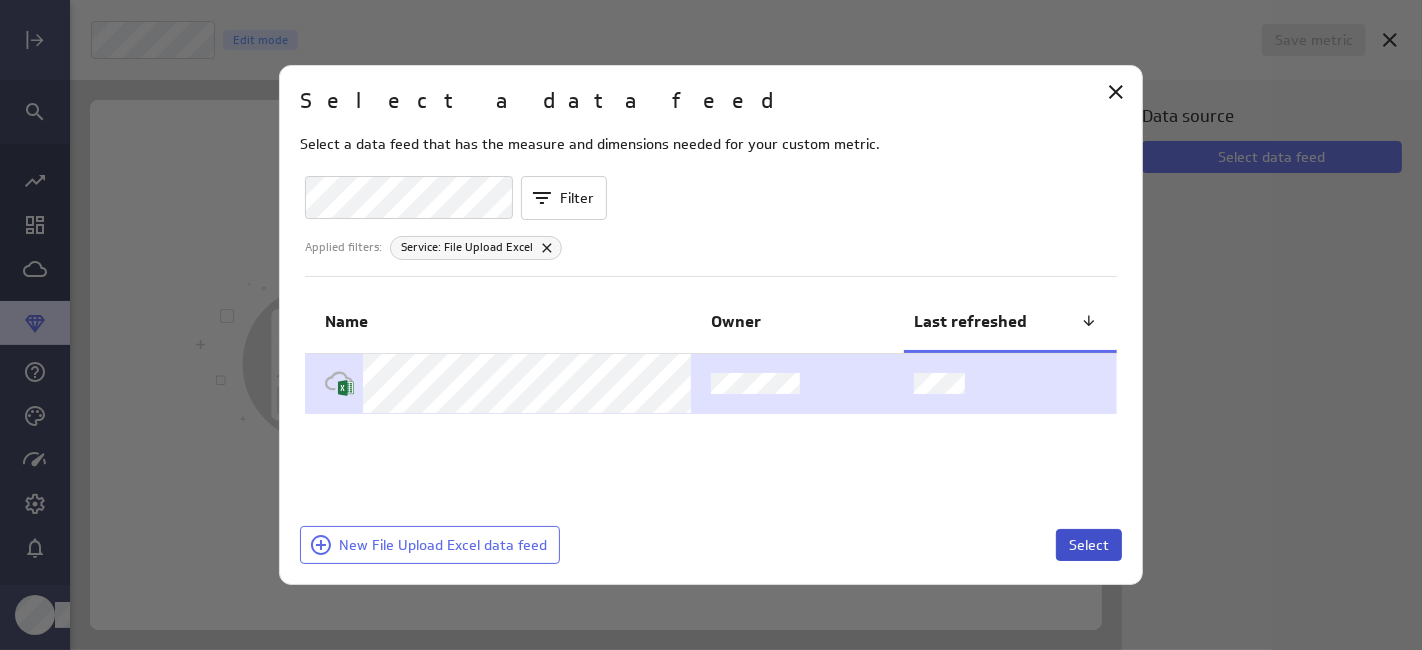 click on "Select" at bounding box center [1089, 545] 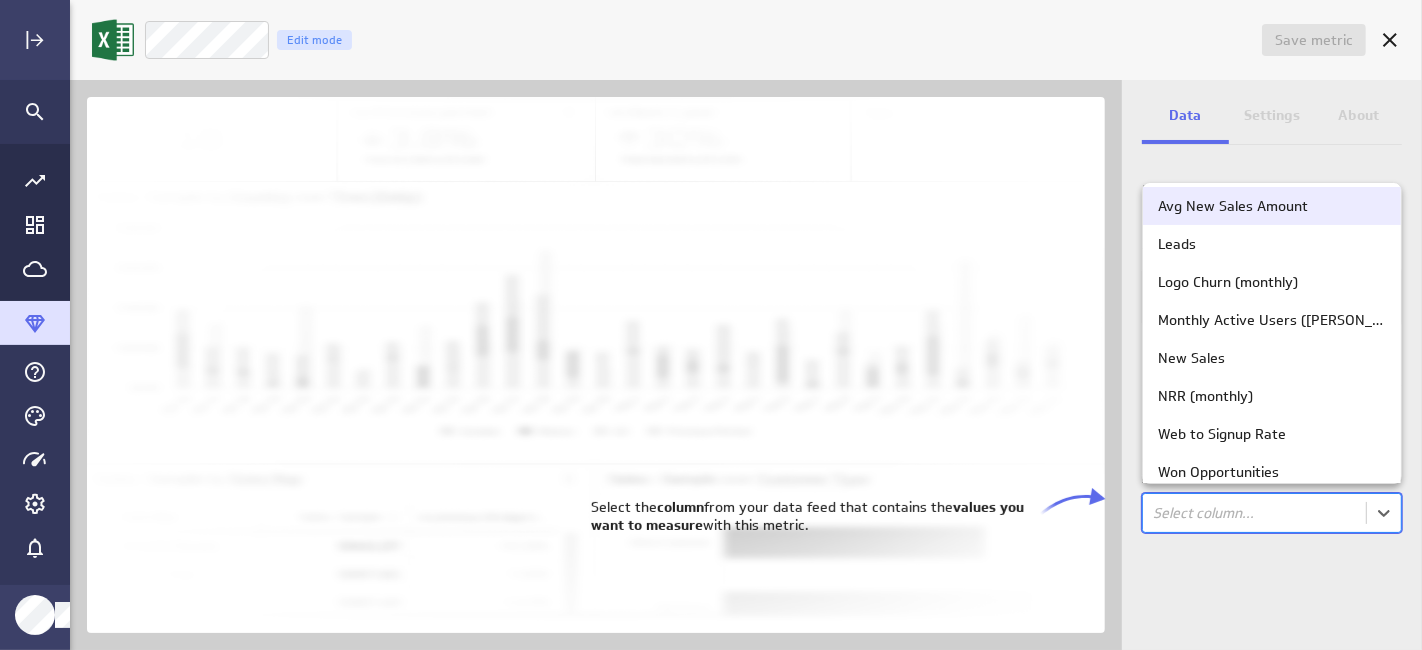 click on "Save metric Untitled Edit mode Data Settings About Data source Data is automatically retrieved and stored for this metric from the following data feed: Filter source data Measure Column in the data feed that contains the values you'll track: option Avg New Sales Amount focused, 1 of 12. 12 results available. Use Up and Down to choose options, press Enter to select the currently focused option, press Escape to exit the menu, press Tab to select the option and exit the menu. Select column... (no message) PowerMetrics Assistant Hey [PERSON_NAME]. I’m your PowerMetrics Assistant. If I can’t answer your question, try searching in our  Help Center  (that’s what I do!) You can also contact the  Support Team . How can I help you [DATE]?
Select the  column  from your data feed that contains the  values you want to measure  with this metric. Avg New Sales Amount Leads Logo Churn (monthly) Monthly Active Users ([PERSON_NAME]) New Sales NRR (monthly) Web to Signup Rate Channel" at bounding box center (711, 325) 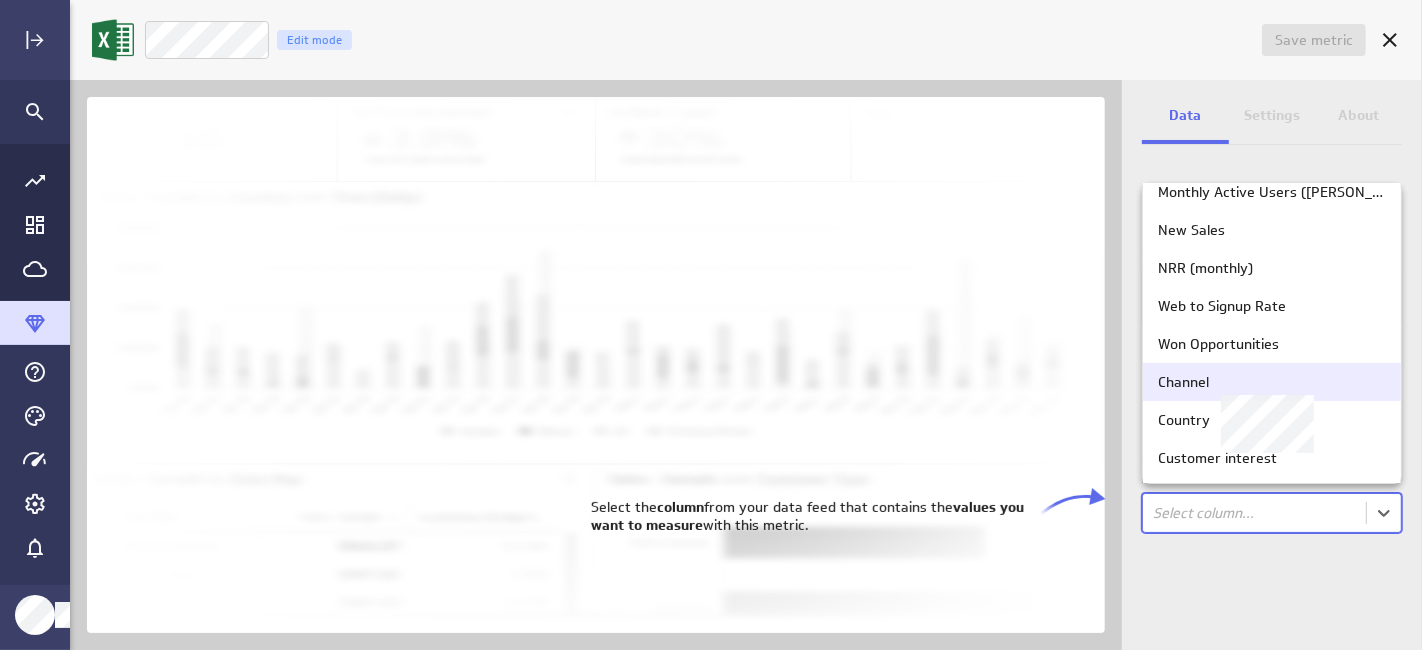 click on "Channel" at bounding box center (1272, 382) 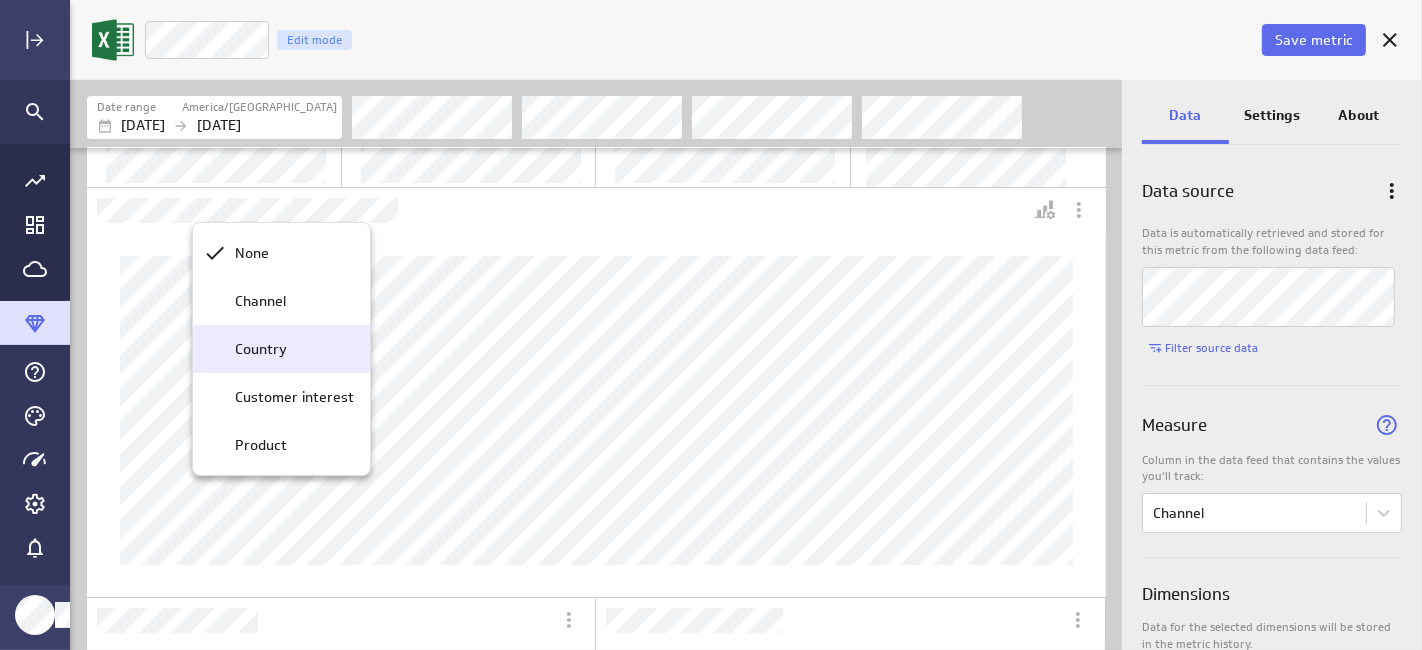 click on "Country" at bounding box center (281, 349) 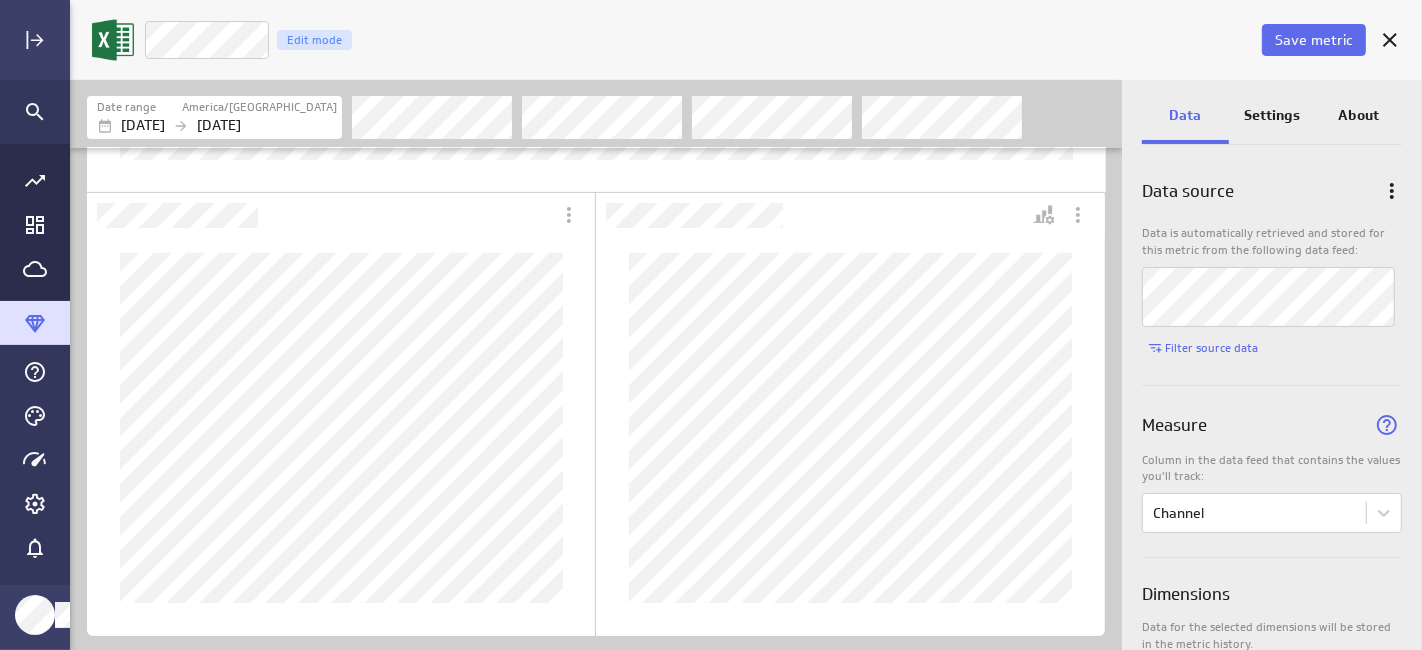 click at bounding box center (1044, 215) 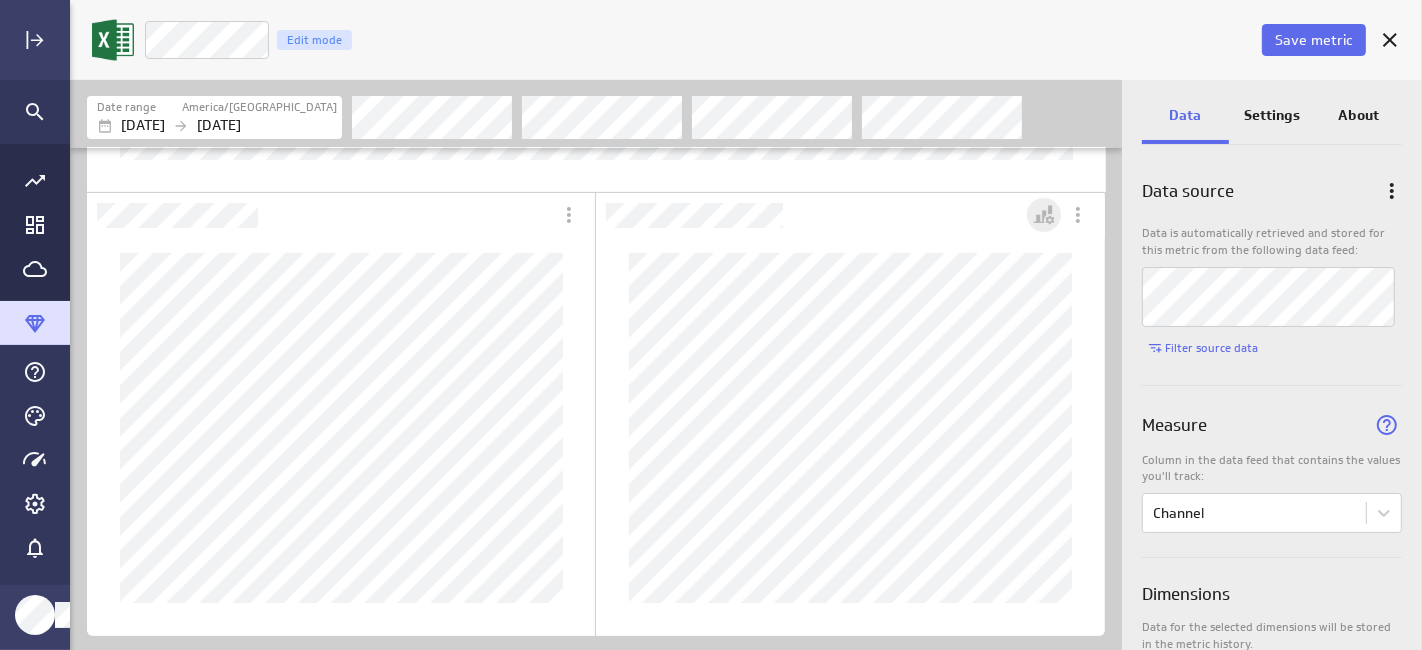 click 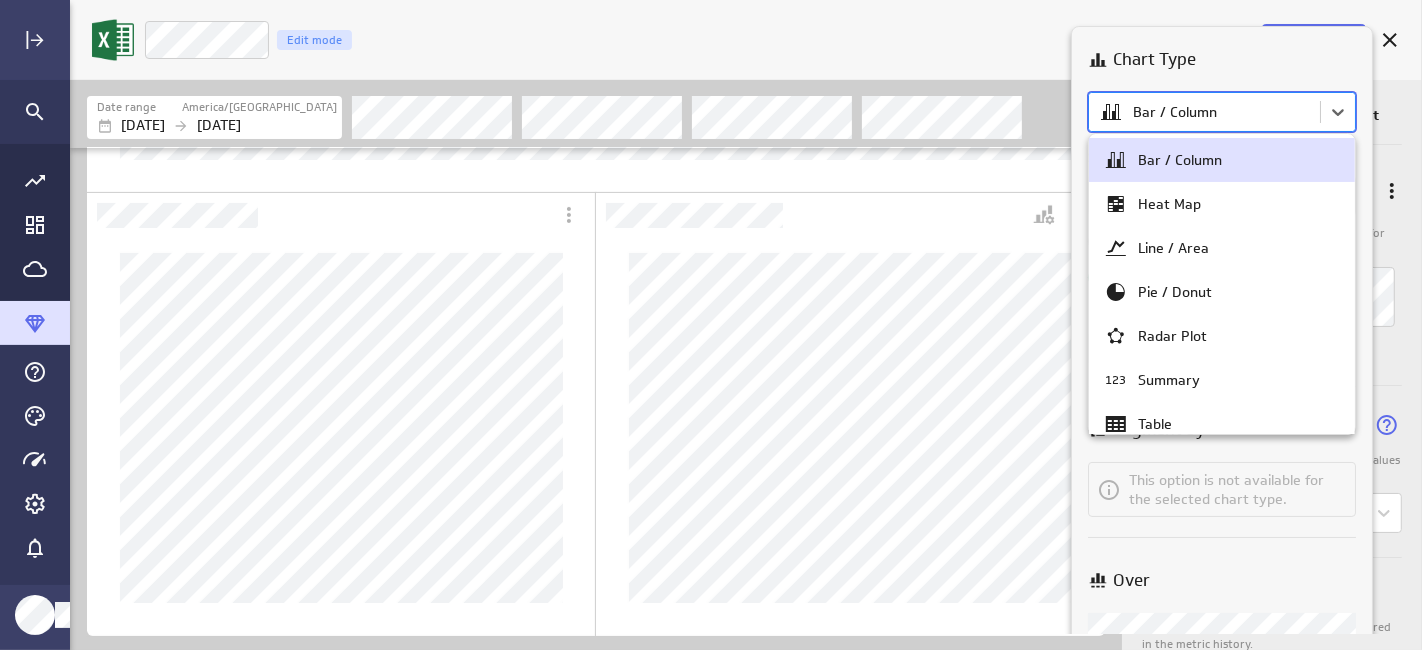 click on "Save metric Channel Edit mode Date range America/[GEOGRAPHIC_DATA] [DATE] [DATE] Data Settings About Data source Data is automatically retrieved and stored for this metric from the following data feed: Filter source data Measure Column in the data feed that contains the values you'll track: Channel Dimensions Data for the selected dimensions will be stored in the metric history. 4 of maximum 10 dimensions selected Date and Time Column in the data feed that contains the date/time associated with each value: Date (no message) PowerMetrics Assistant Hey [PERSON_NAME]. I’m your PowerMetrics Assistant. If I can’t answer your question, try searching in our  Help Center  (that’s what I do!) You can also contact the  Support Team . How can I help you [DATE]?
Select the  column  from your data feed that contains the  values you want to measure  with this metric. Created with Highcharts 9.0.1   Chart Type   Bar / Column Style Bar (colour by category) Legend position" at bounding box center (711, 325) 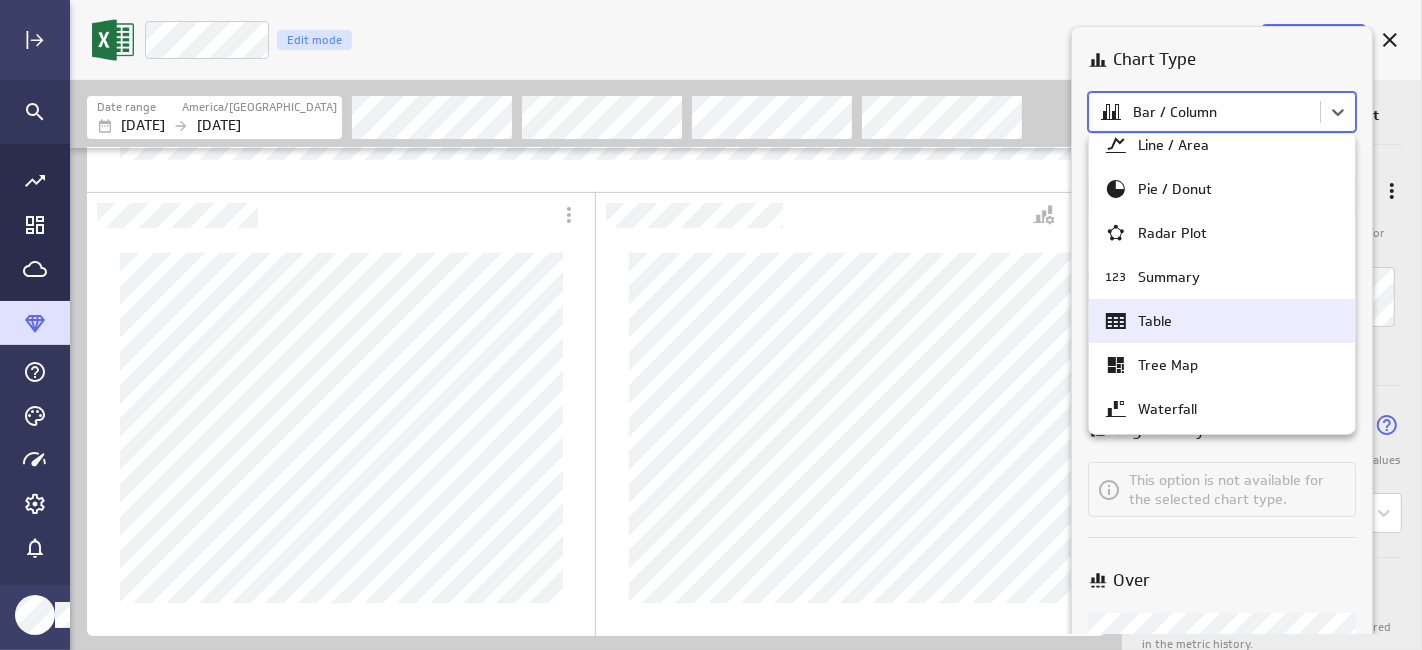 click on "Table" at bounding box center [1222, 321] 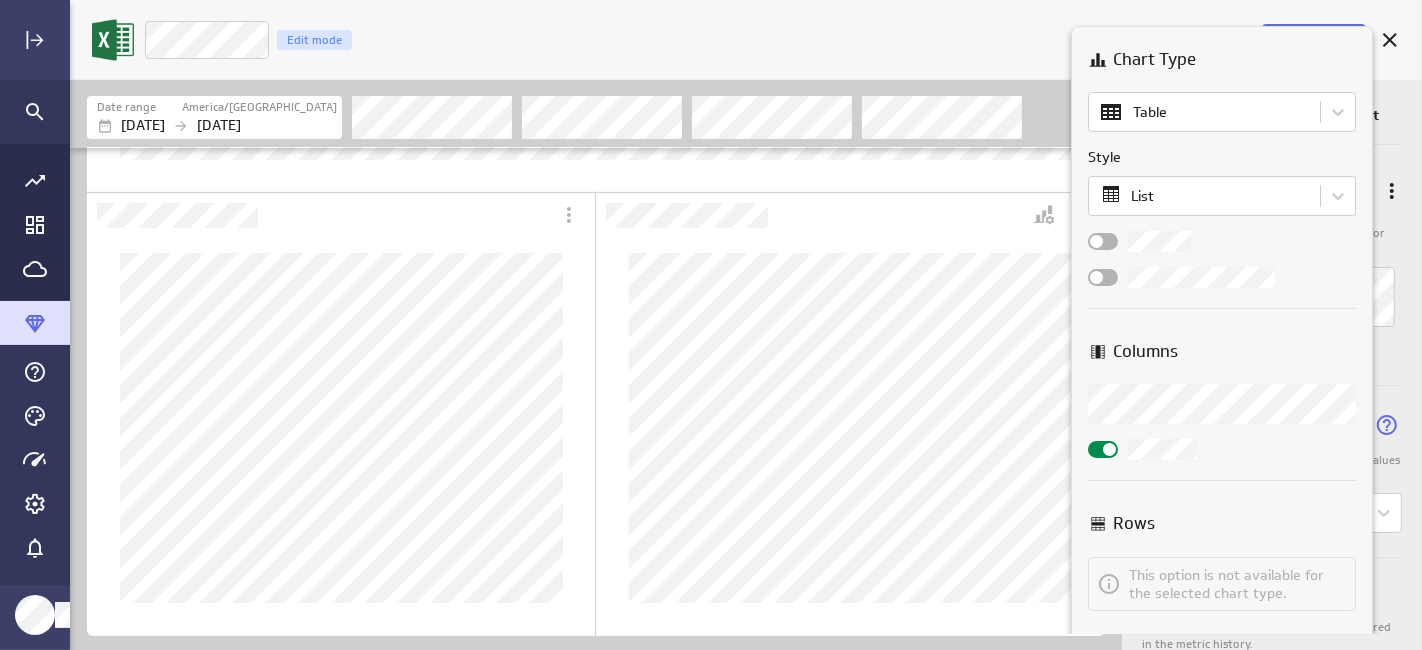 click at bounding box center [711, 325] 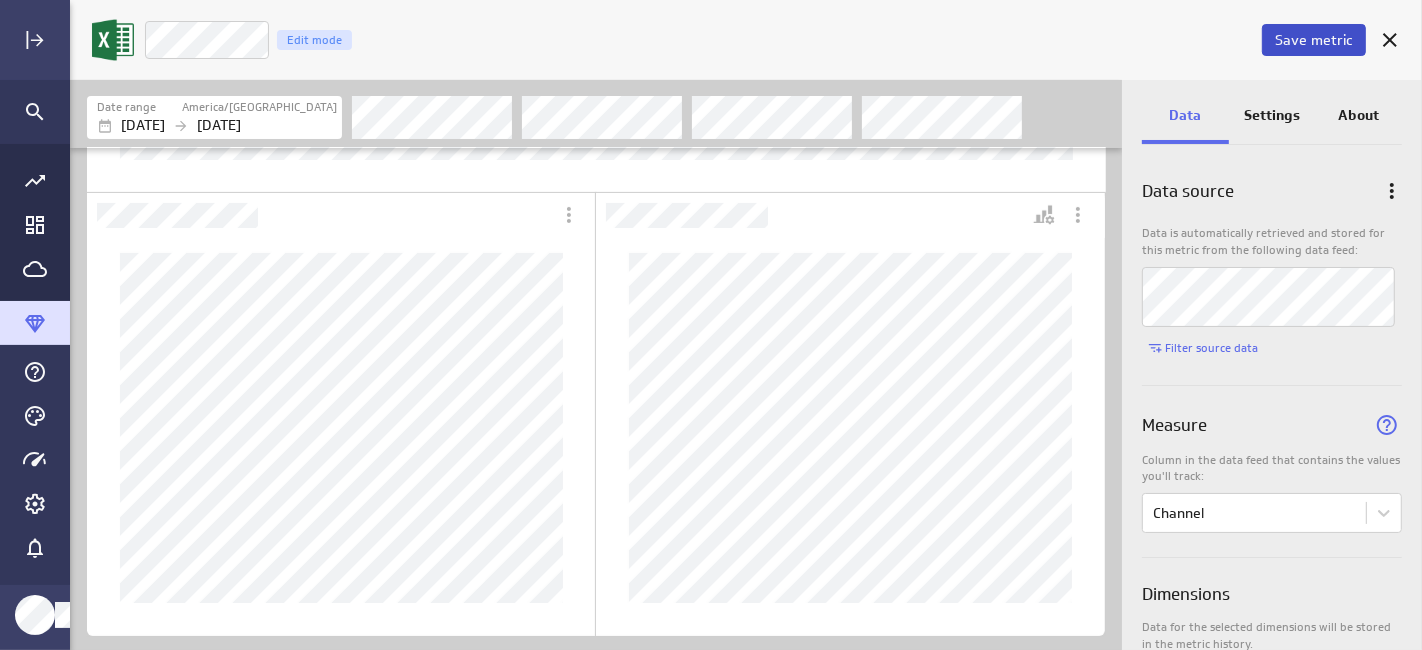 click on "Save metric" at bounding box center (1314, 40) 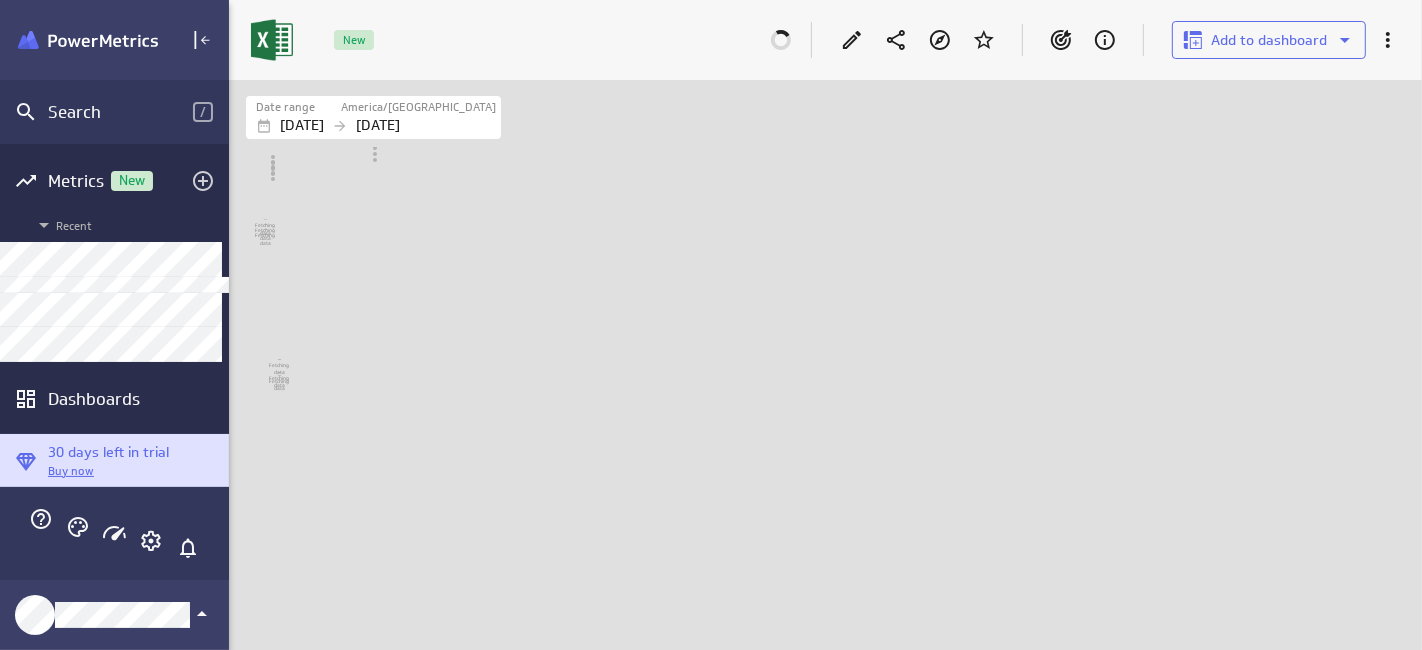 scroll, scrollTop: 681, scrollLeft: 1224, axis: both 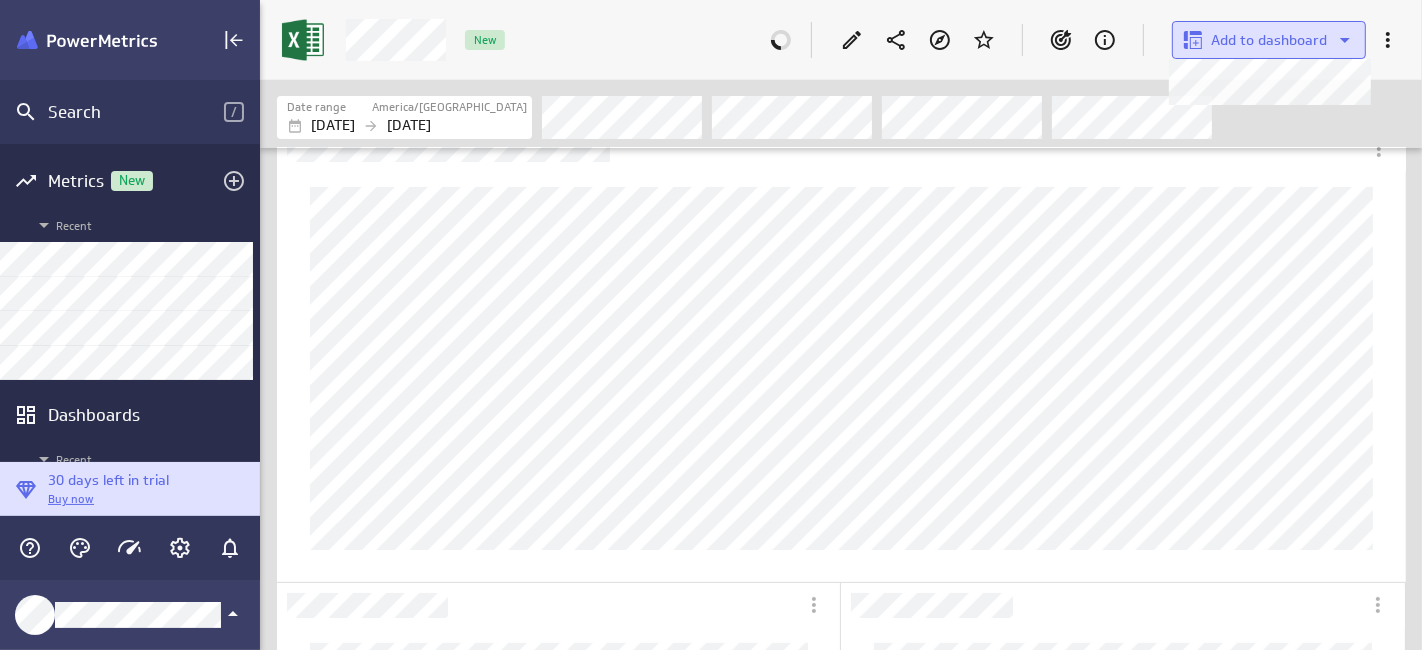 click at bounding box center [1196, 40] 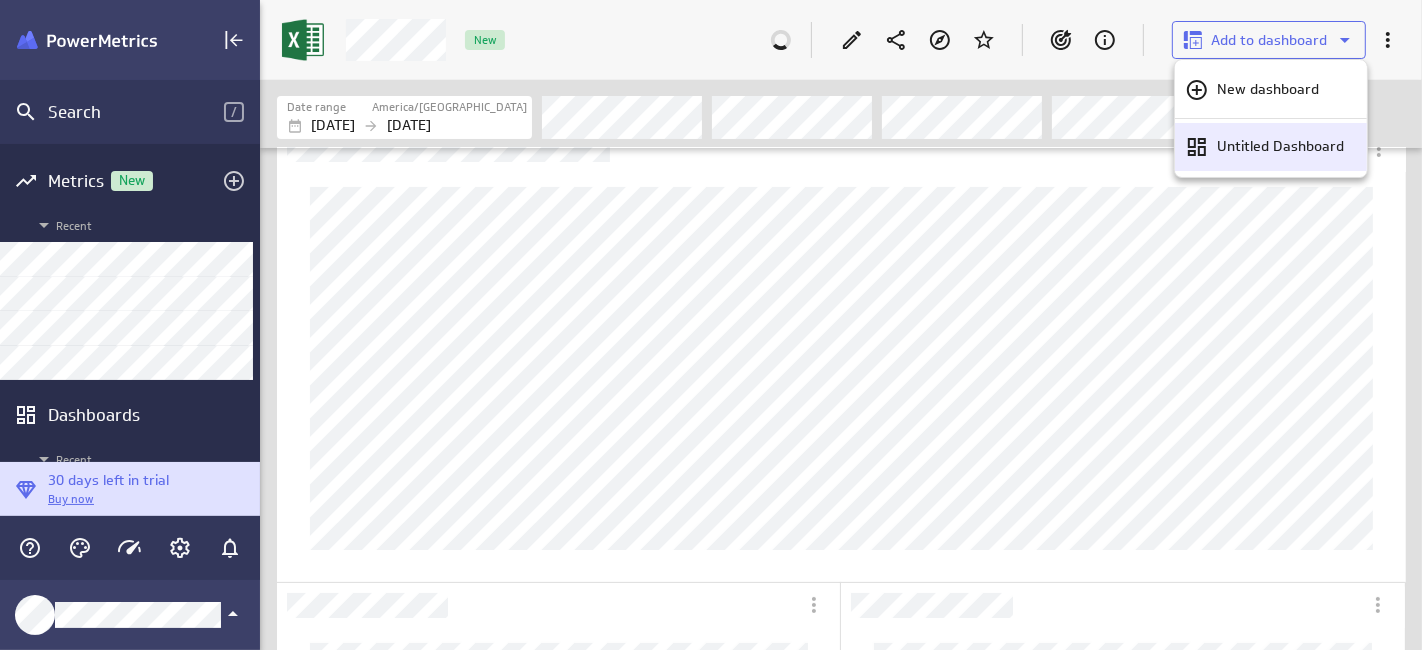 click on "Untitled Dashboard" at bounding box center [1280, 146] 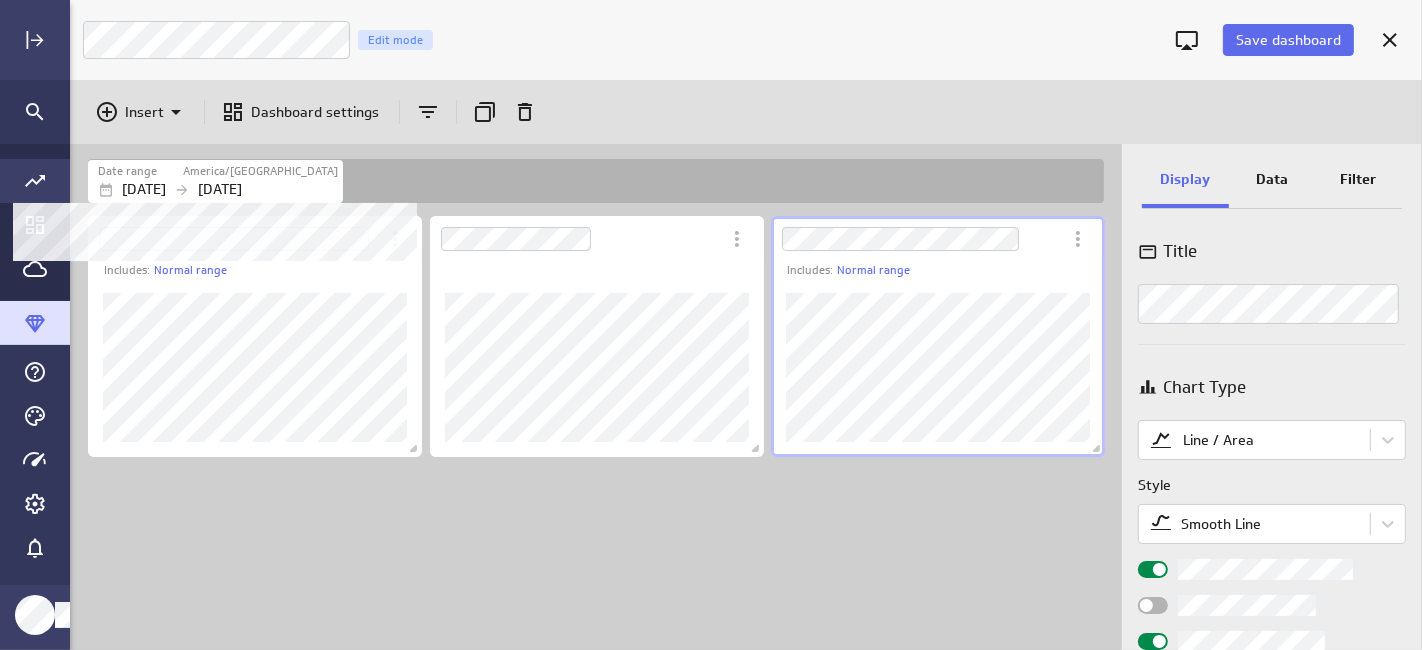 click on "Save dashboard" at bounding box center [1288, 40] 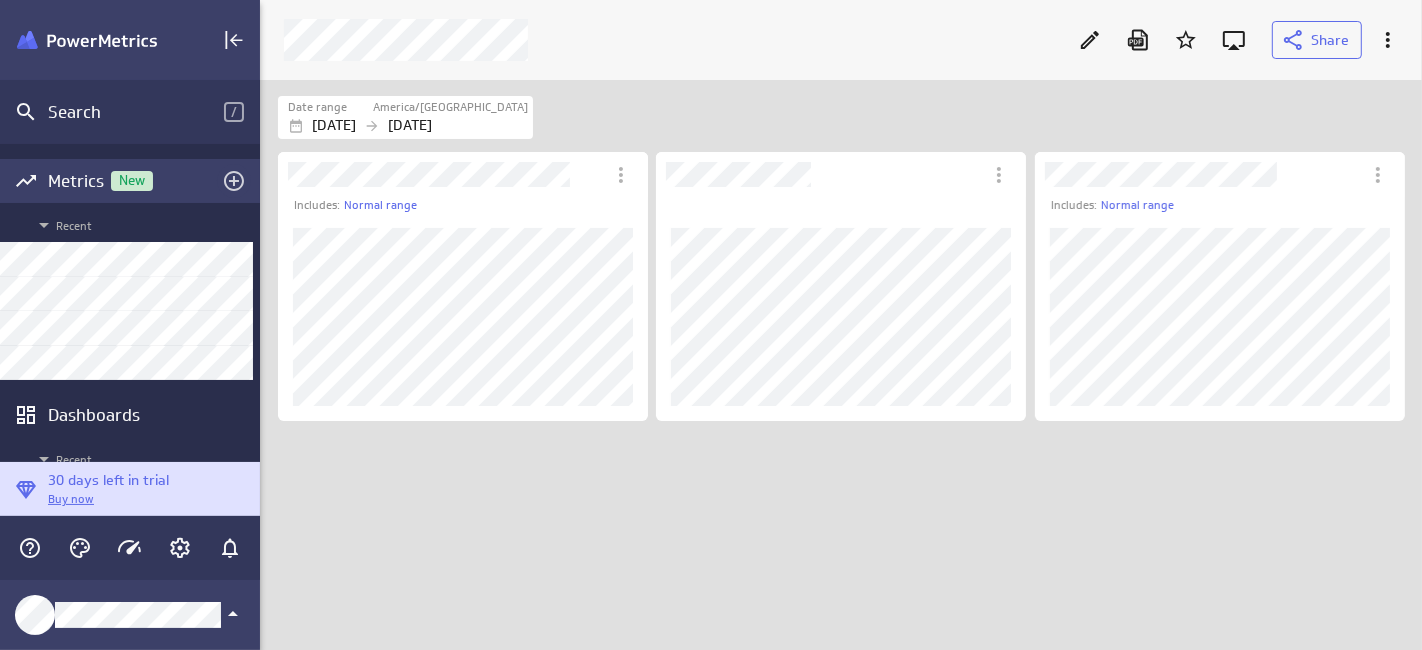 click 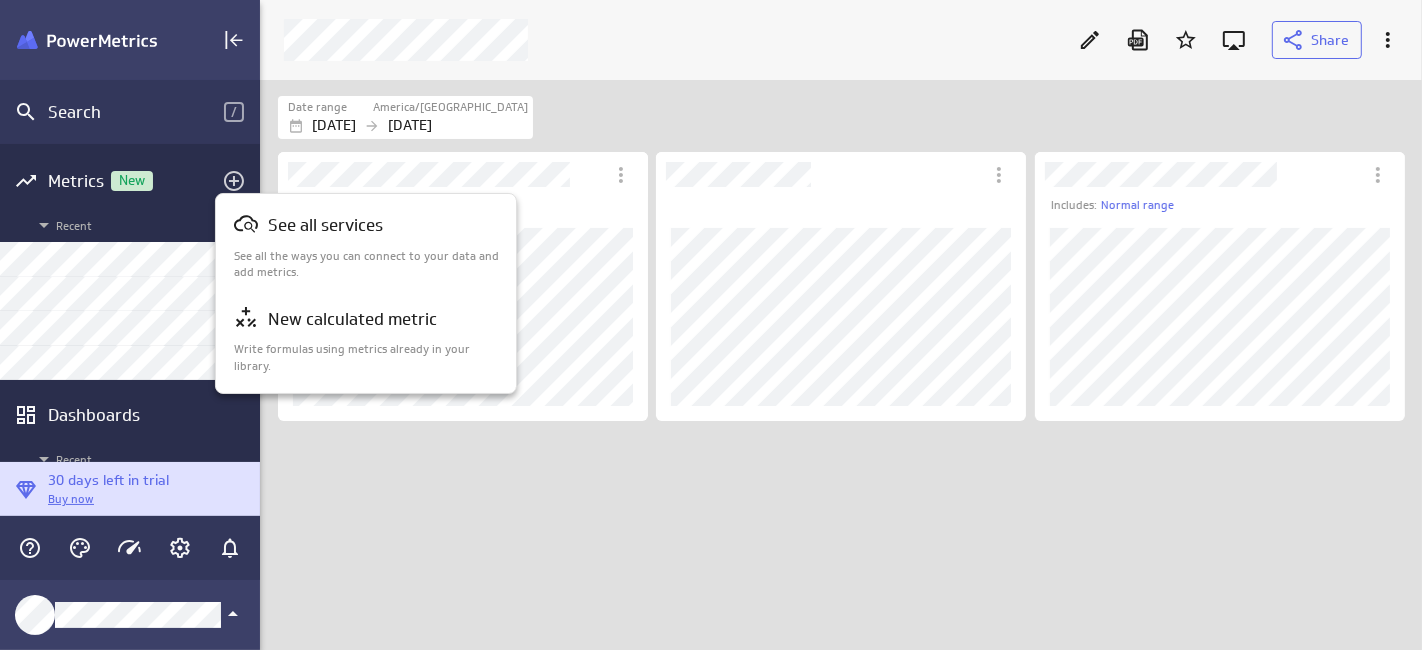 click at bounding box center [711, 325] 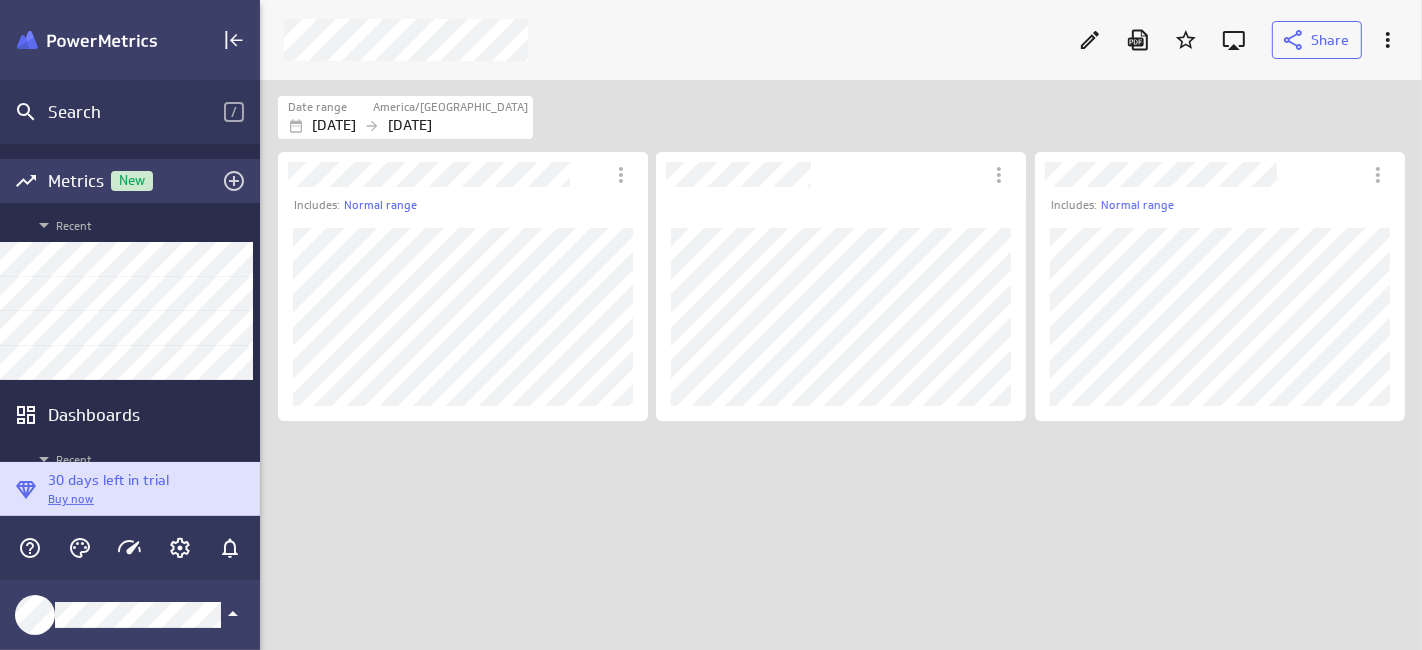 click on "Metrics New" at bounding box center [130, 181] 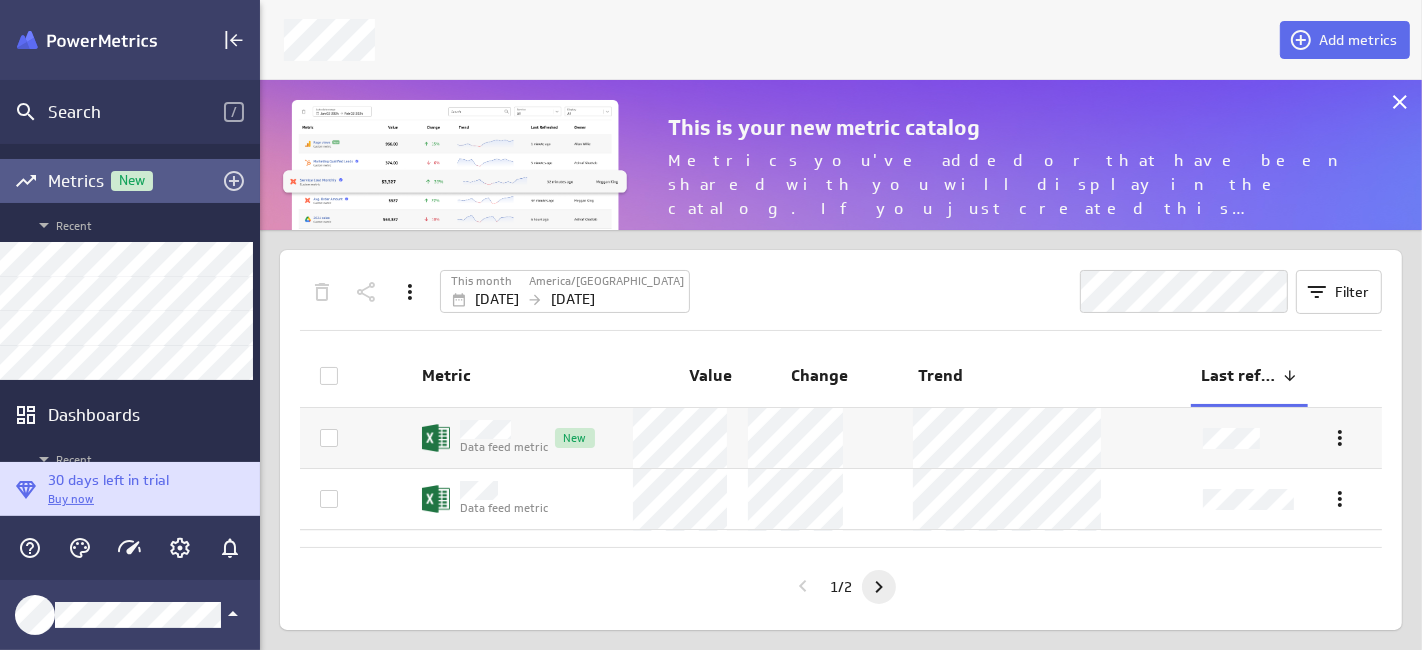 click 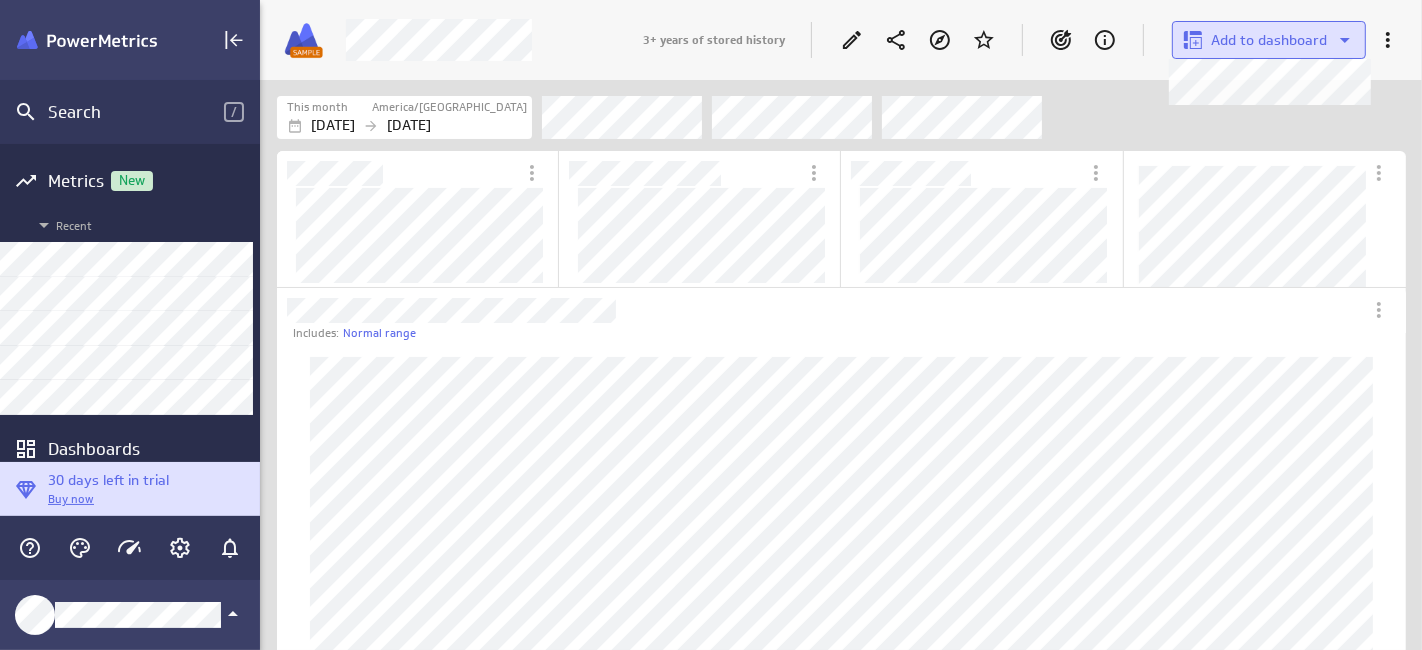 click on "Add to dashboard" at bounding box center (1269, 40) 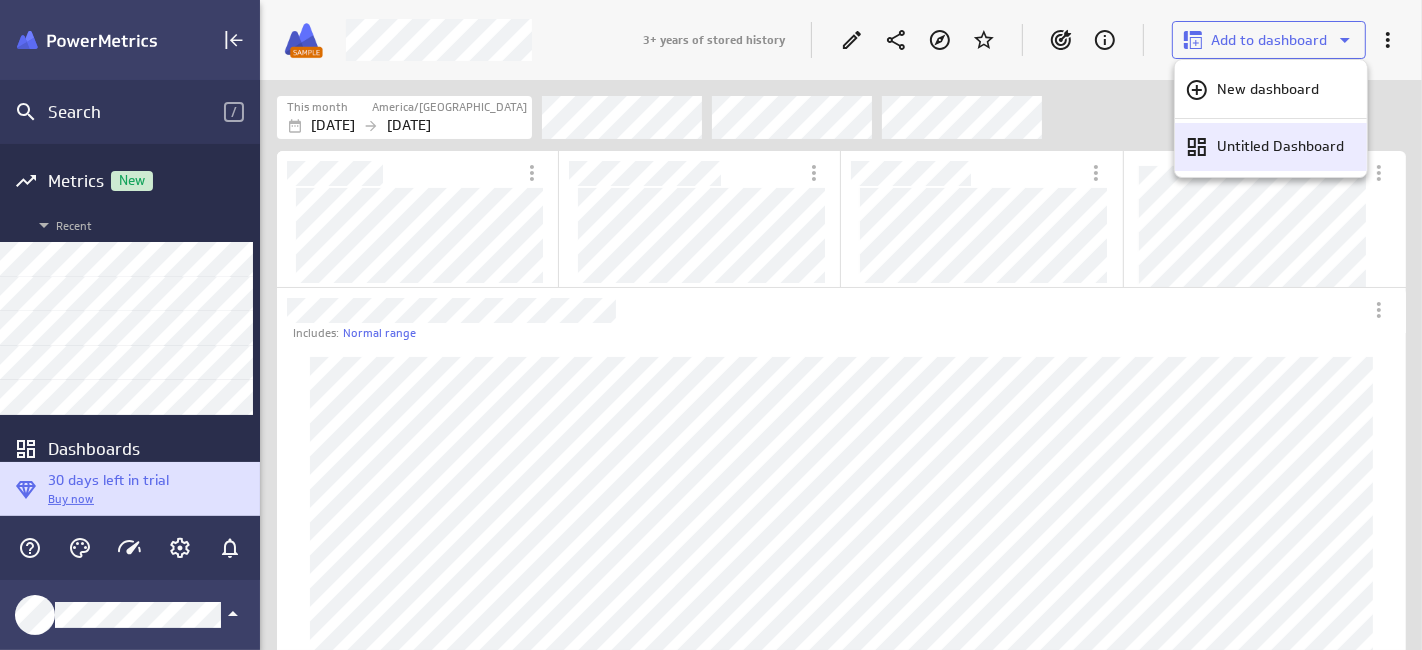 click on "Untitled Dashboard" at bounding box center (1280, 146) 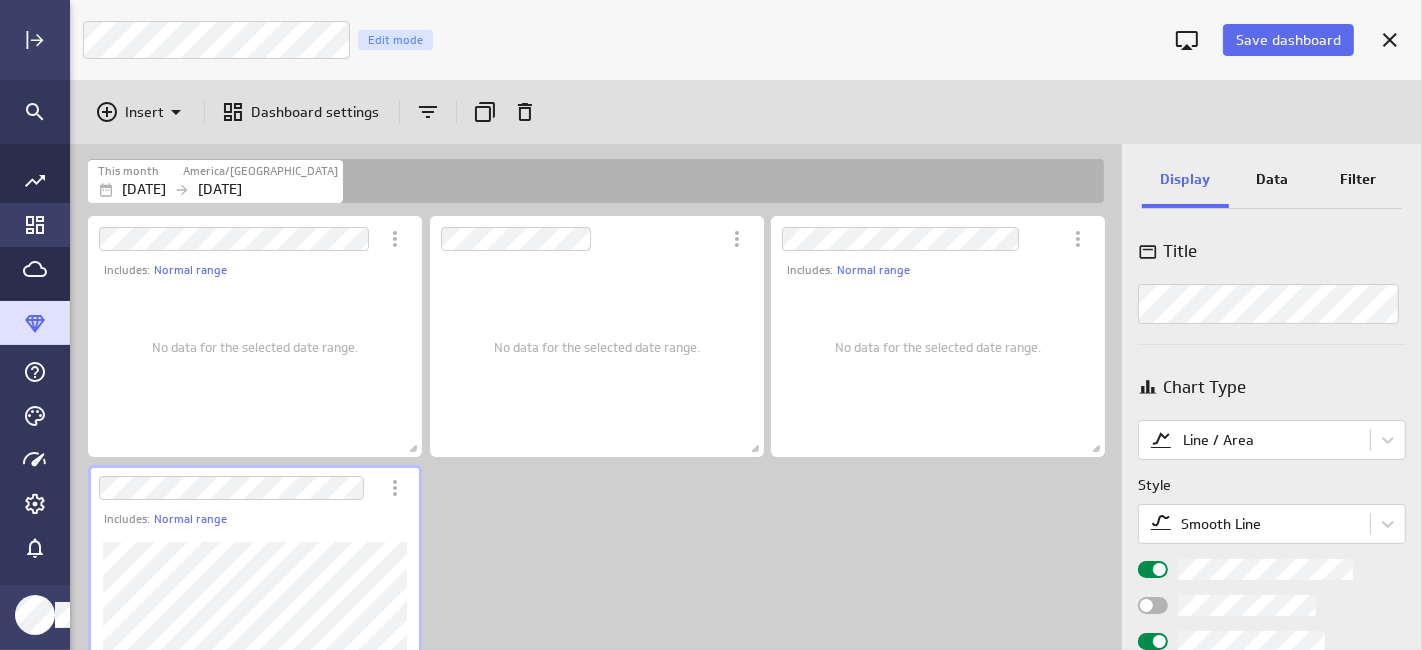 click 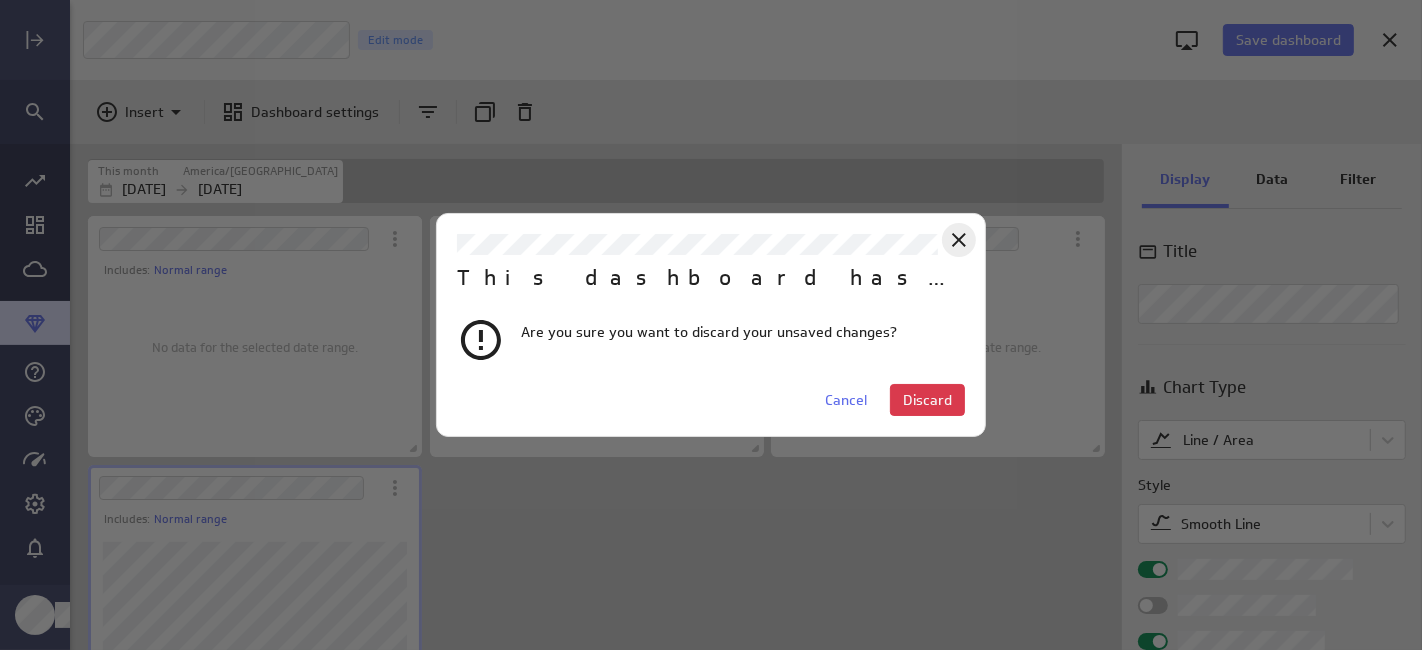 click at bounding box center [959, 240] 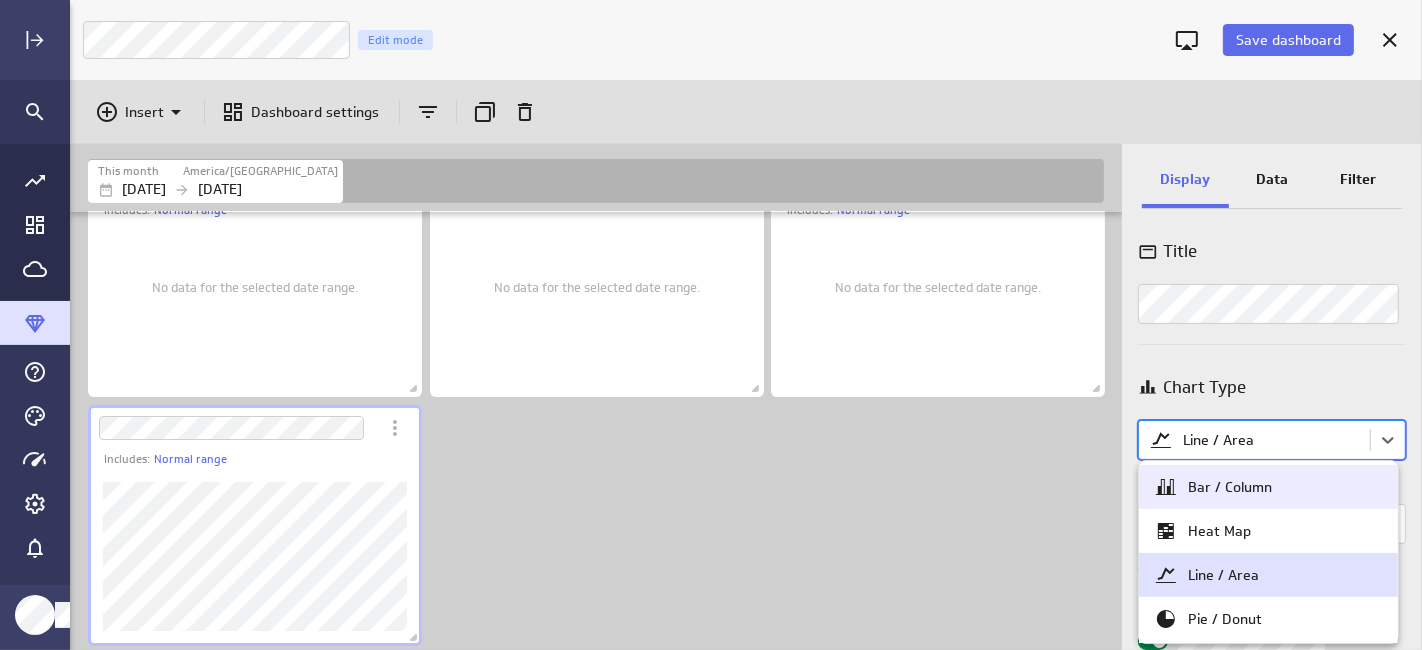 click on "Save dashboard Untitled Dashboard Edit mode Insert Dashboard settings This month America/[GEOGRAPHIC_DATA] [DATE] [DATE] Includes:  Normal range No data for the selected date range. No data for the selected date range. Includes:  Normal range No data for the selected date range. Includes:  Normal range Display Data Filter   Title     Chart Type   option [object Object] focused, 1 of 11. 11 results available. Use Up and Down to choose options, press Enter to select the currently focused option, press Escape to exit the menu, press Tab to select the option and exit the menu. Line / Area Style Smooth Line Legend position   Comparison   Comparison None   Analyses   Normal range Show expected range and unexpected values   Series   Line thickness Line style   Vertical axis   Axis label None Range Include zero (default)   Sort   Sort x-axis Default Using original data order Sort legend items Default Using original data order (no message) PowerMetrics Assistant Help Center Support Team" at bounding box center [711, 325] 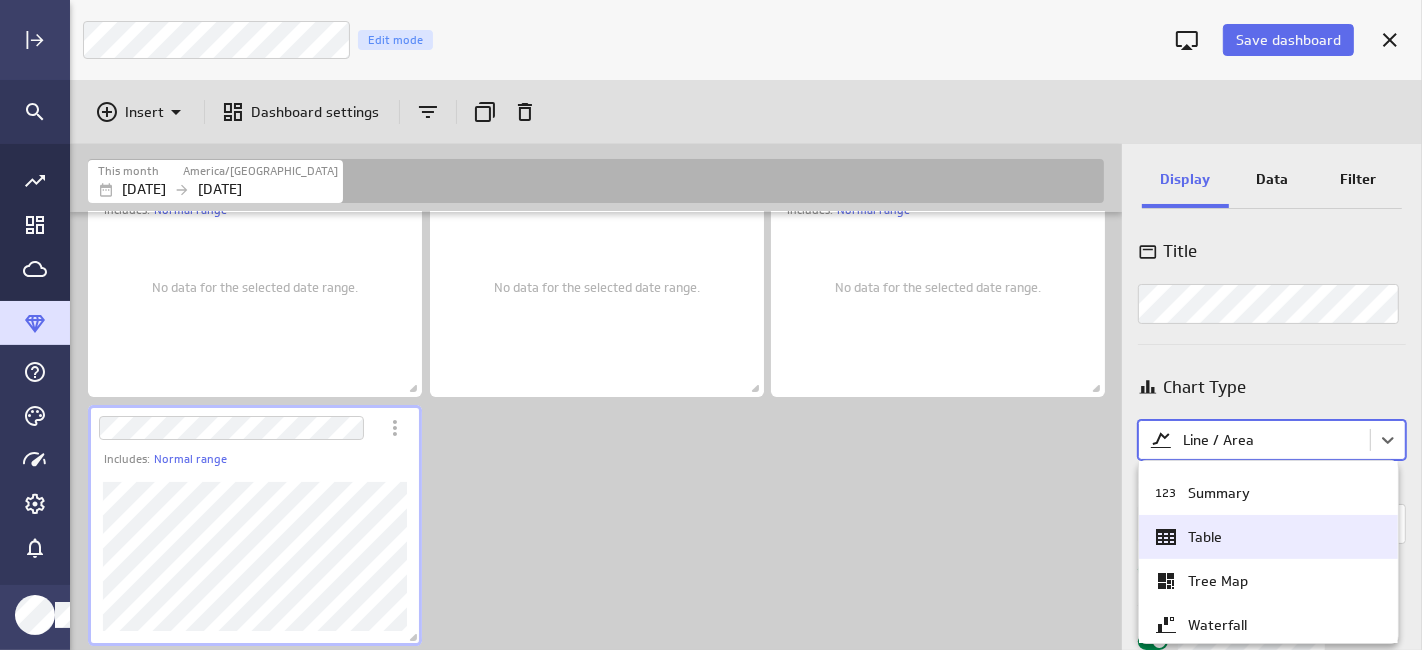 click on "Table" at bounding box center [1205, 537] 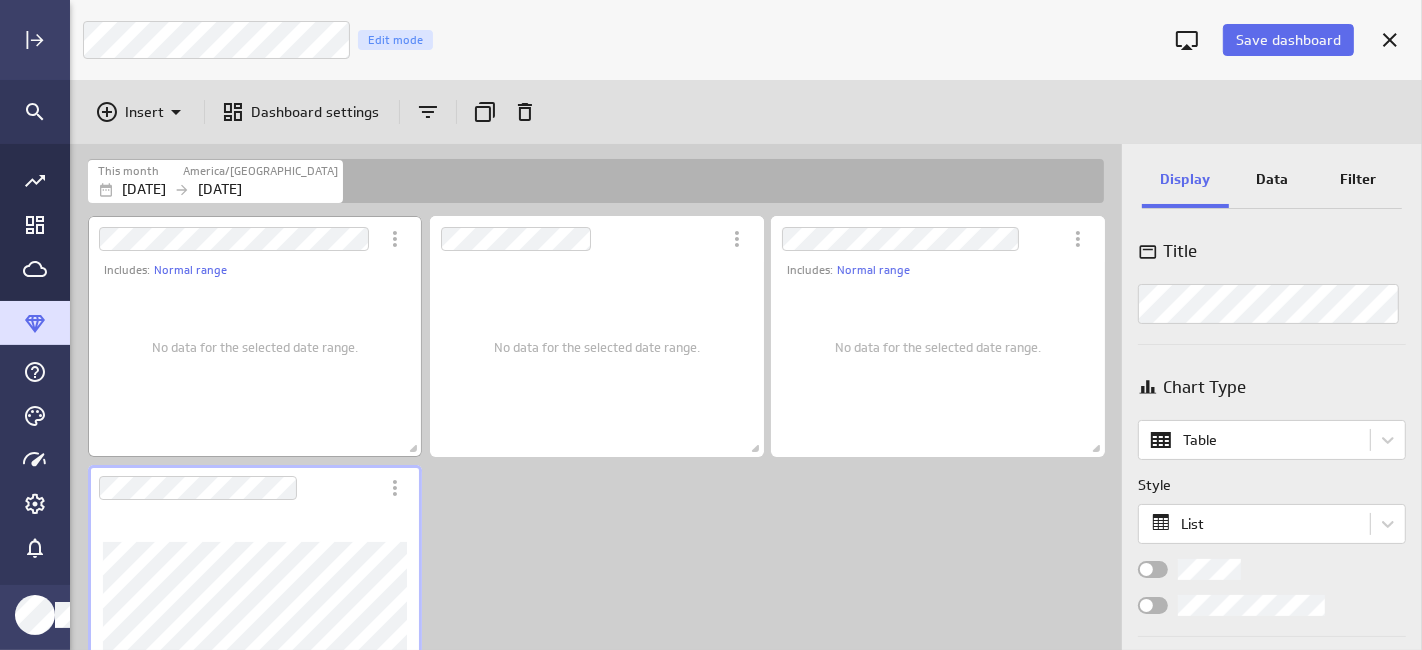 click on "No data for the selected date range." at bounding box center (255, 347) 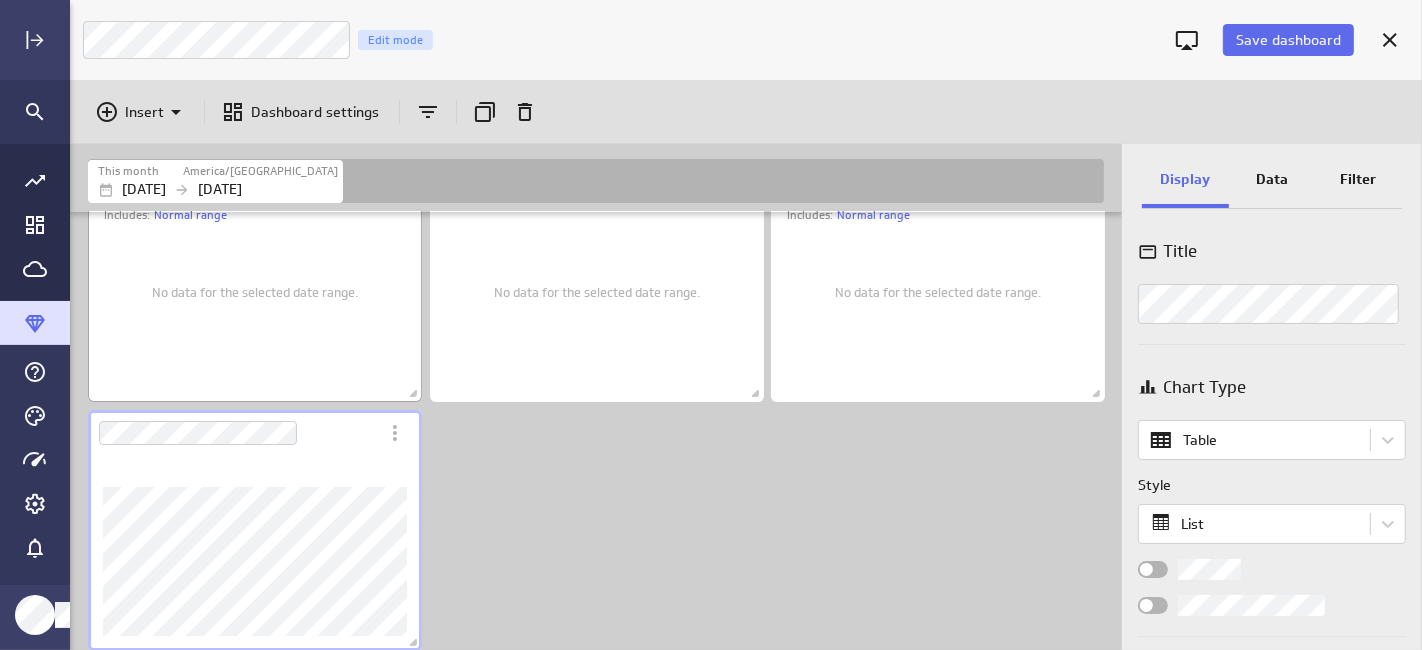 click on "No data for the selected date range." at bounding box center [255, 292] 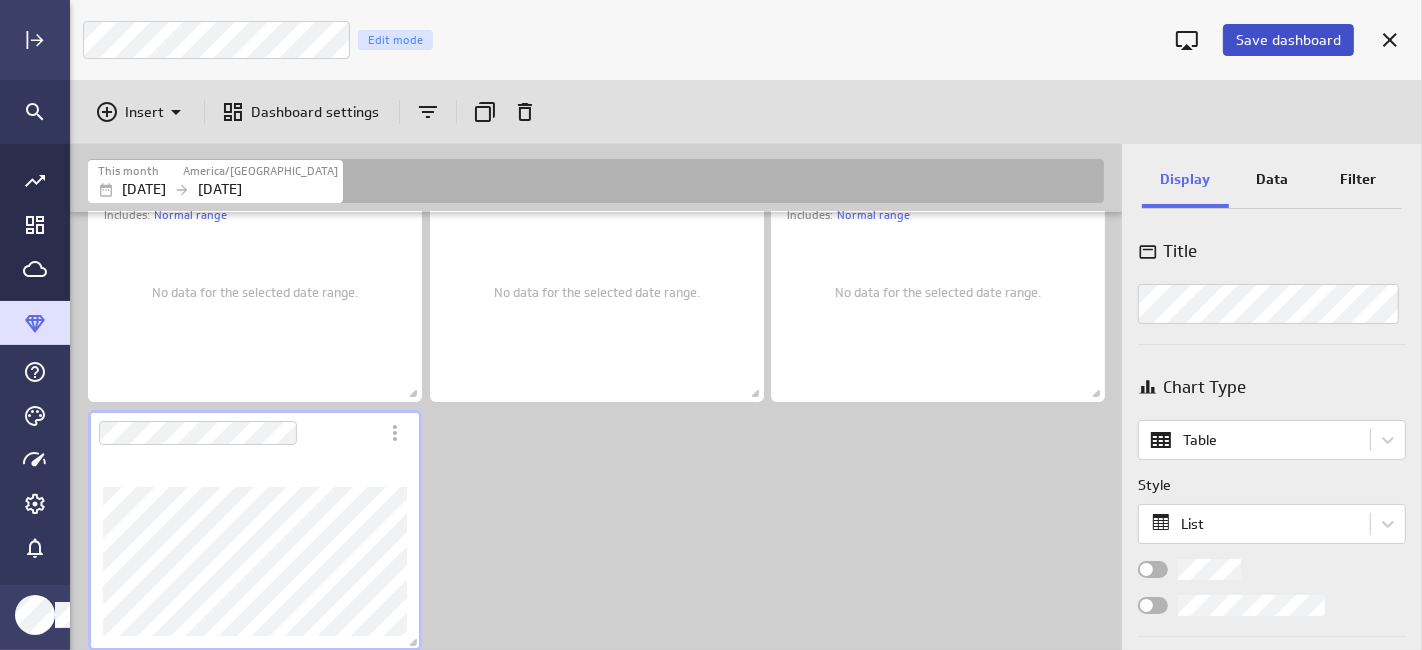 click on "Save dashboard" at bounding box center [1288, 40] 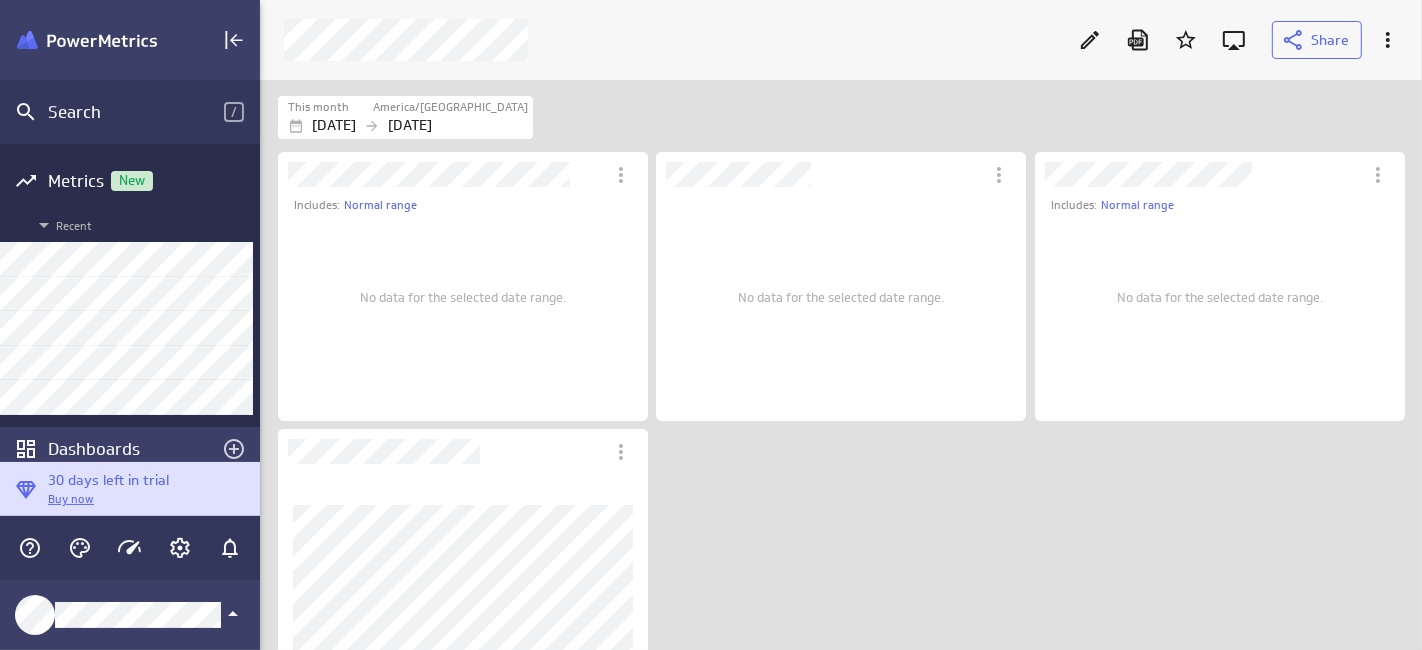 click on "Dashboards" at bounding box center (130, 449) 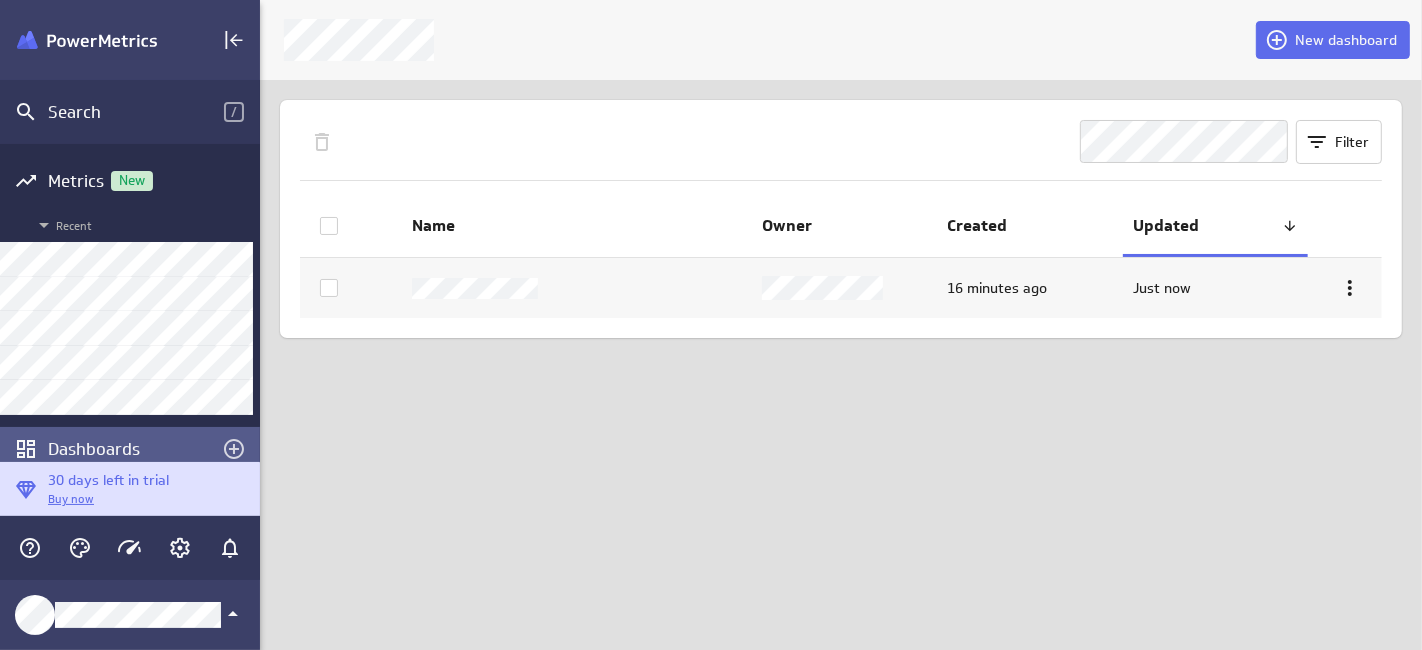 click on "Name" at bounding box center [577, 227] 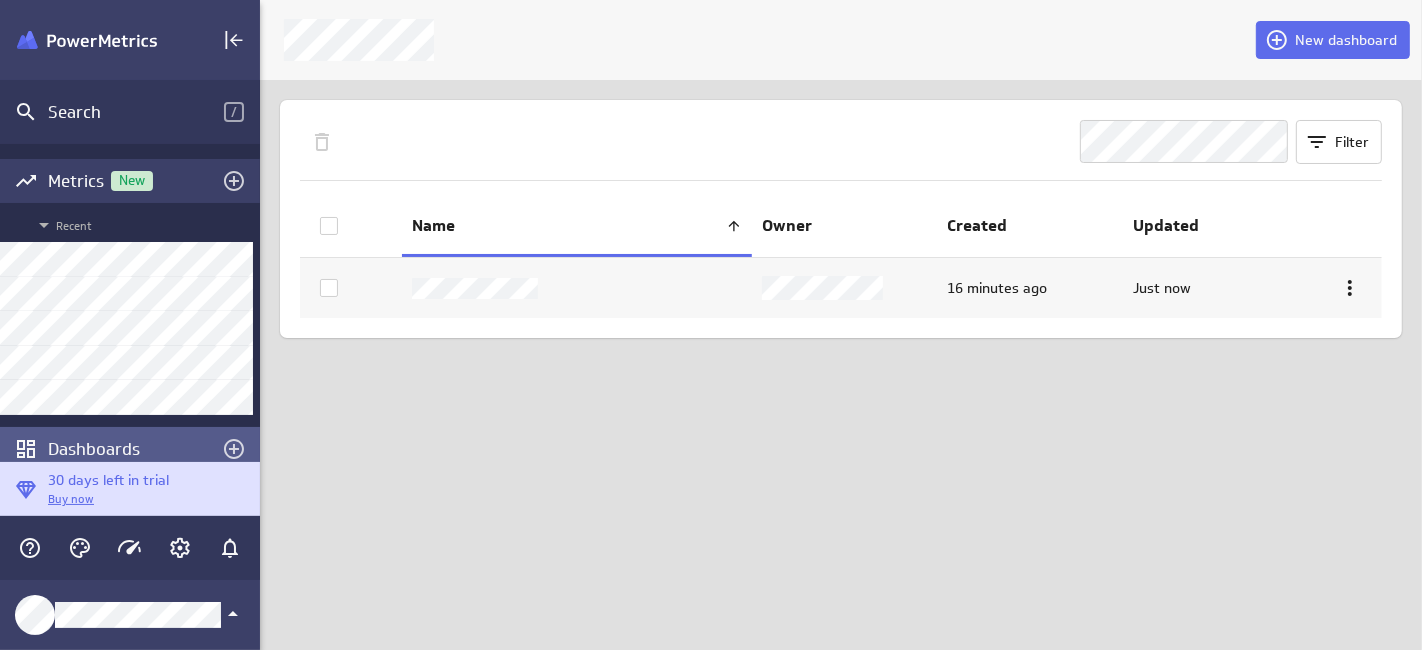 click on "Metrics New" at bounding box center [130, 181] 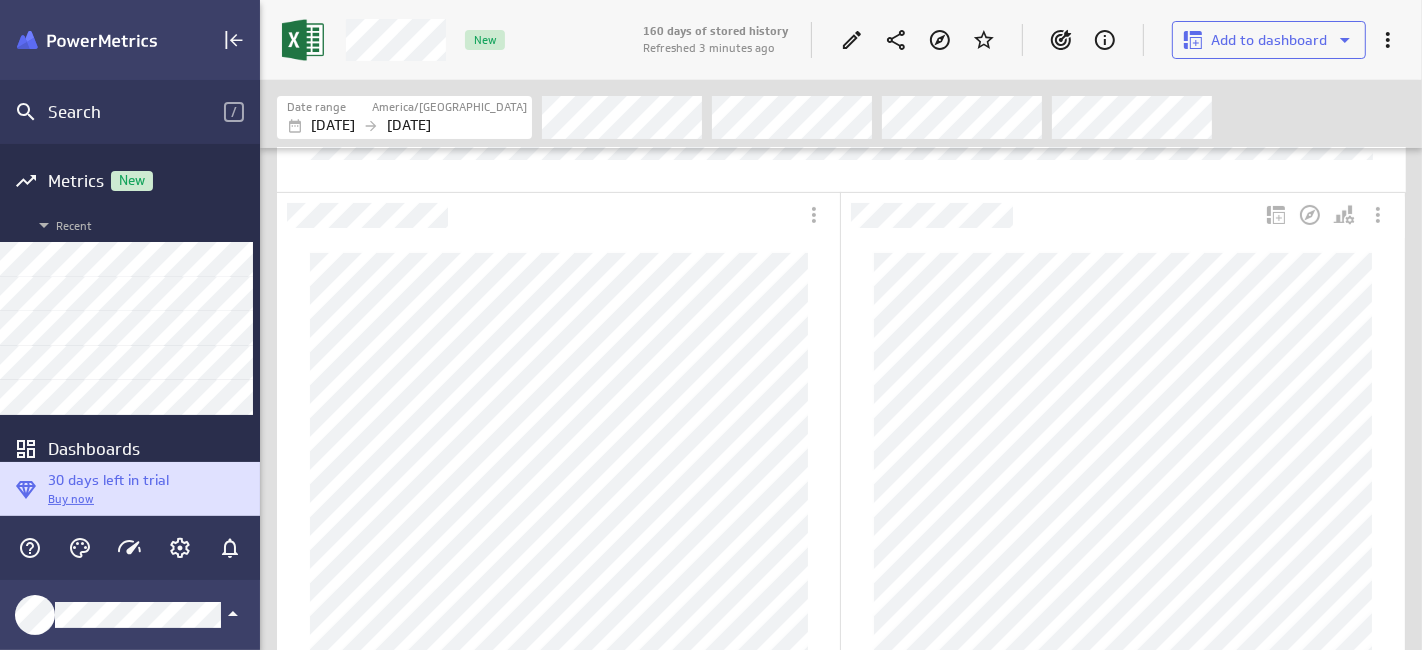 click at bounding box center (1050, 215) 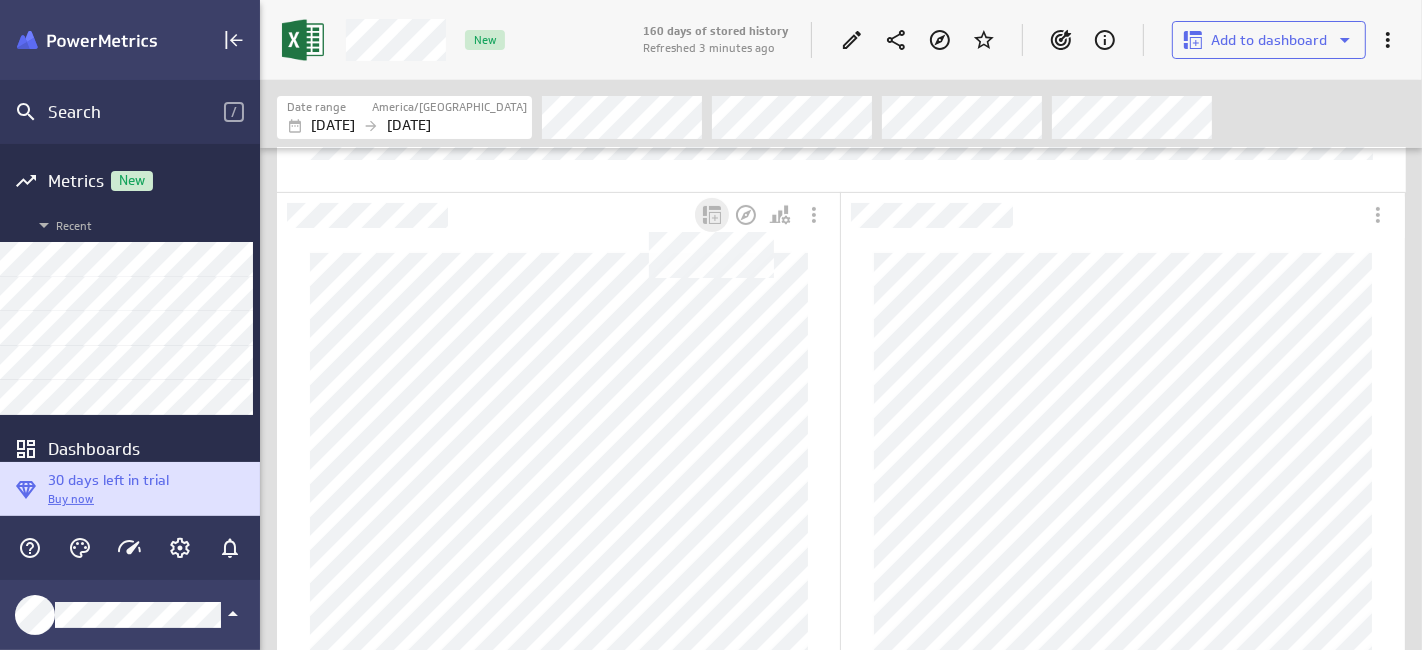 click 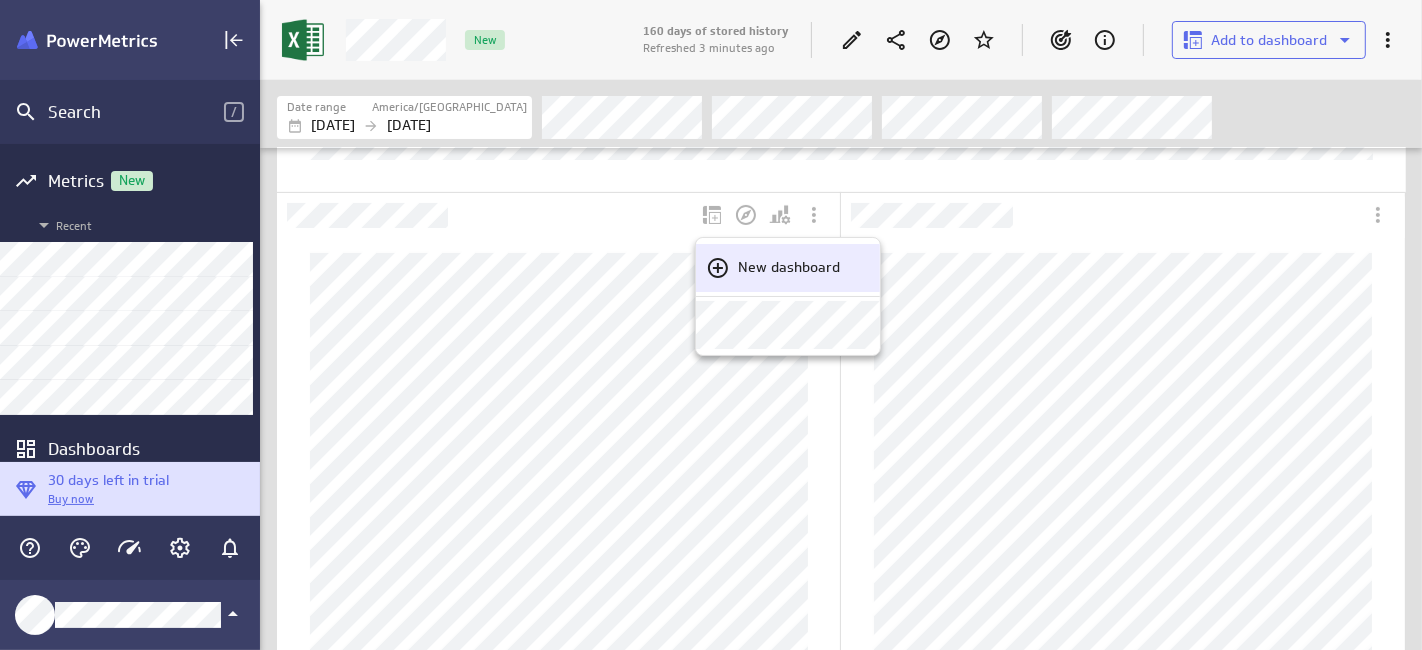 click on "New dashboard" at bounding box center (789, 267) 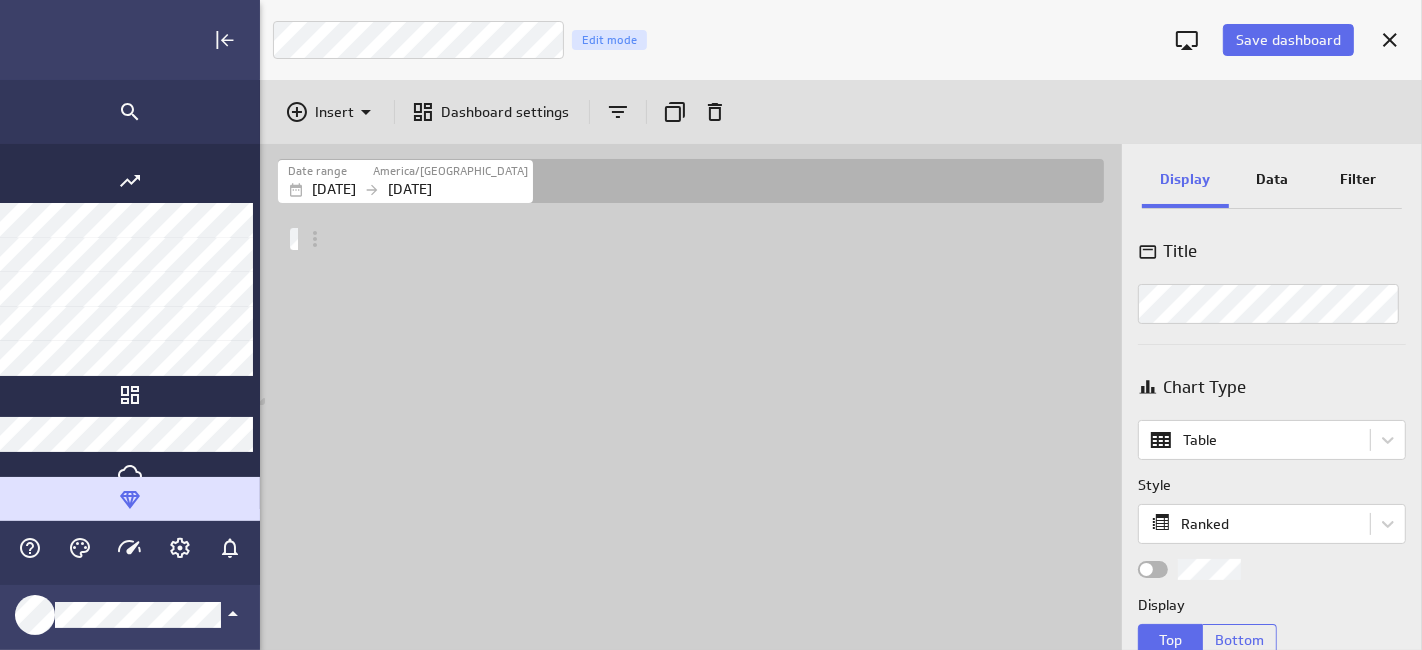 scroll, scrollTop: 9, scrollLeft: 0, axis: vertical 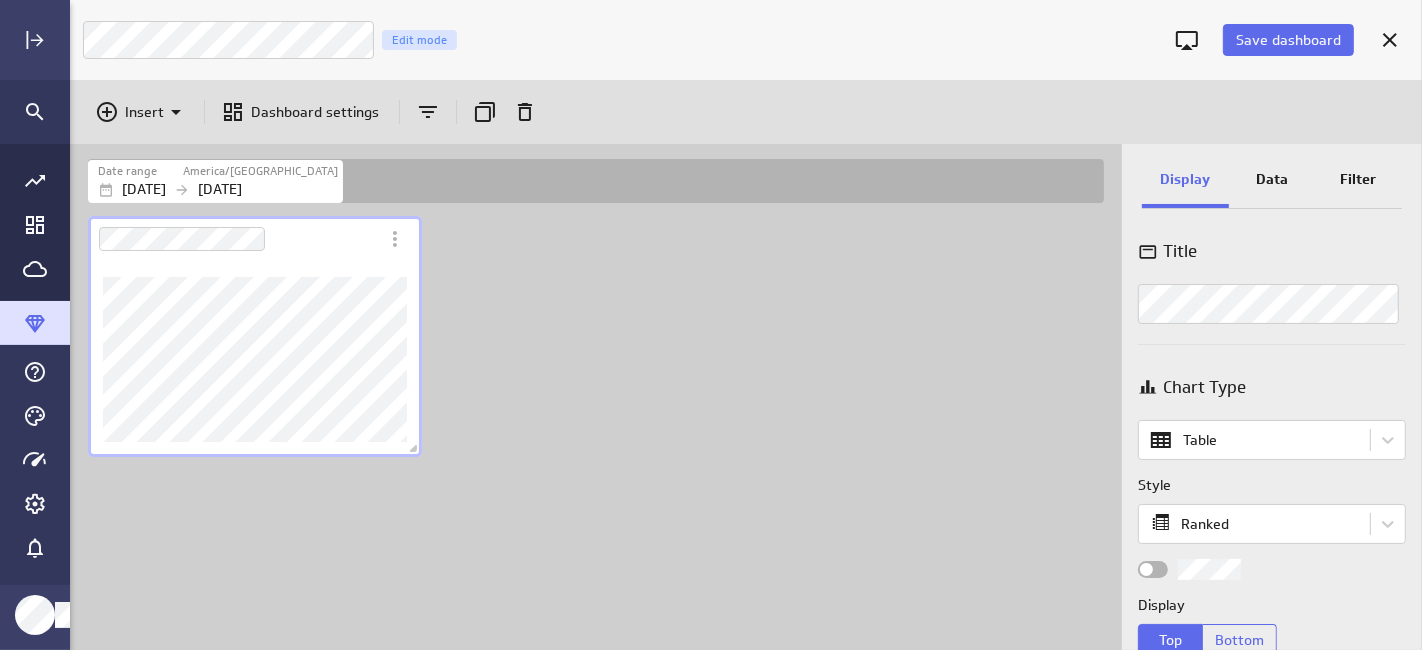 click on "Data" at bounding box center (1272, 181) 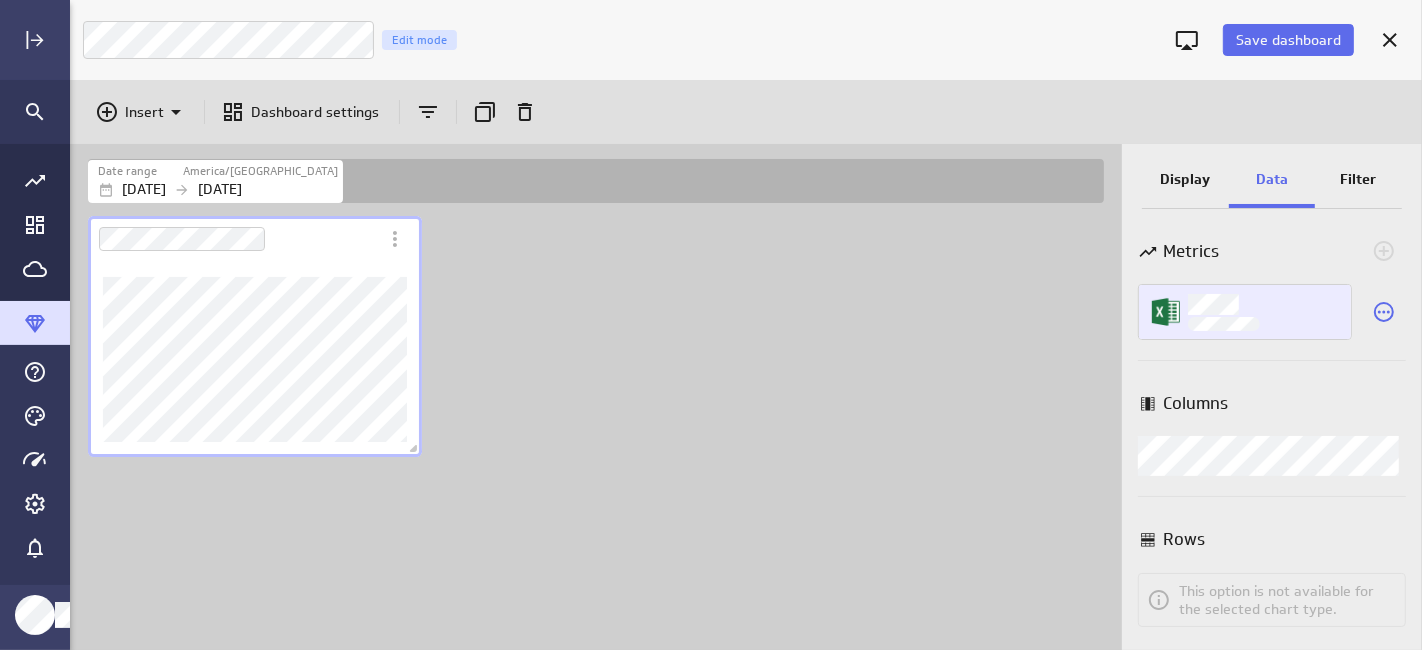 click at bounding box center [1264, 304] 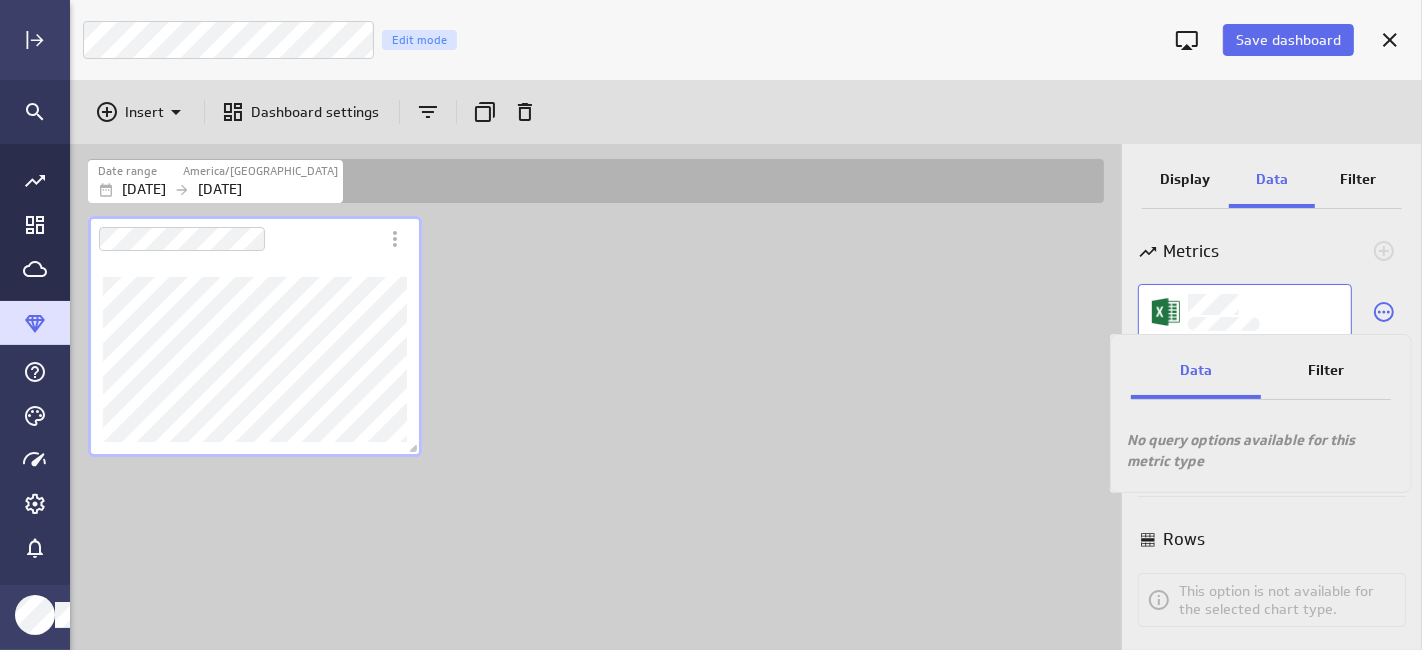 click at bounding box center [711, 325] 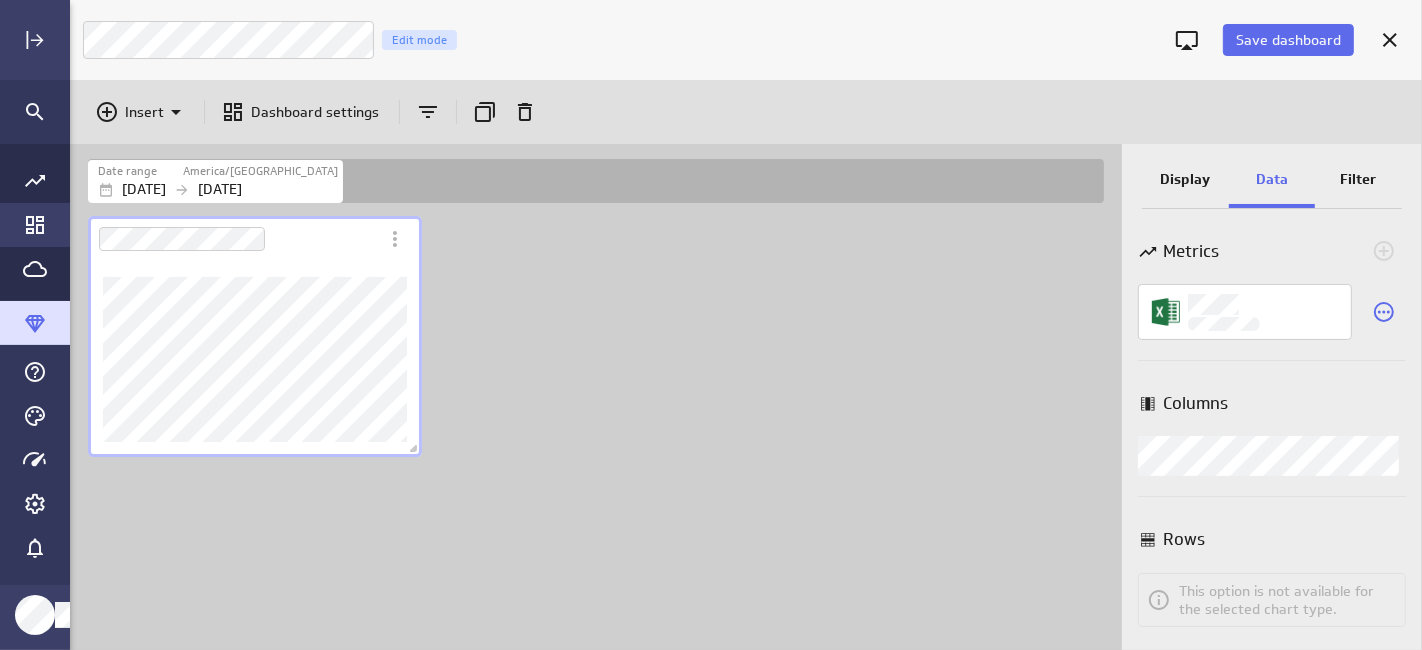 click 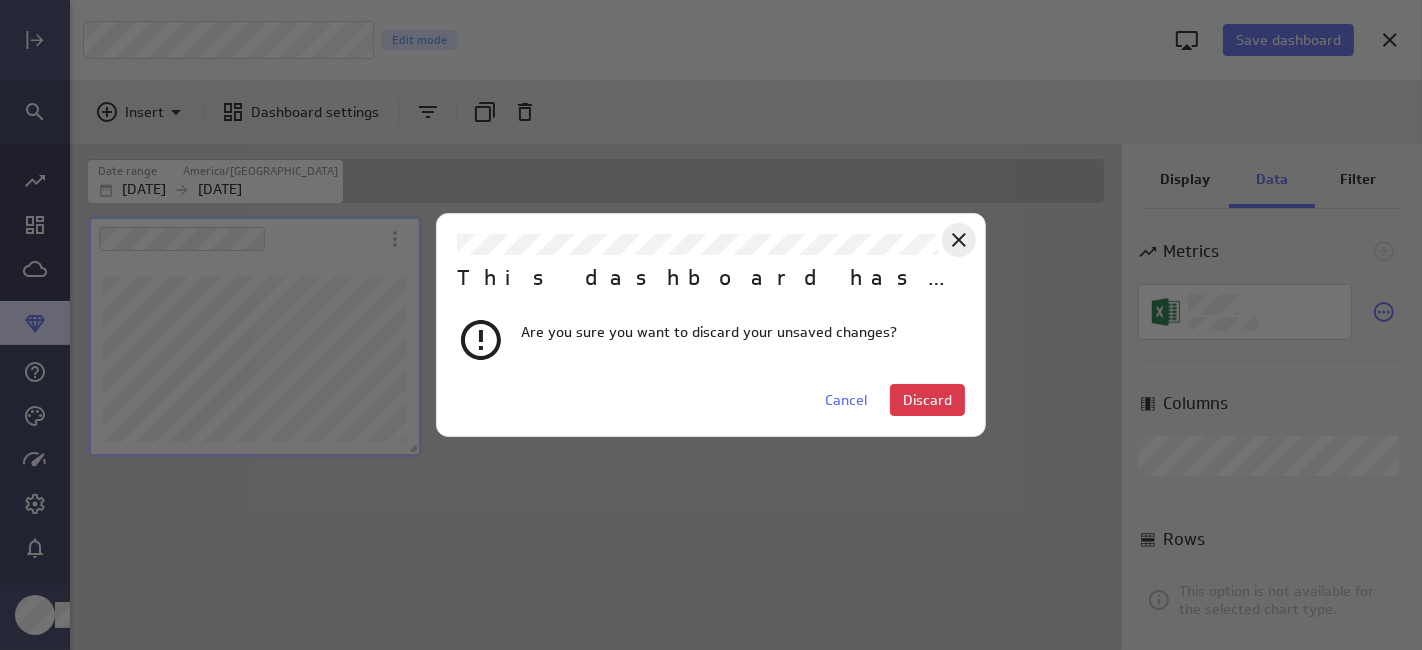 click 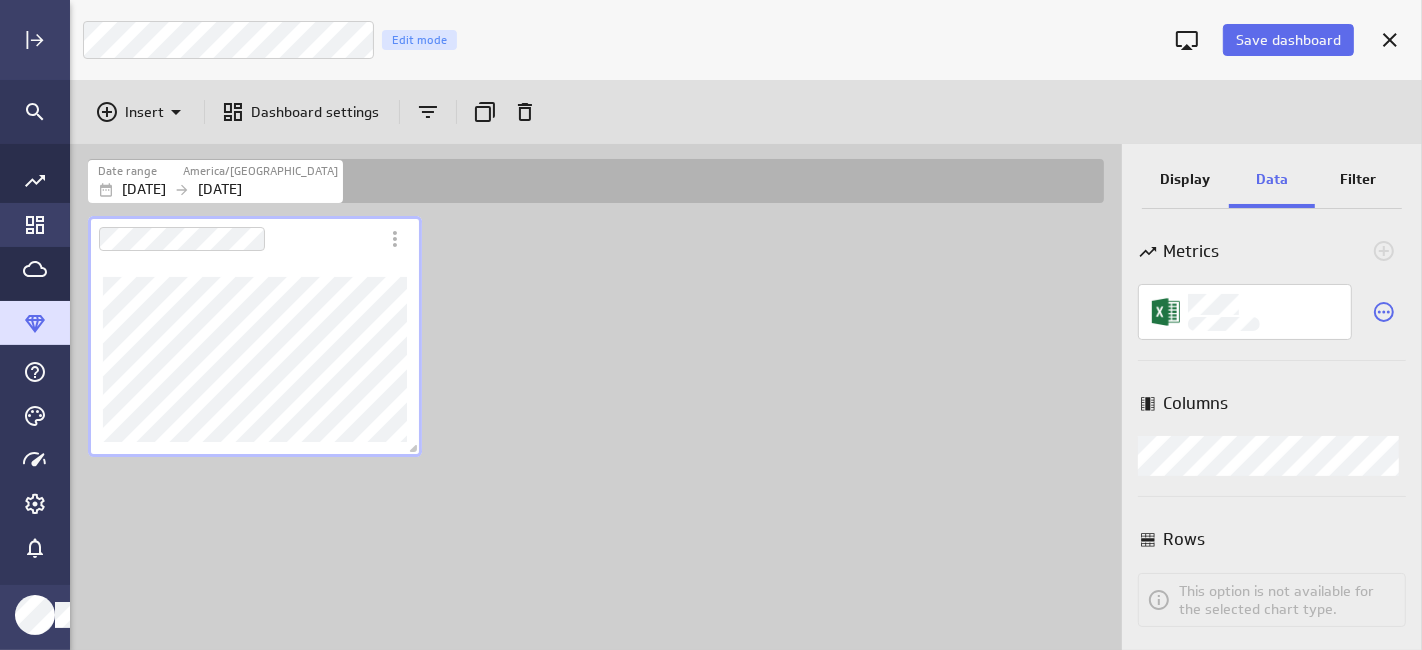 click 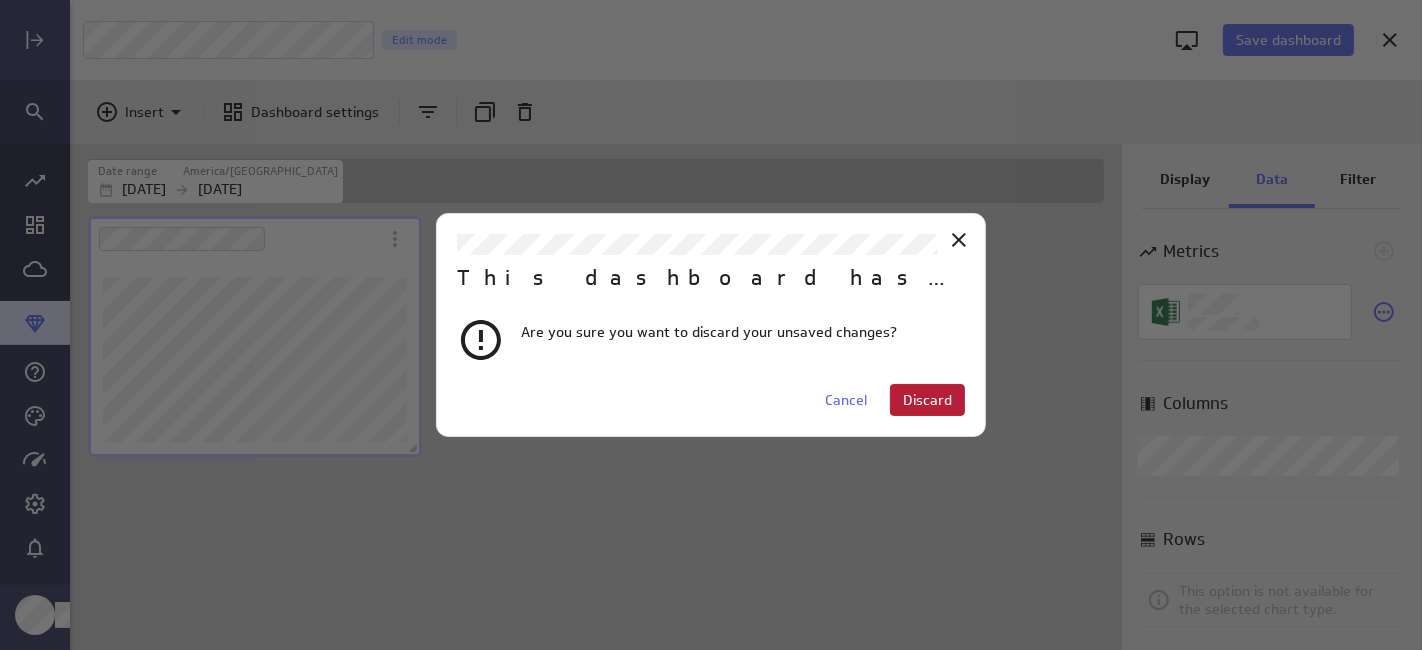 click on "Discard" at bounding box center [927, 400] 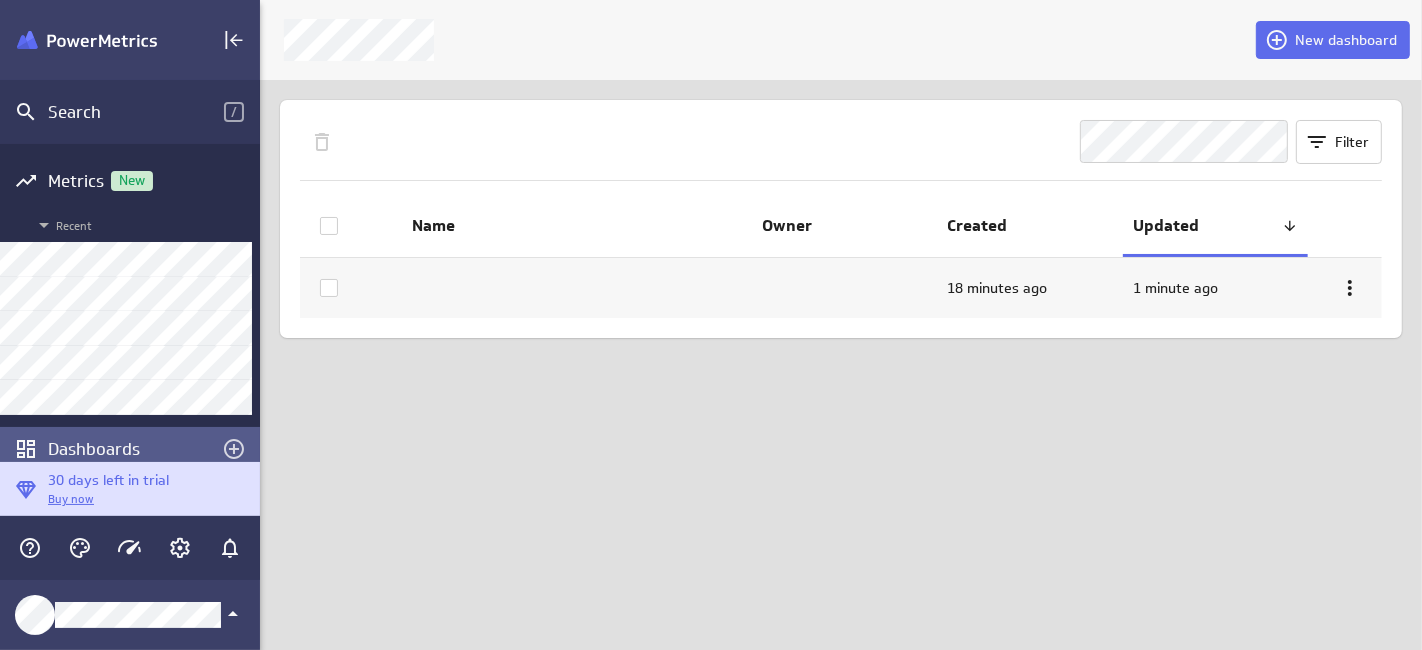scroll, scrollTop: 681, scrollLeft: 1193, axis: both 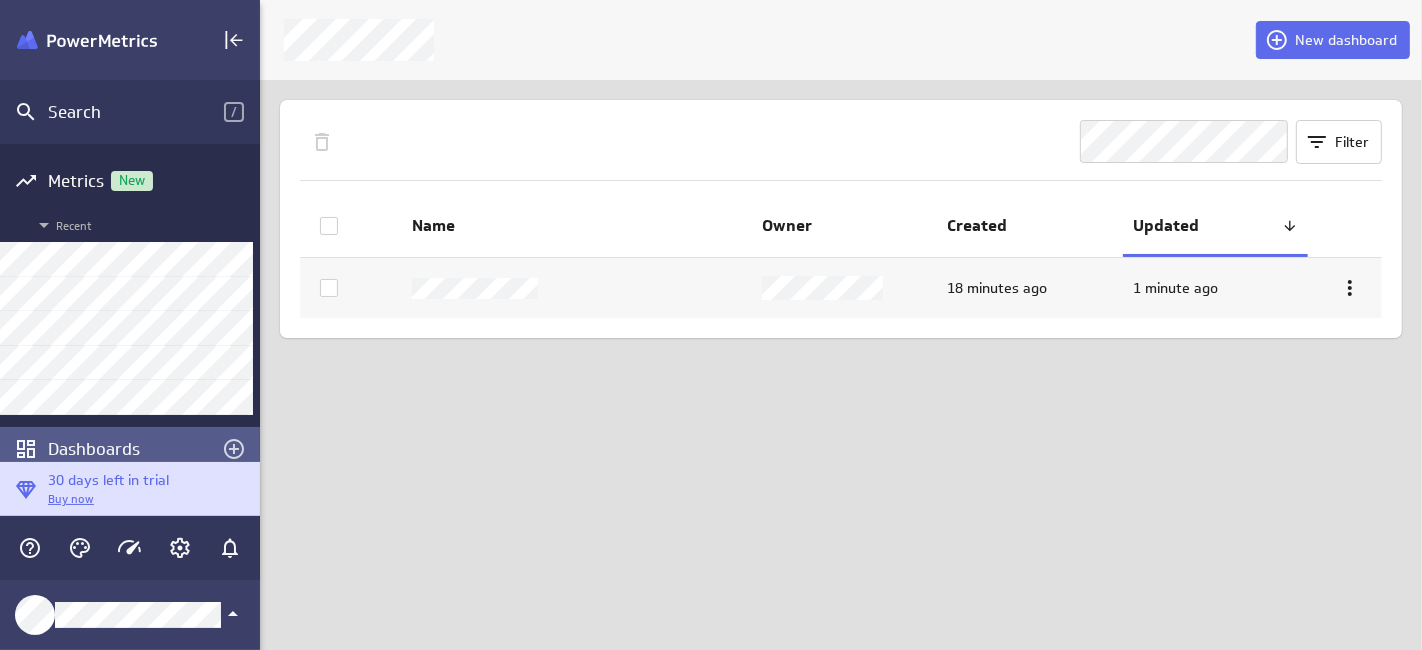 click on "Filter Name Owner Created Updated 18 minutes ago 1 minute ago" at bounding box center [841, 219] 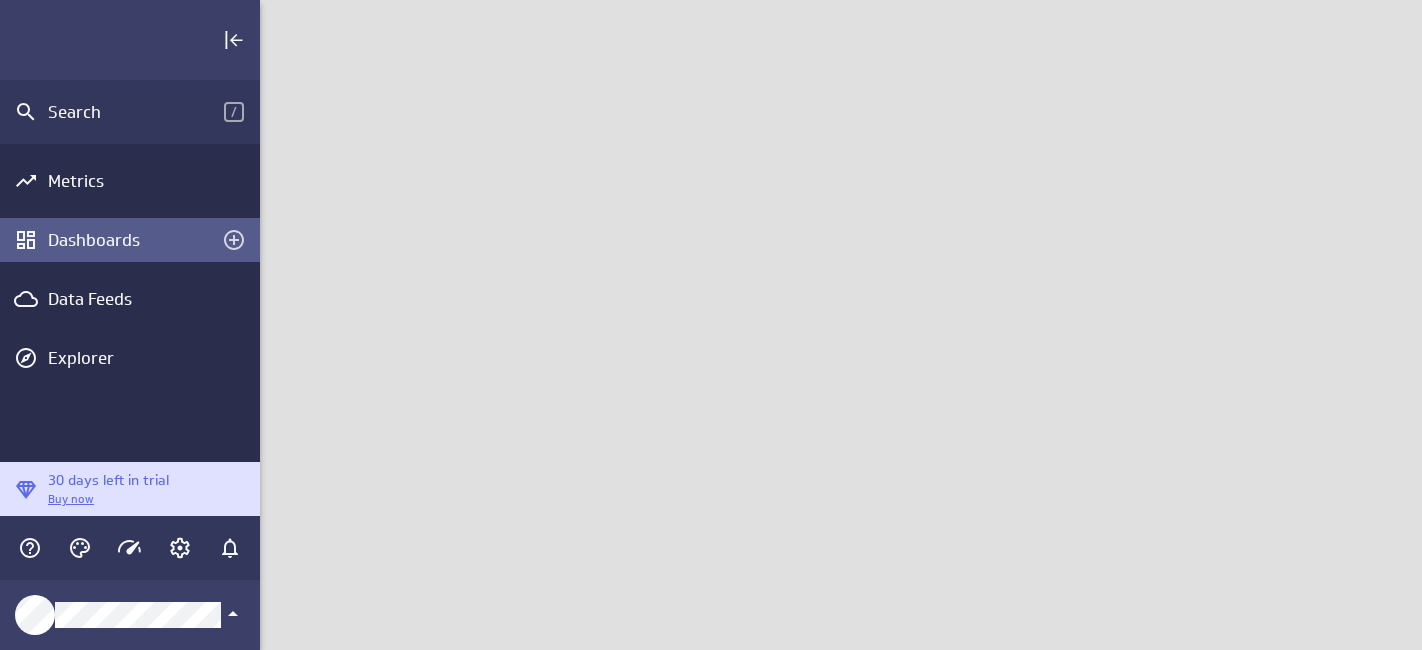 scroll, scrollTop: 0, scrollLeft: 0, axis: both 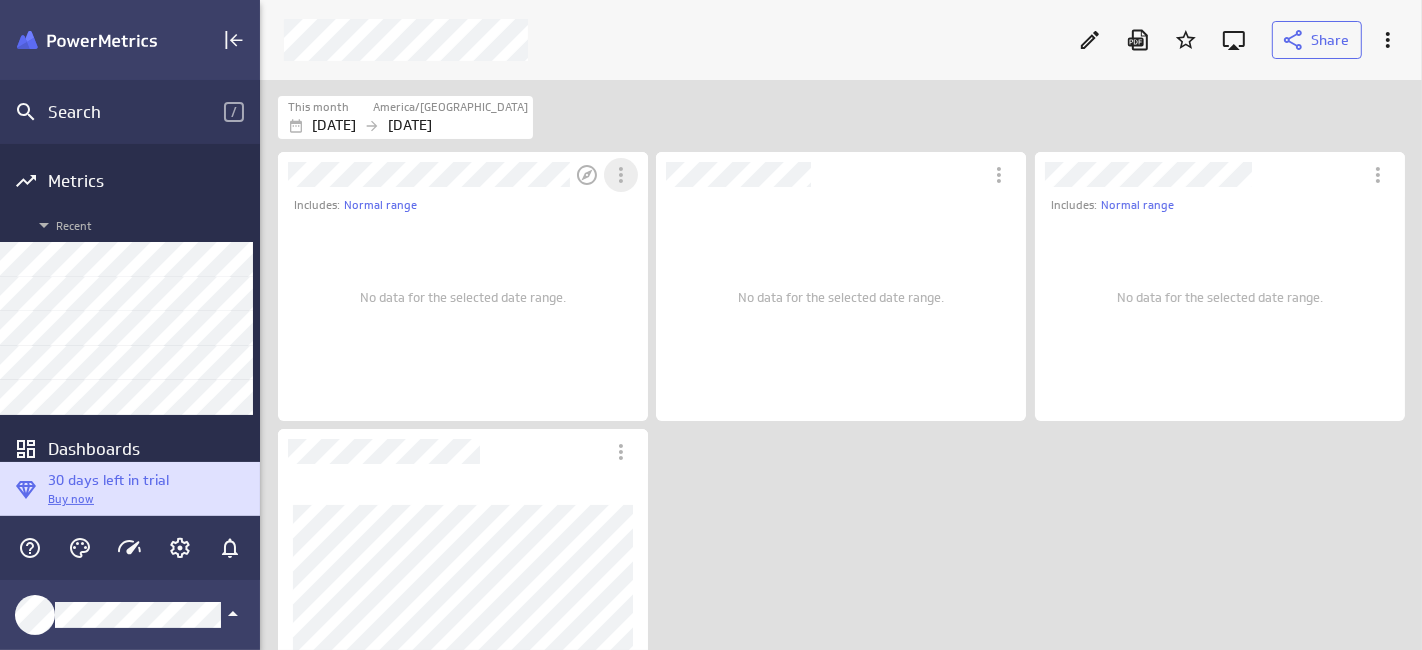 click 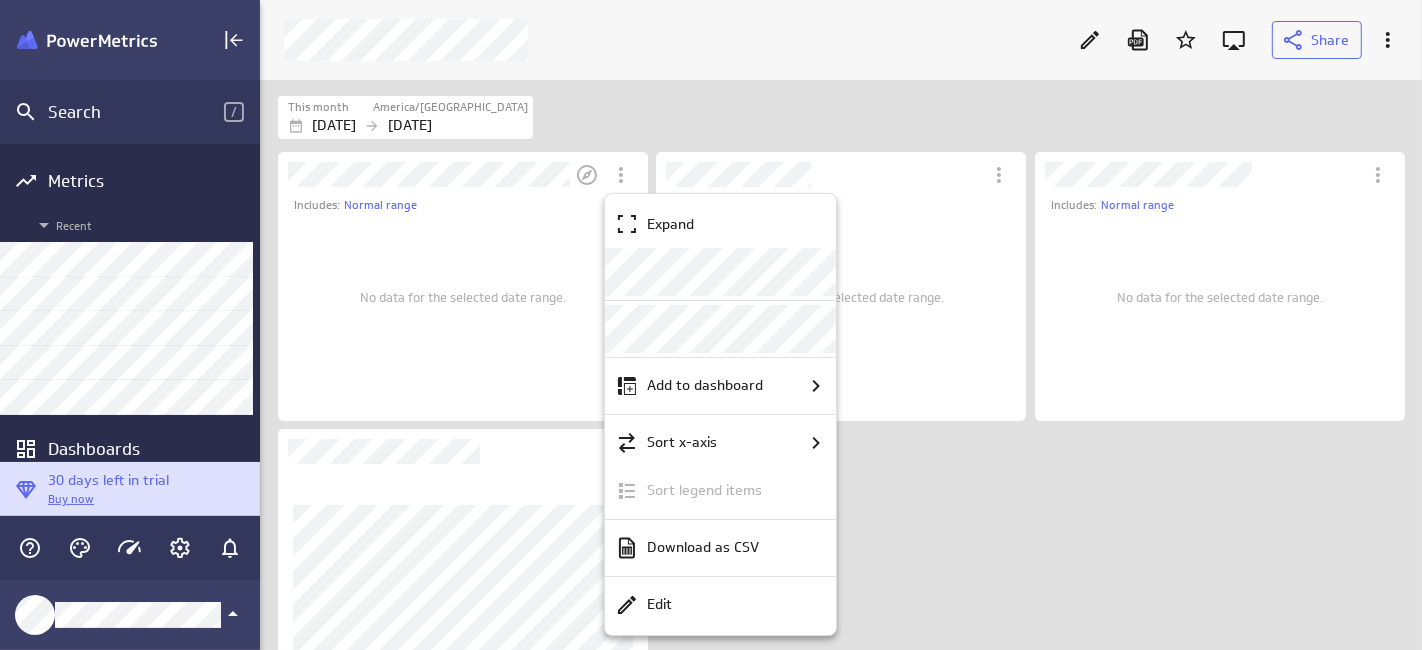 click at bounding box center [711, 325] 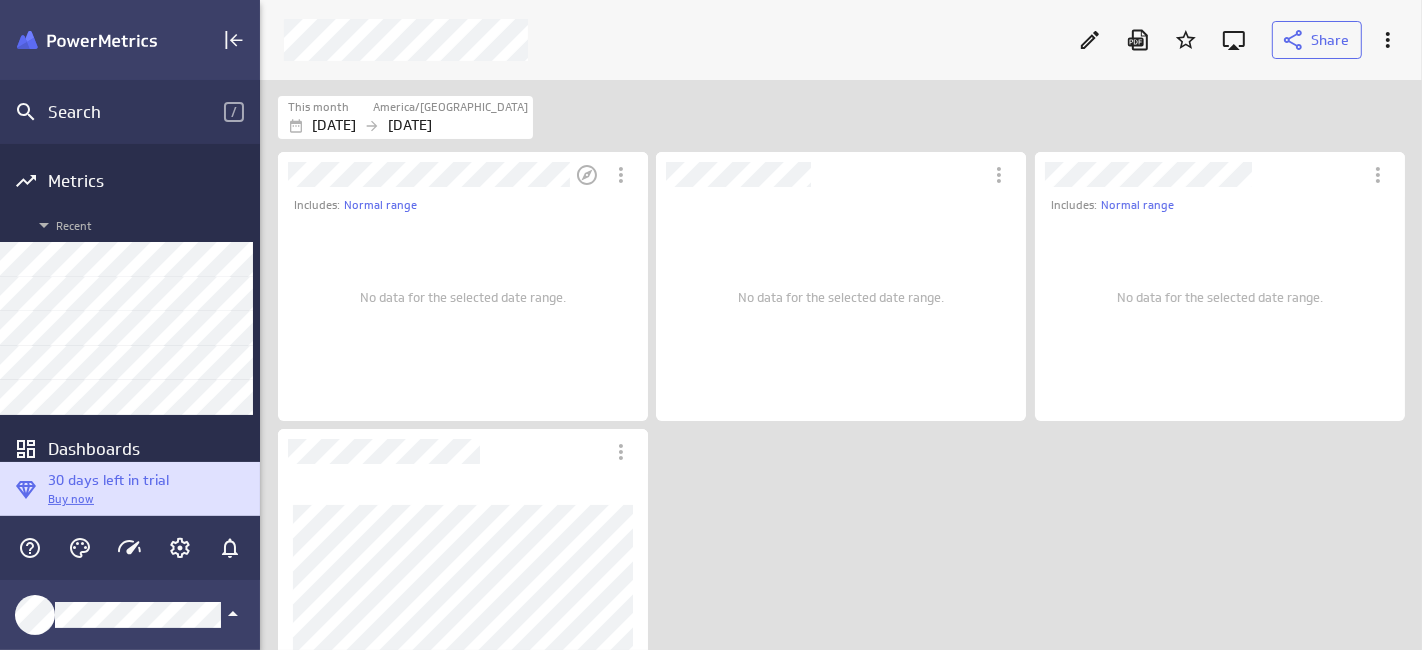 drag, startPoint x: 488, startPoint y: 237, endPoint x: 415, endPoint y: 288, distance: 89.050545 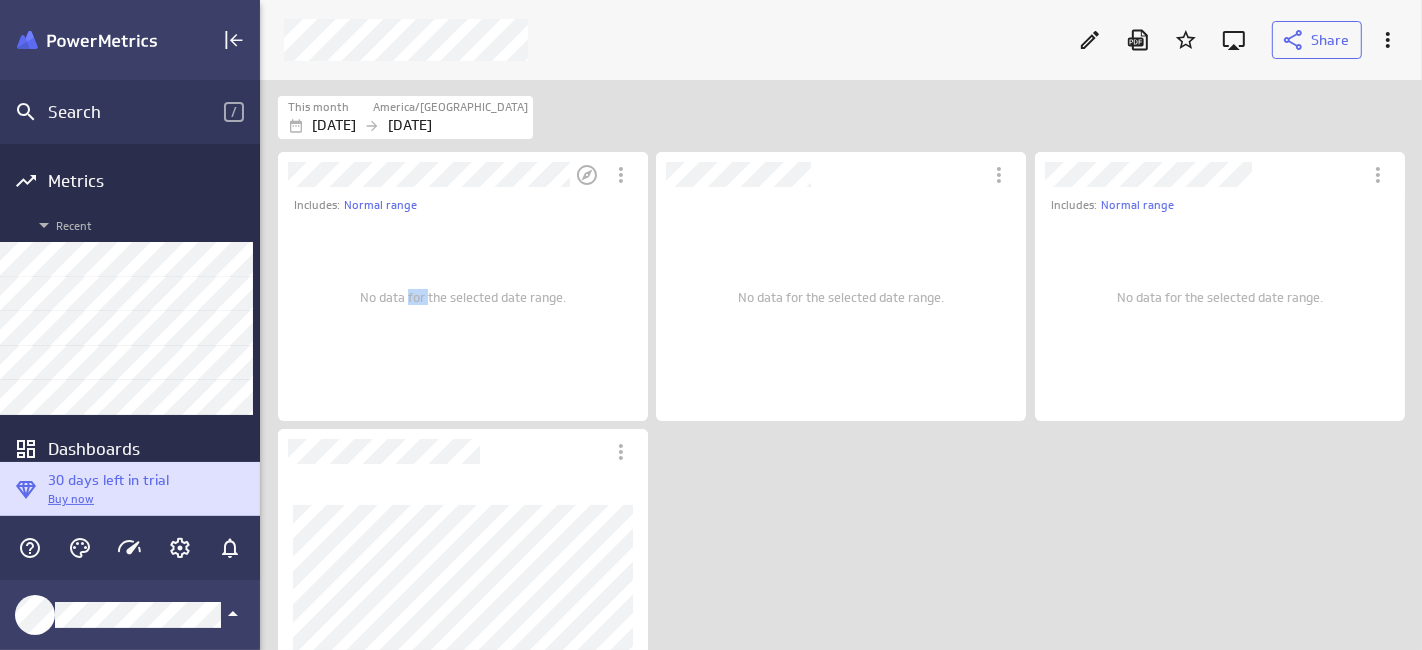 click on "No data for the selected date range." at bounding box center (463, 297) 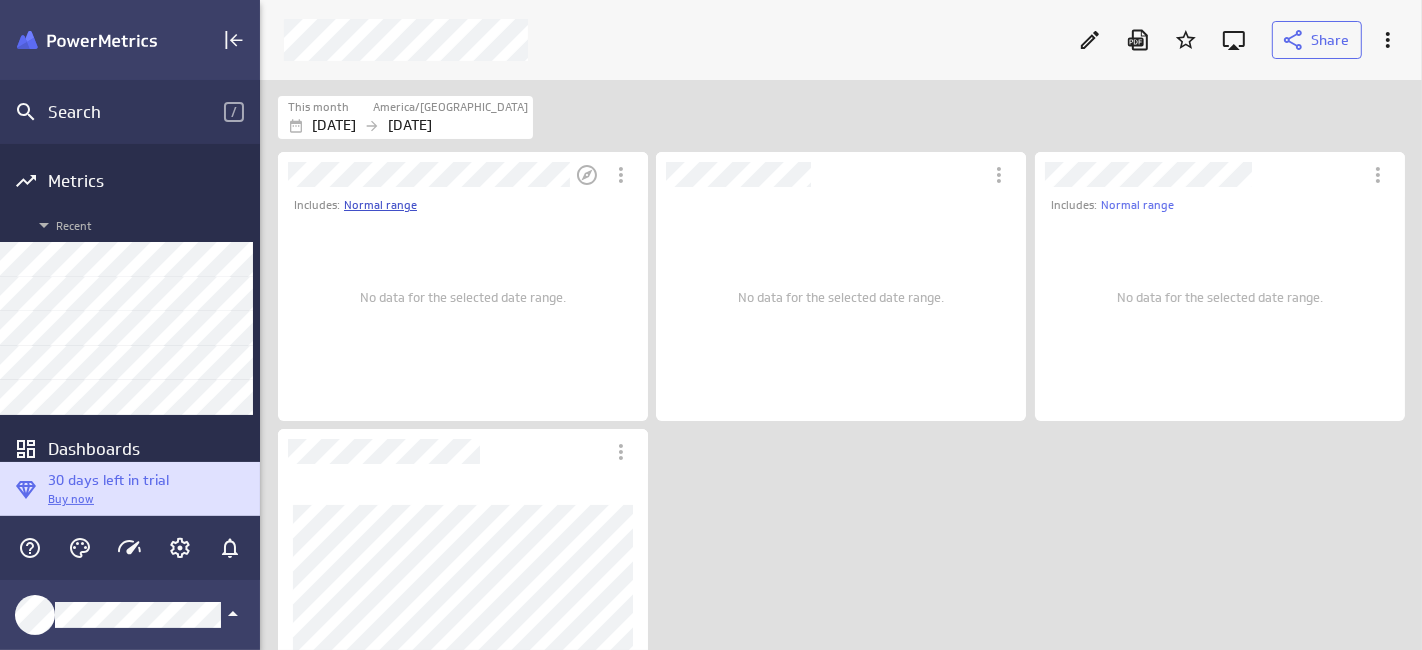 click on "Normal range" at bounding box center [380, 205] 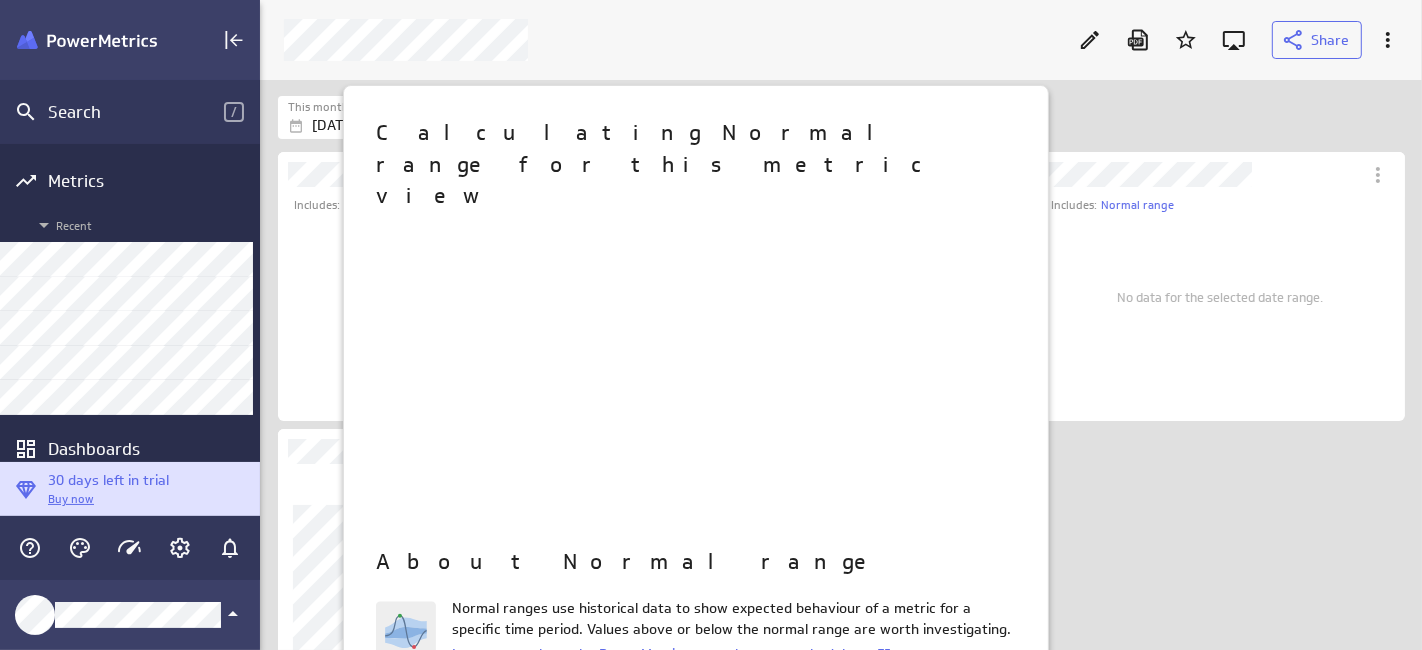 scroll, scrollTop: 9, scrollLeft: 10, axis: both 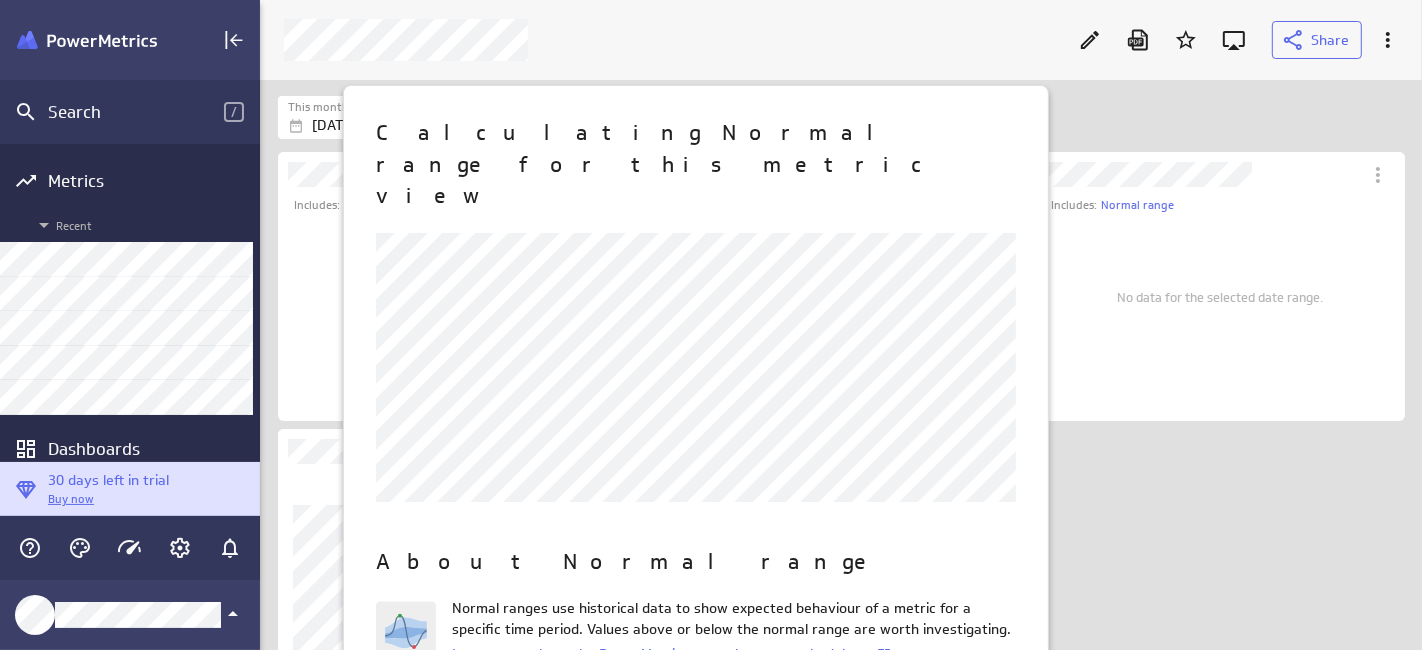 click at bounding box center (711, 325) 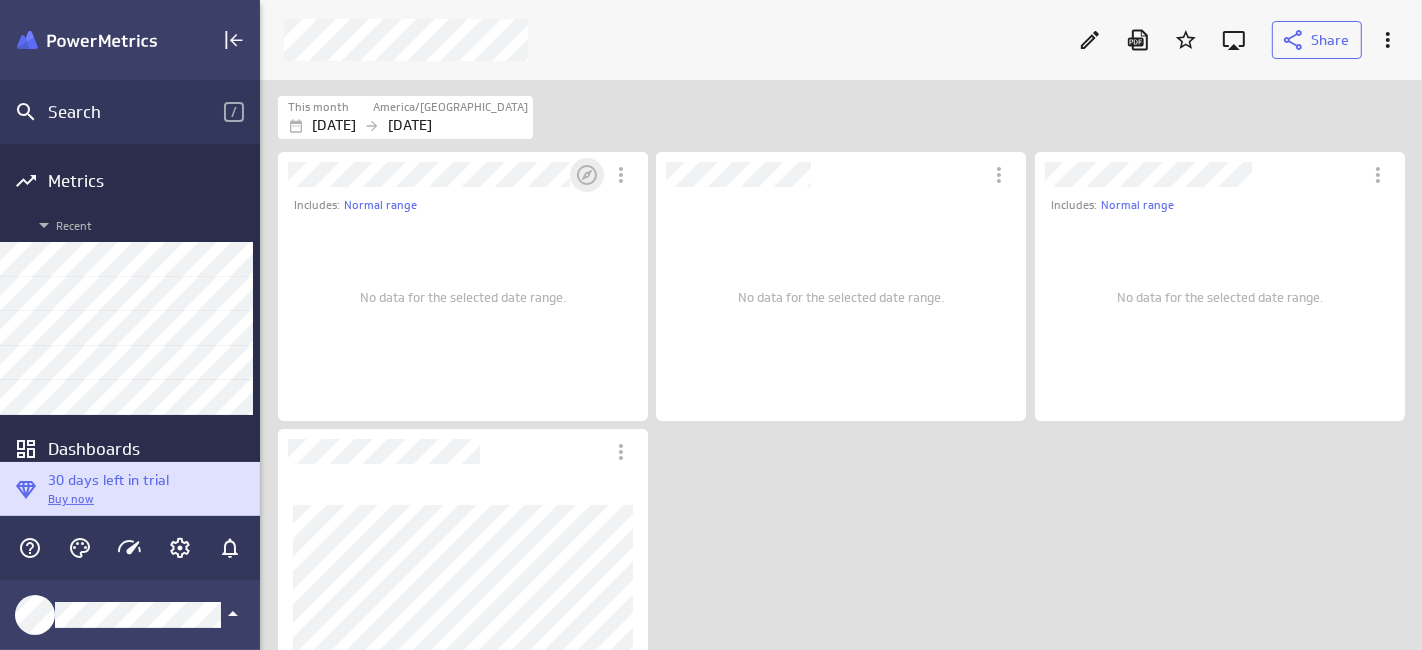 click 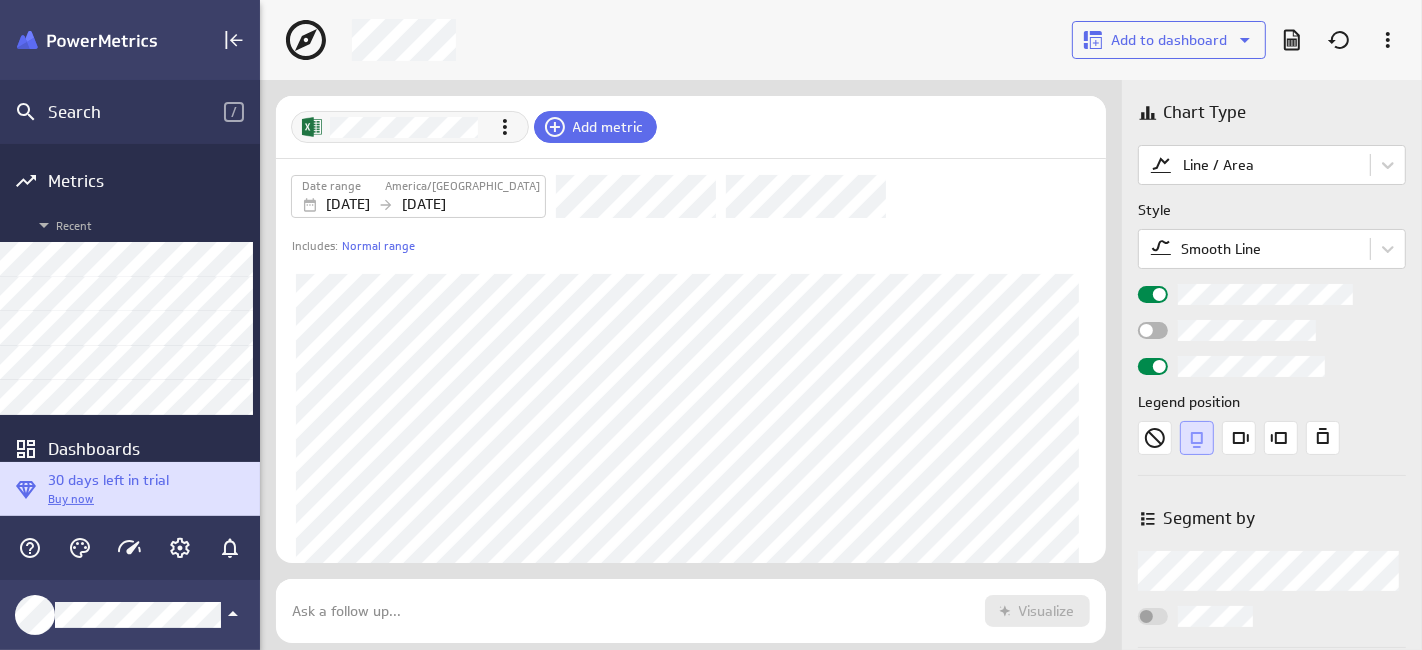 scroll, scrollTop: 9, scrollLeft: 10, axis: both 